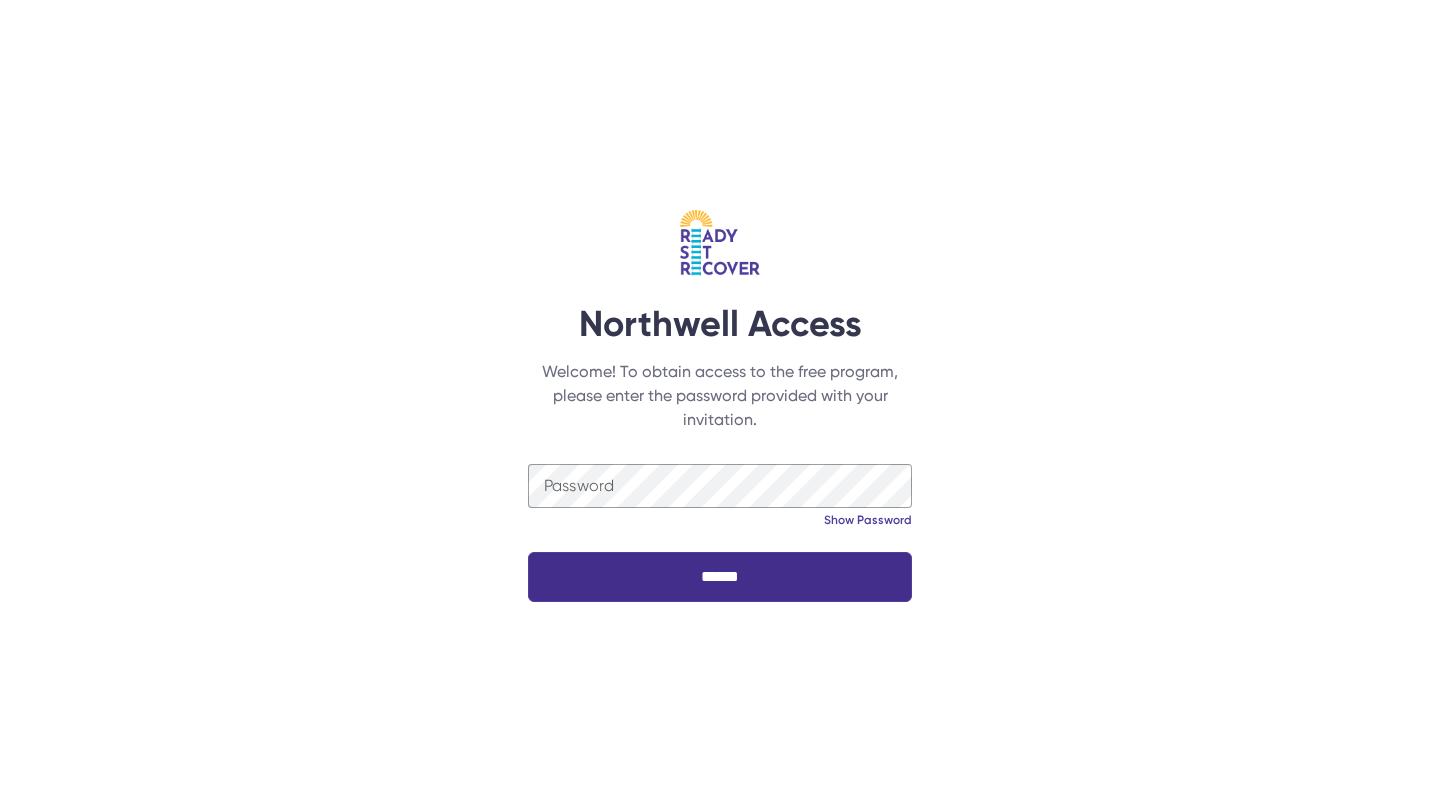 scroll, scrollTop: 0, scrollLeft: 0, axis: both 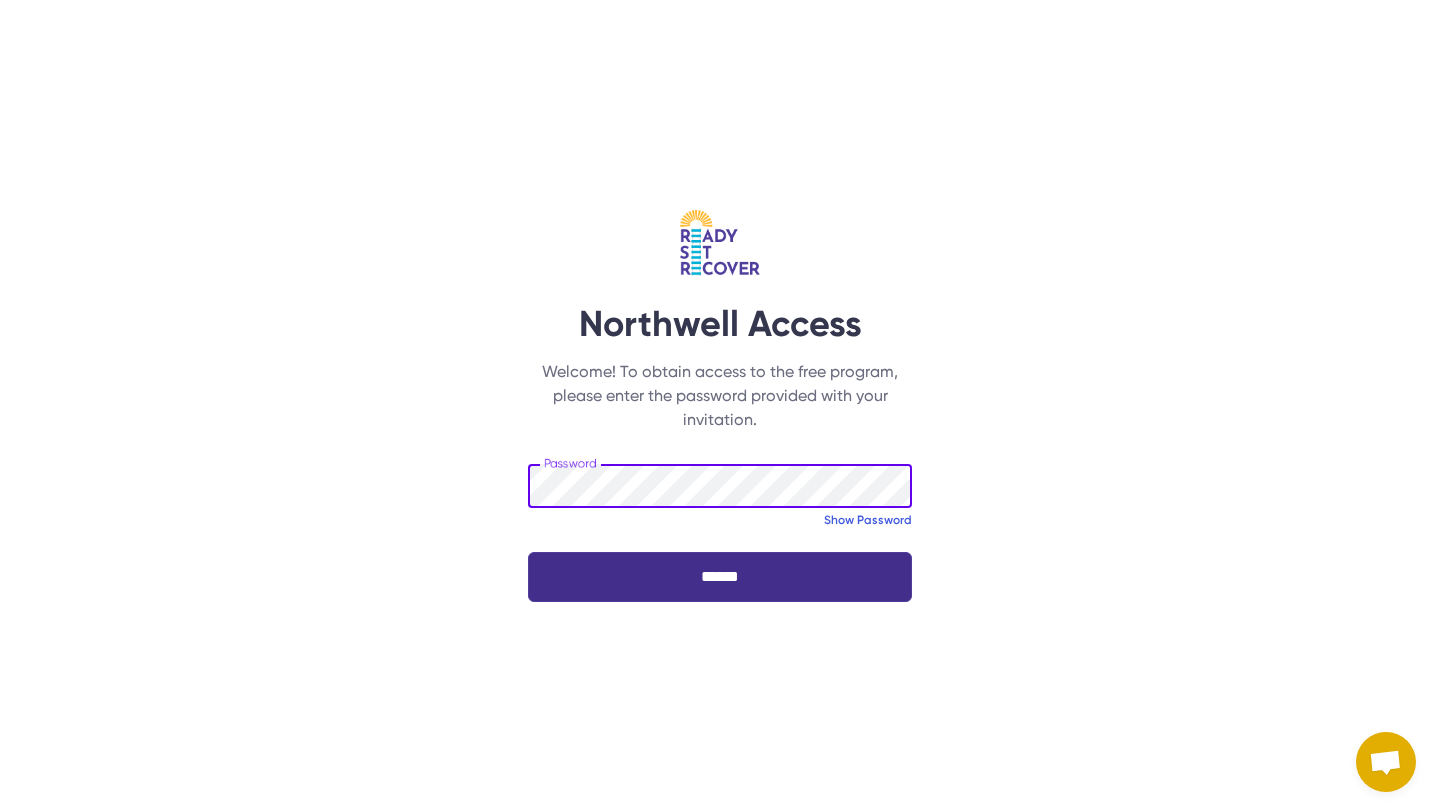 click on "Show Password" at bounding box center [868, 520] 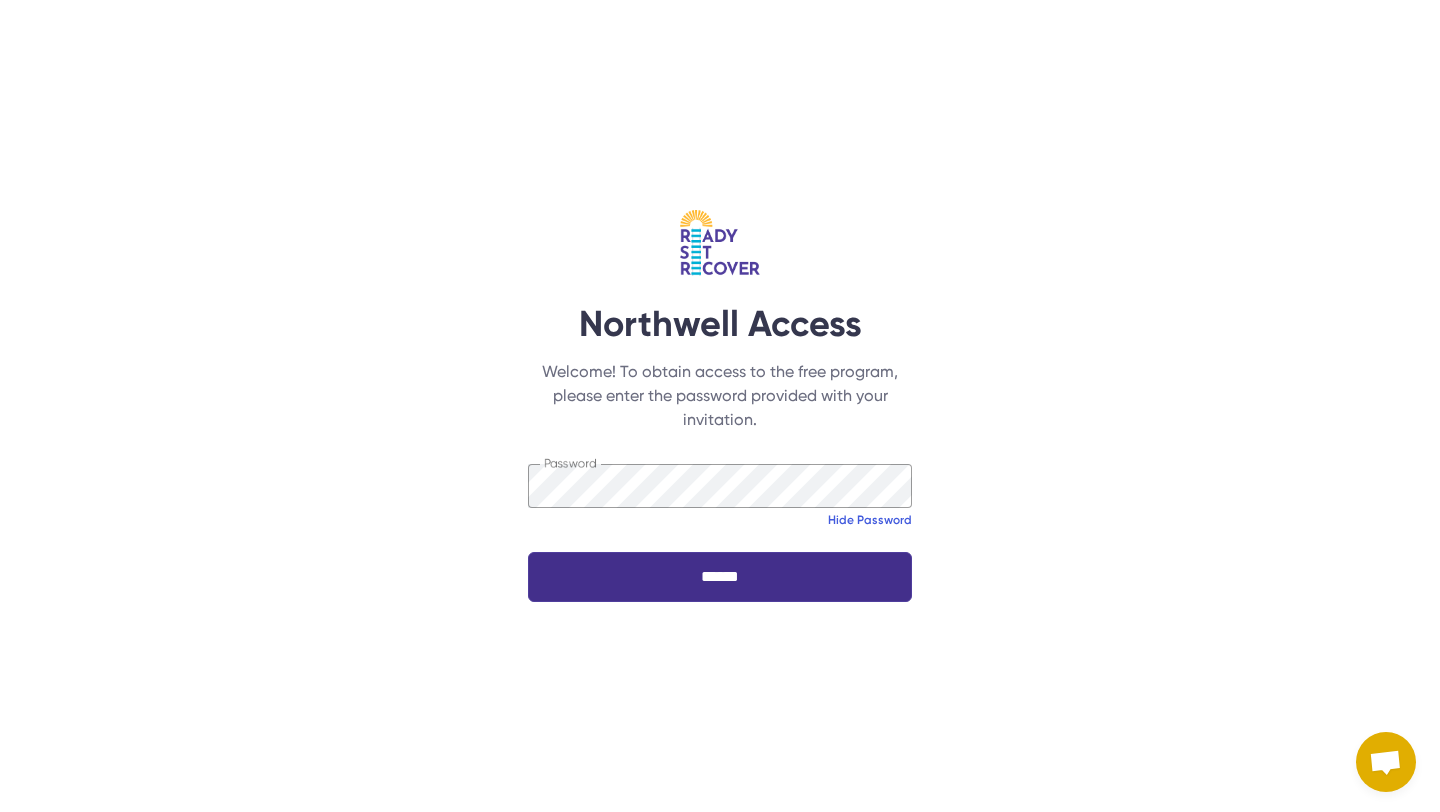 click on "Hide Password" at bounding box center [870, 520] 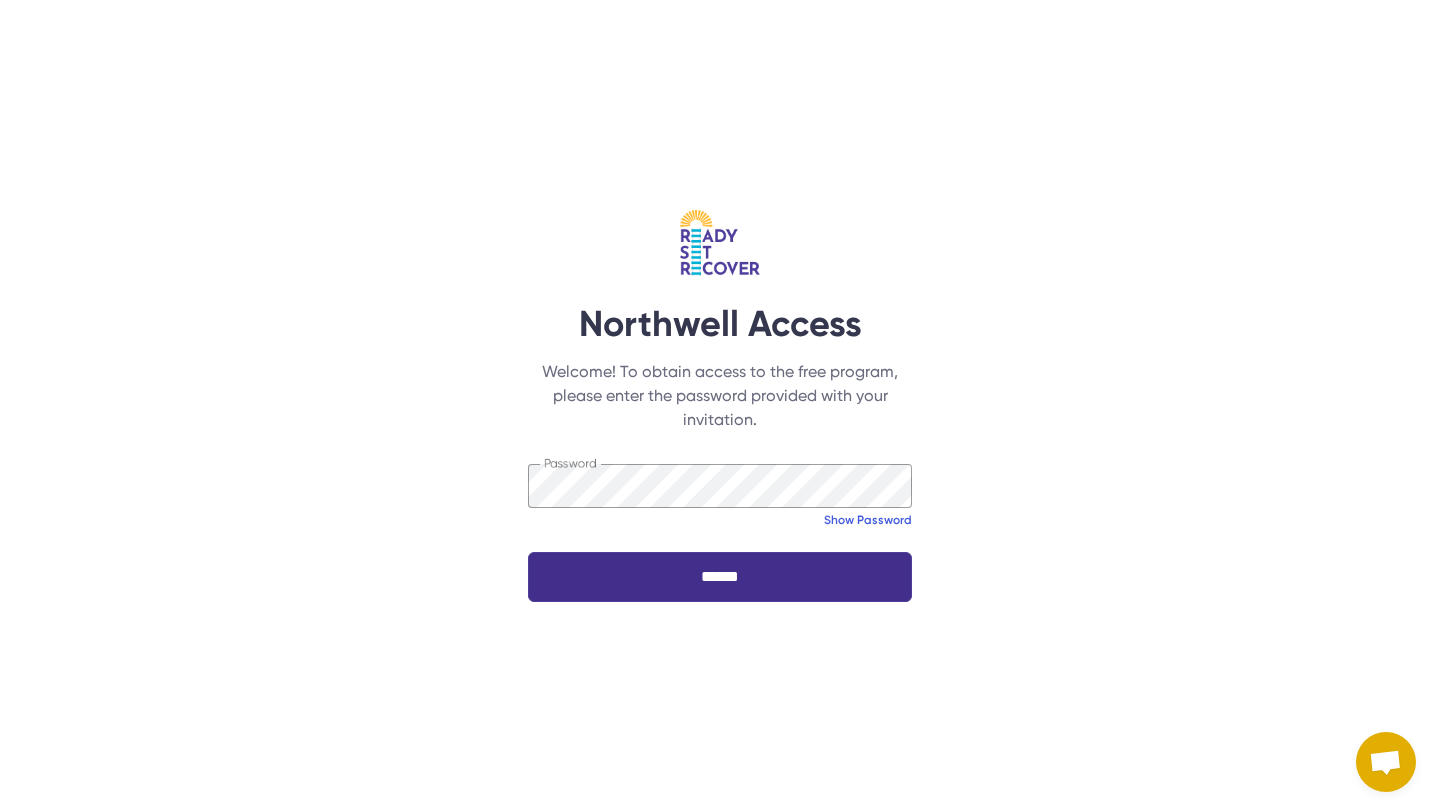 click on "[PASSWORD]" at bounding box center (868, 520) 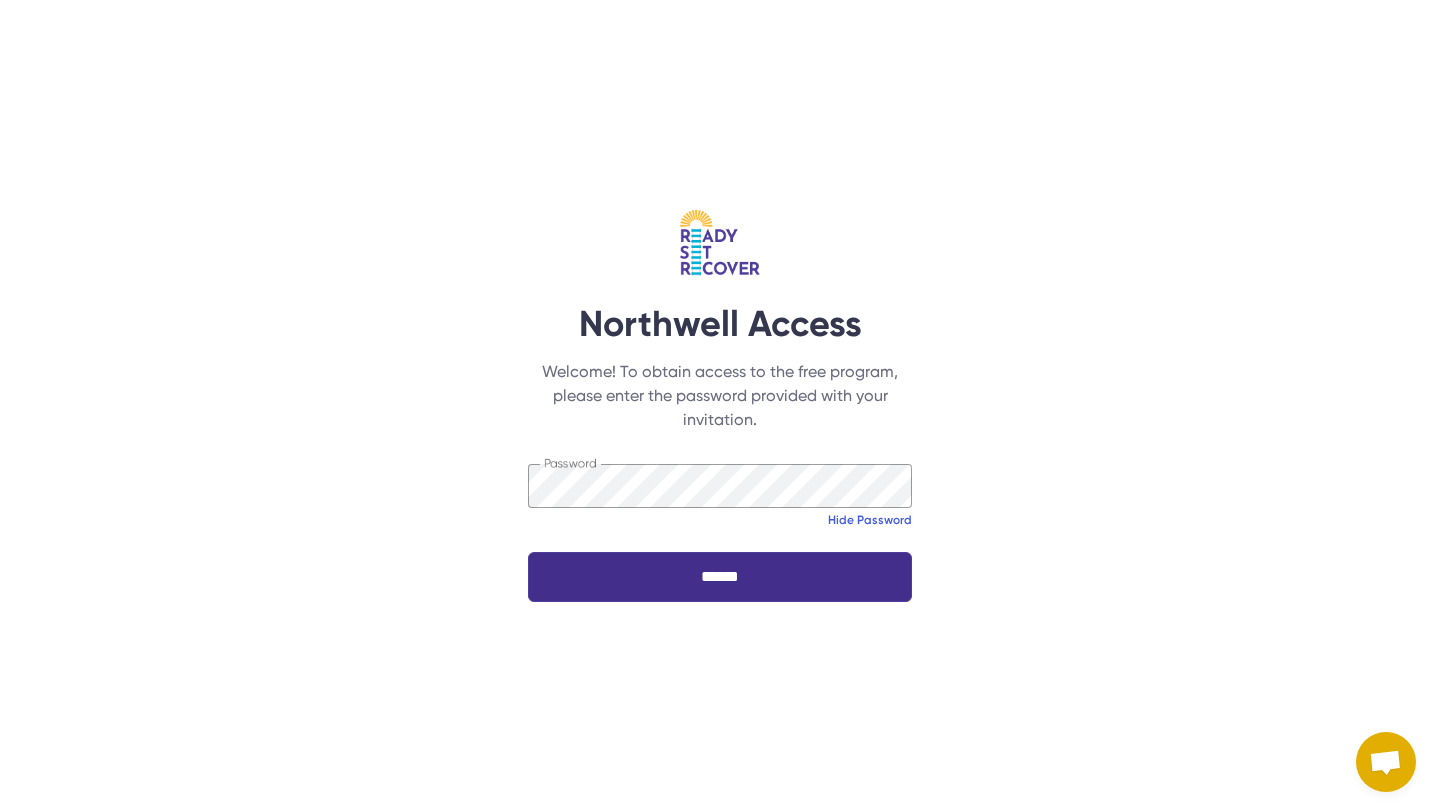 click on "[PASSWORD]" at bounding box center [870, 520] 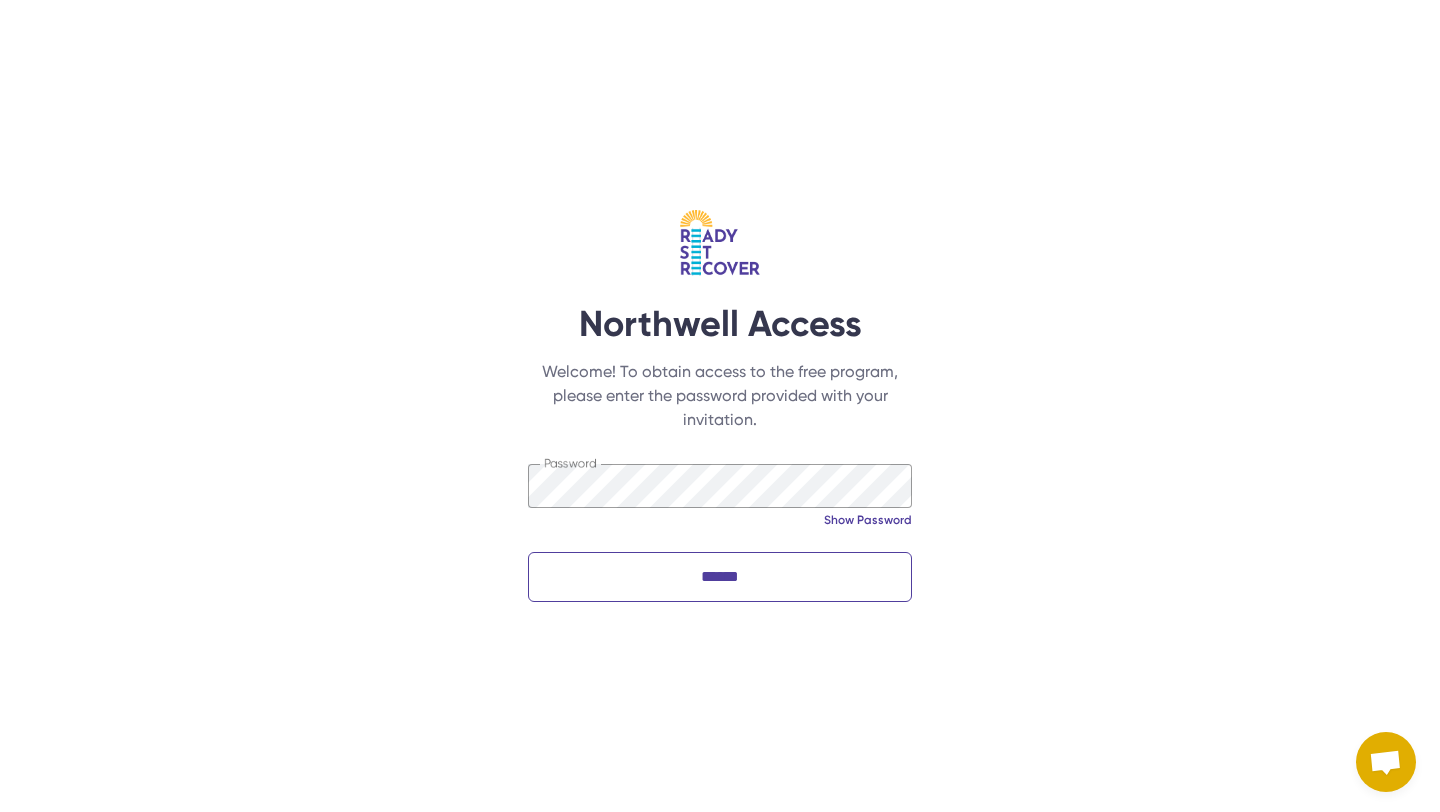 click on "[PASSWORD]" at bounding box center [720, 577] 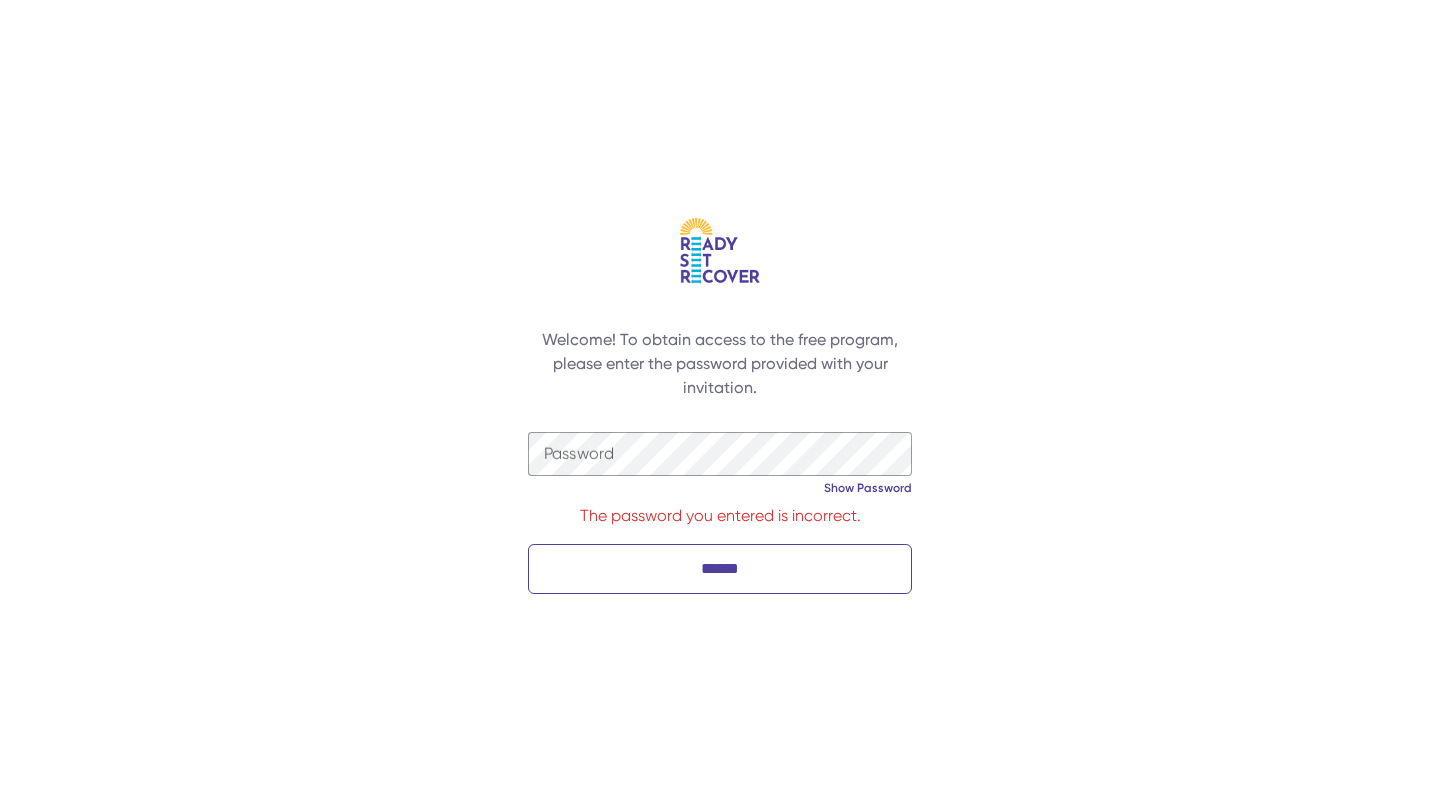 scroll, scrollTop: 0, scrollLeft: 0, axis: both 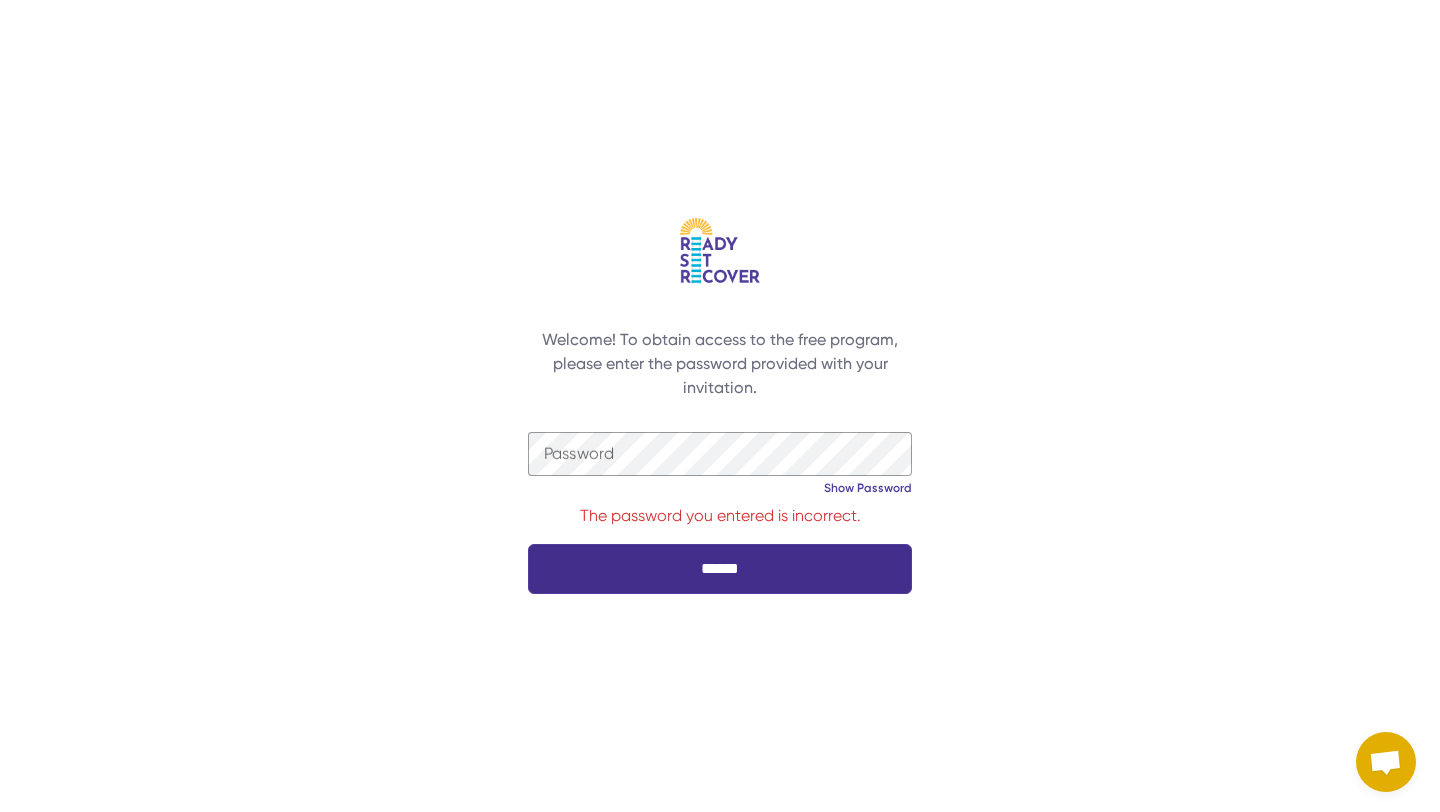 click on "Password
Show Password
Hide Password
The password you entered is incorrect.
******" at bounding box center (720, 406) 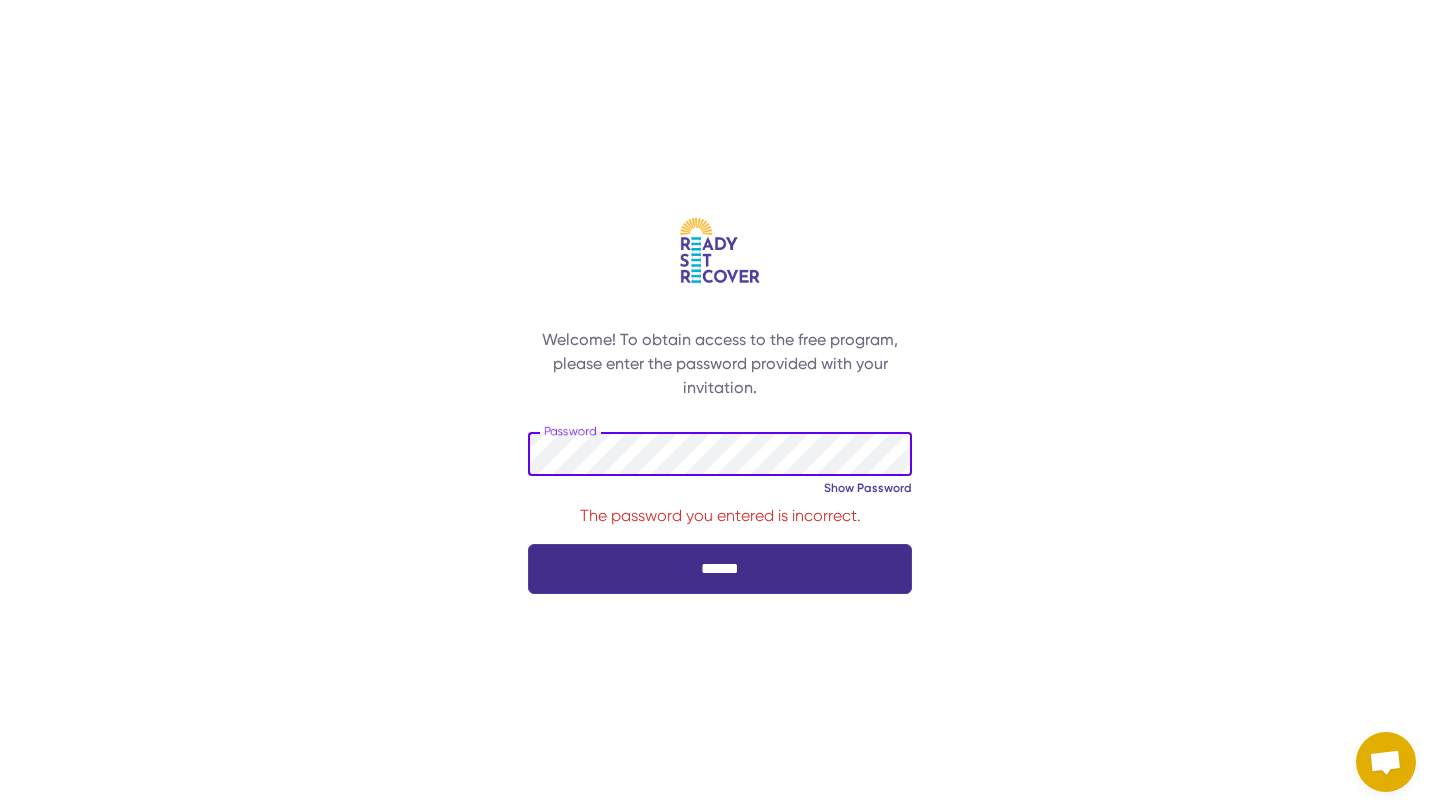 click on "******" at bounding box center (720, 569) 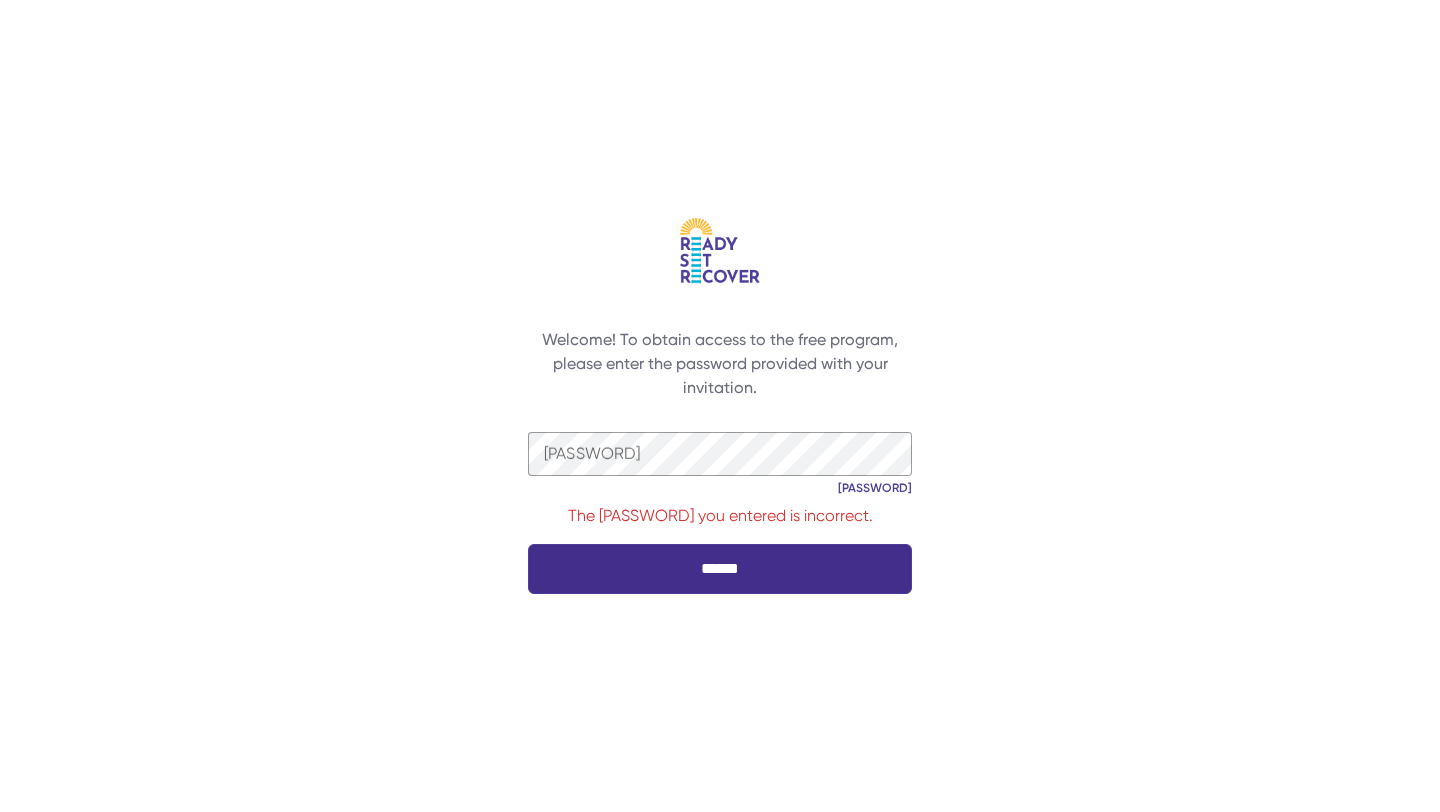 scroll, scrollTop: 0, scrollLeft: 0, axis: both 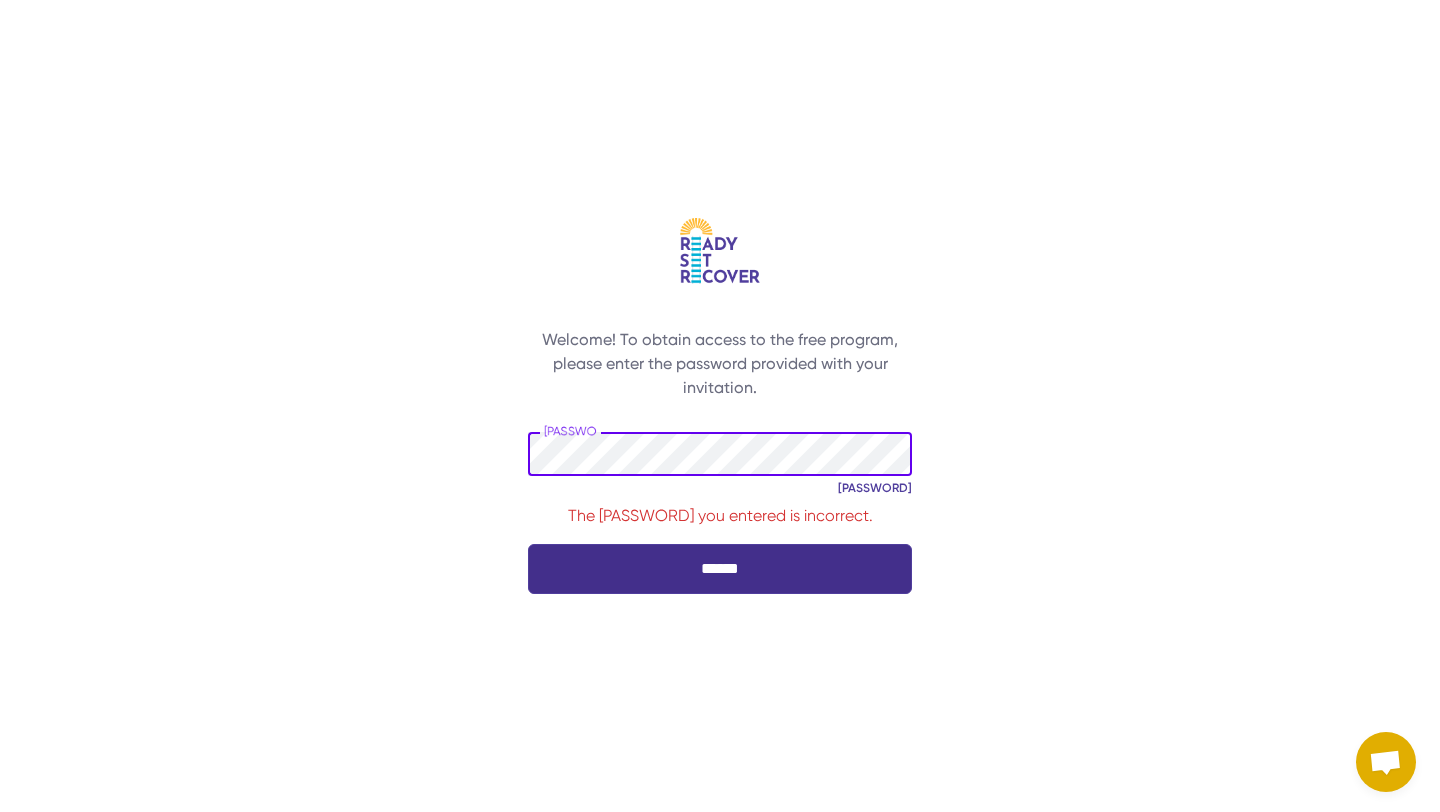 click on "******" at bounding box center [720, 569] 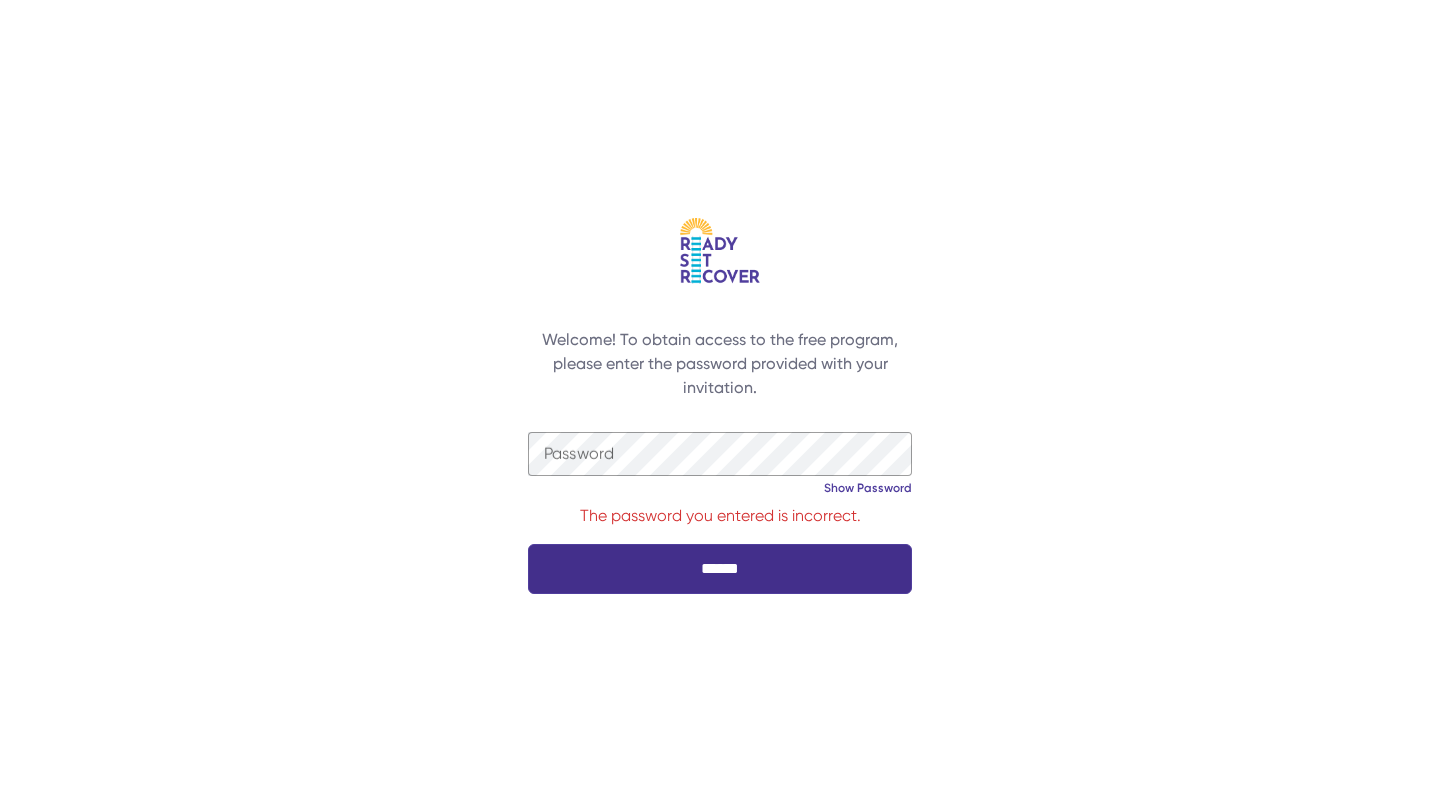 scroll, scrollTop: 0, scrollLeft: 0, axis: both 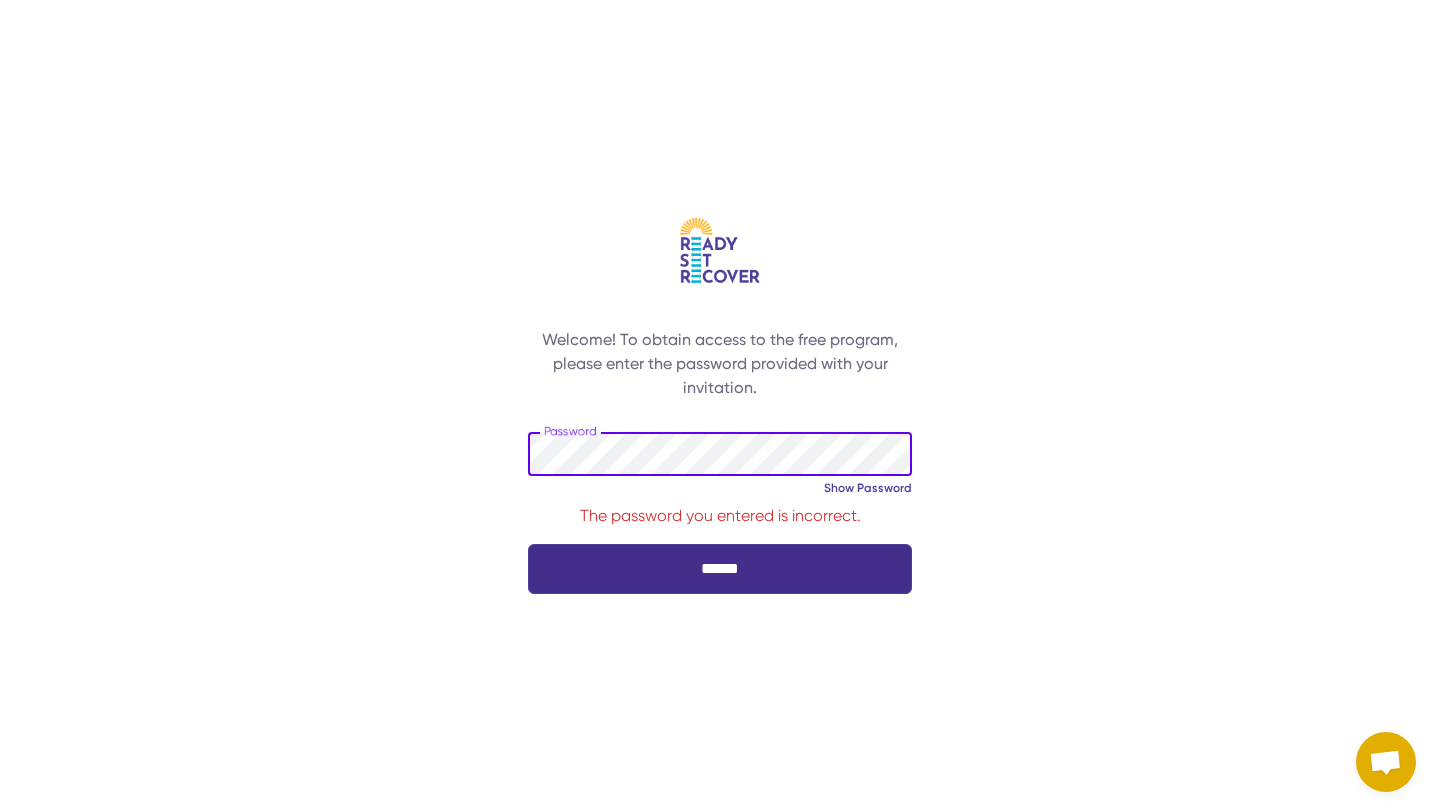 click on "******" at bounding box center [720, 569] 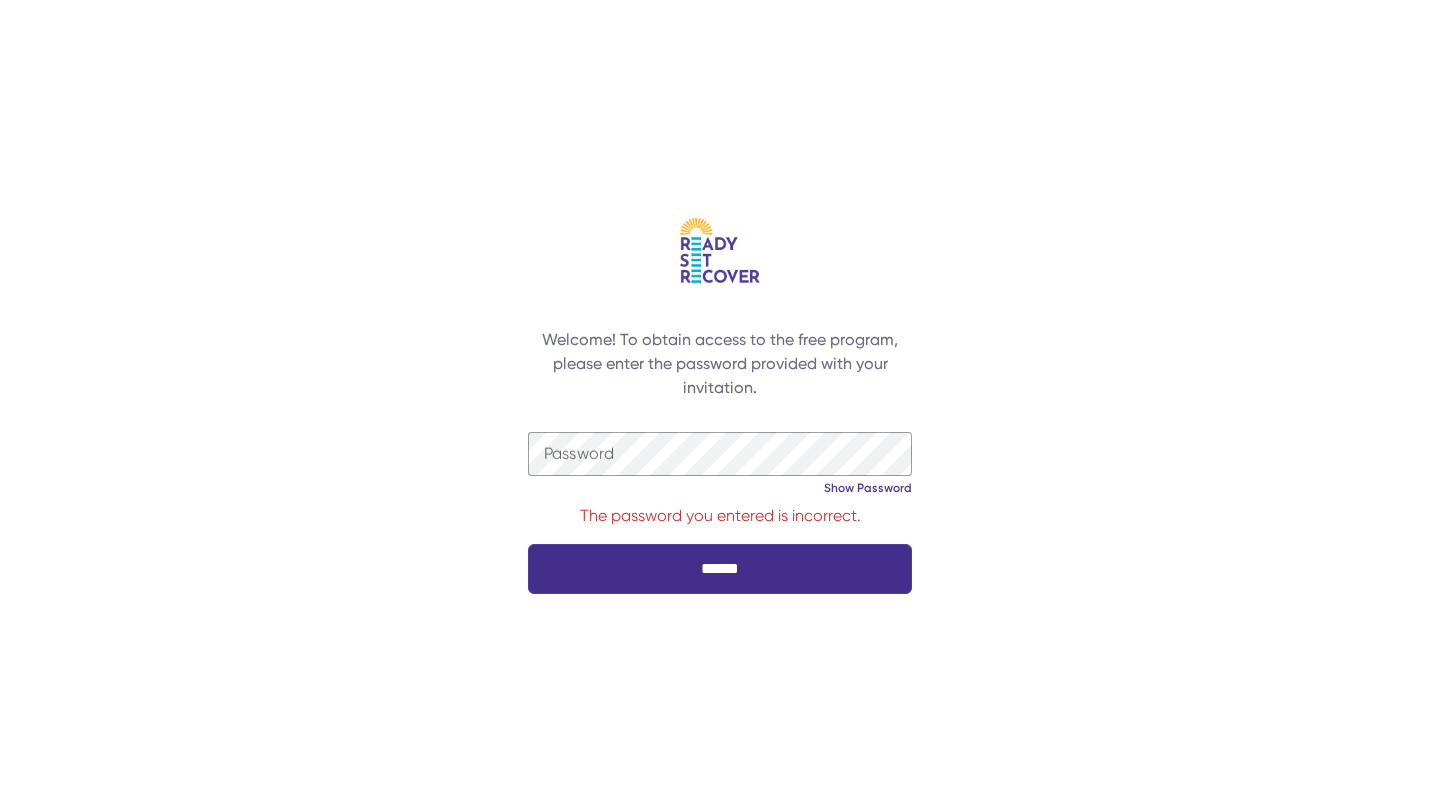 scroll, scrollTop: 0, scrollLeft: 0, axis: both 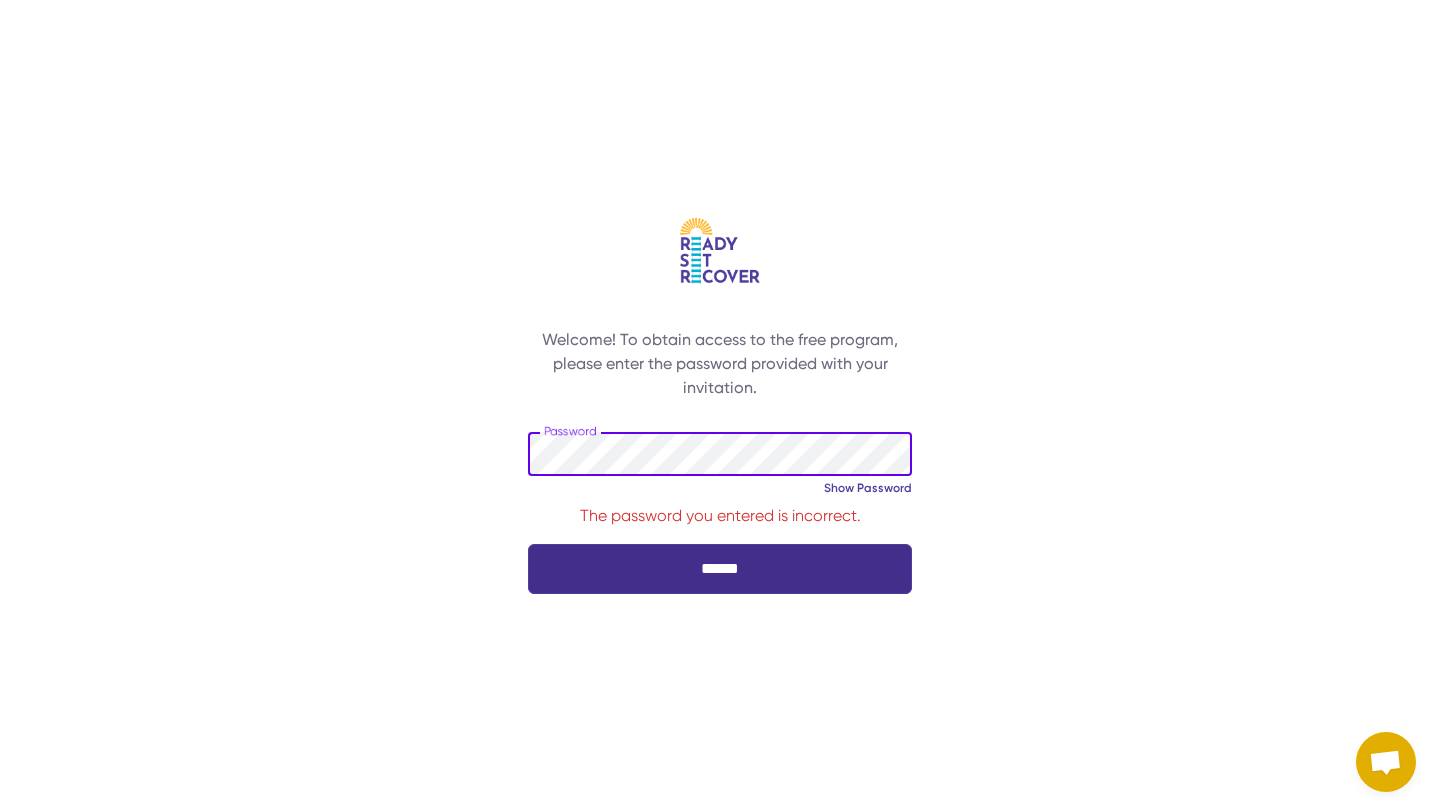 click on "Welcome! To obtain access to the free program, please enter the password provided with your invitation.
Password
Show Password
Hide Password
The password you entered is incorrect.
******" at bounding box center [720, 406] 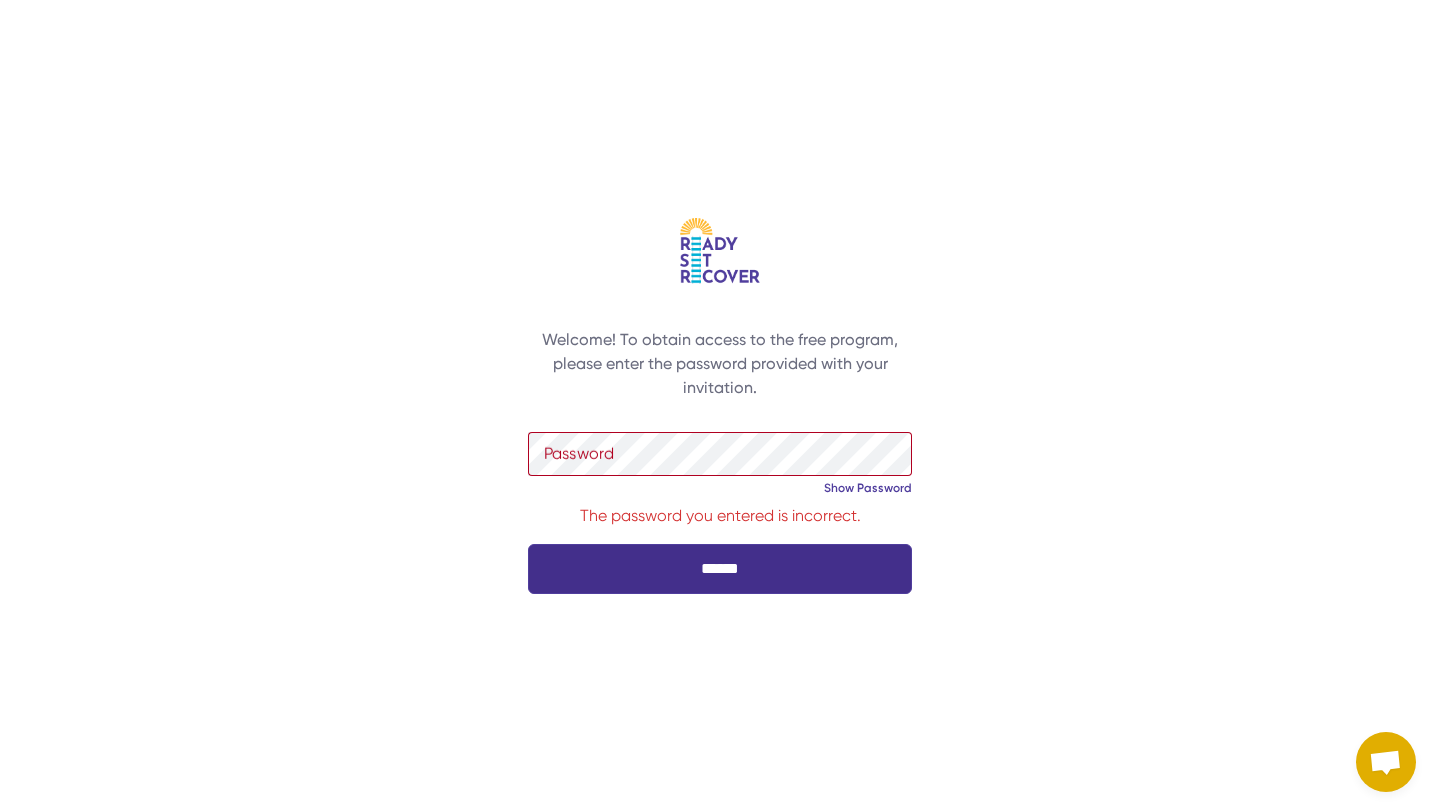 click on "Welcome! To obtain access to the free program, please enter the password provided with your invitation.
Password
Show Password
Hide Password
The password you entered is incorrect.
******" at bounding box center (720, 406) 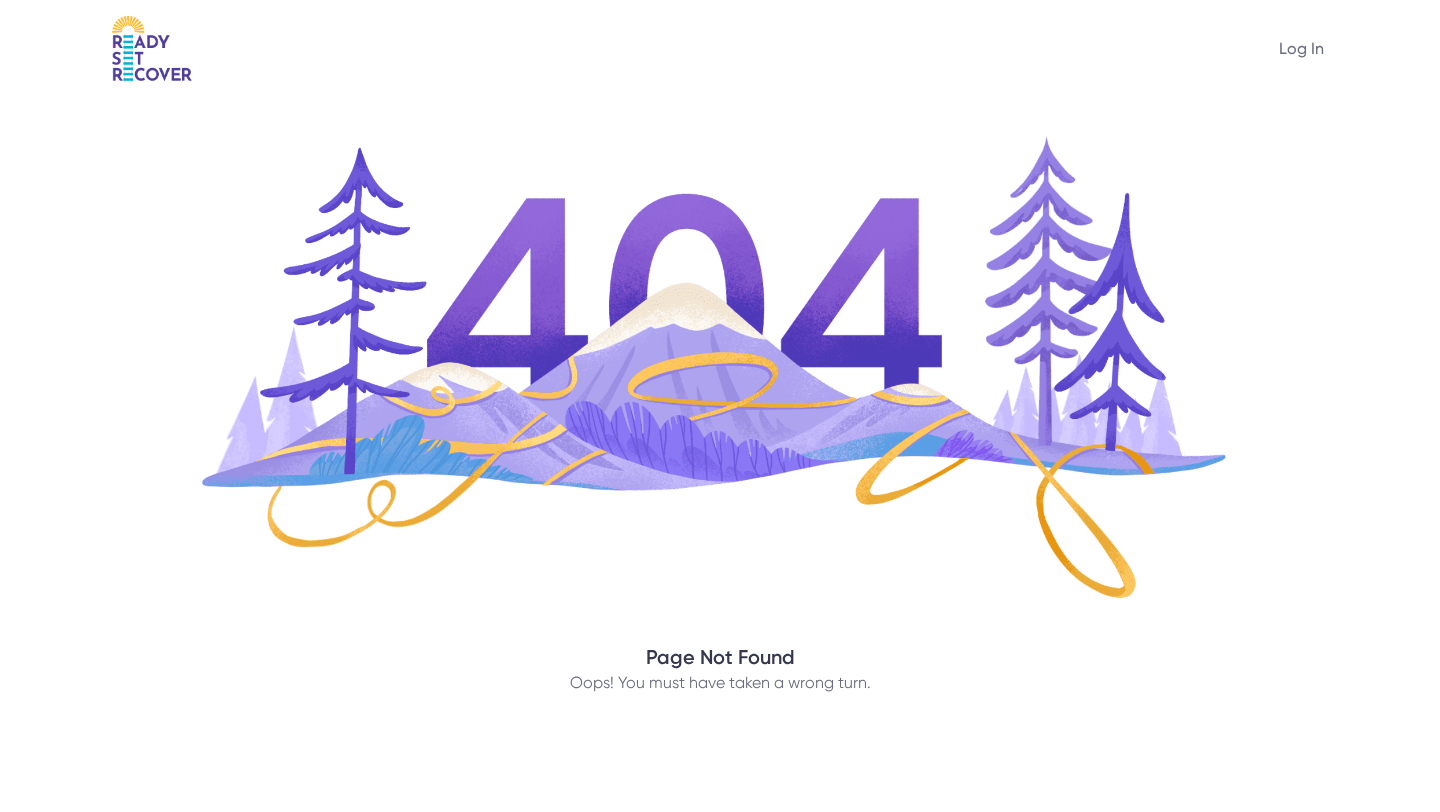 scroll, scrollTop: 0, scrollLeft: 0, axis: both 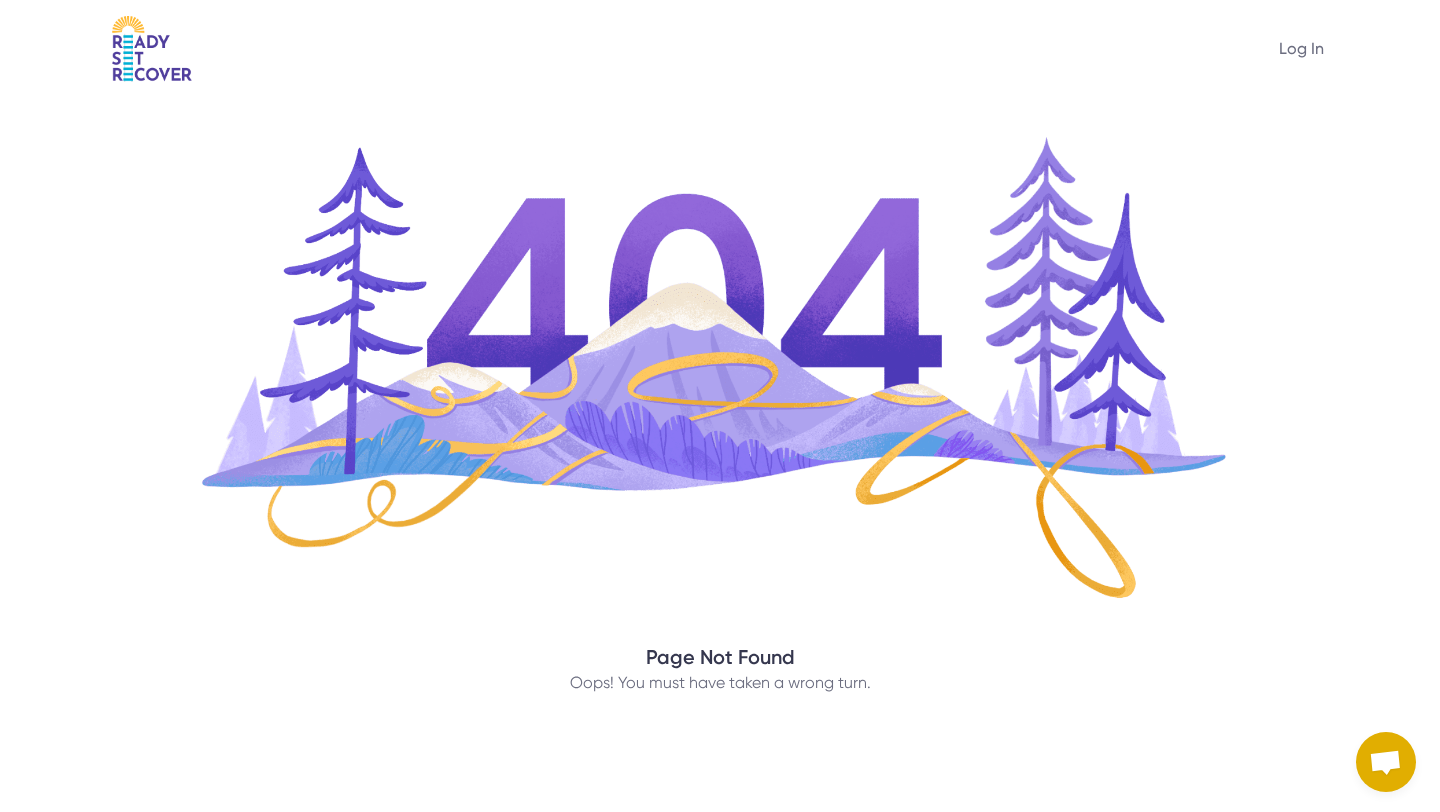 click on "Page Not Found
Oops! You must have taken a wrong turn." at bounding box center [720, 406] 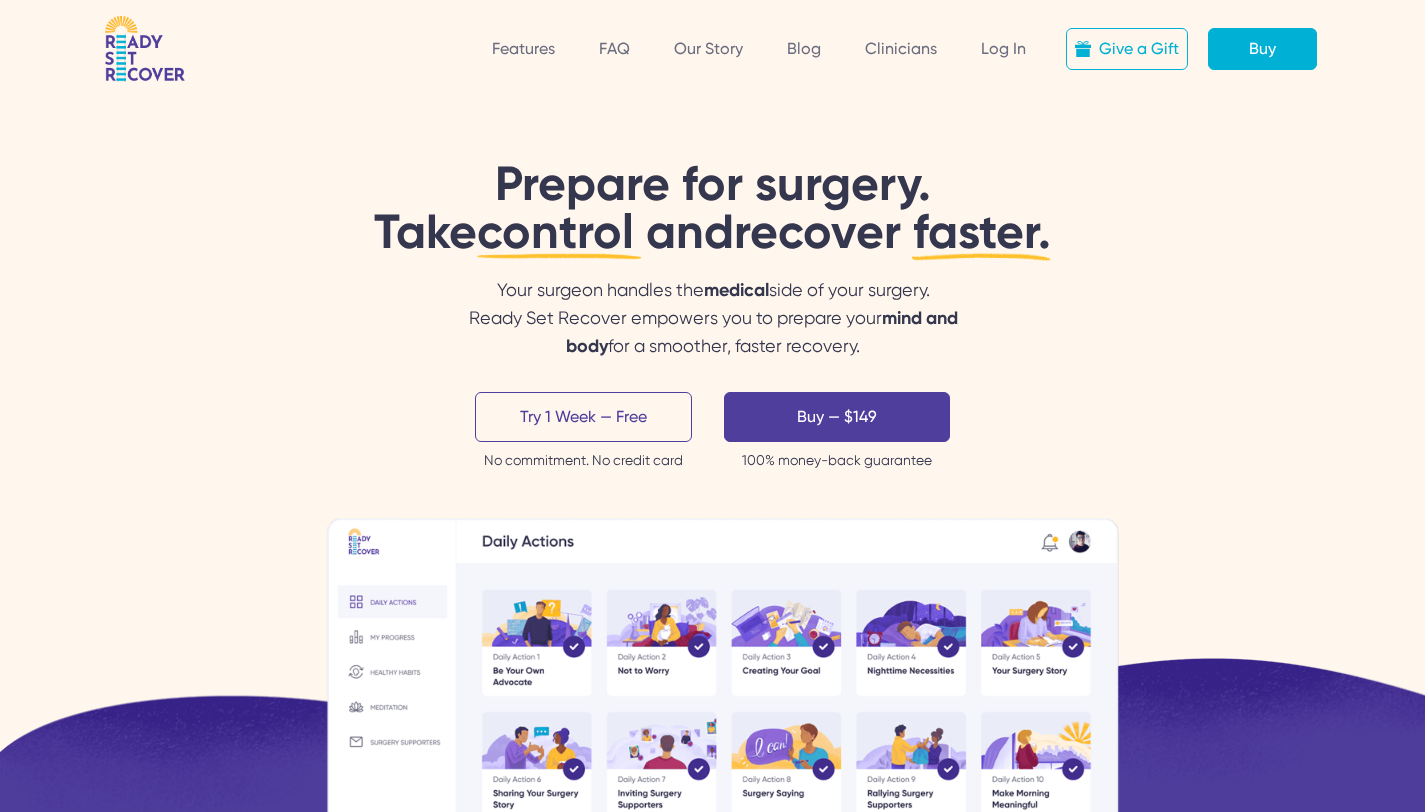scroll, scrollTop: 0, scrollLeft: 0, axis: both 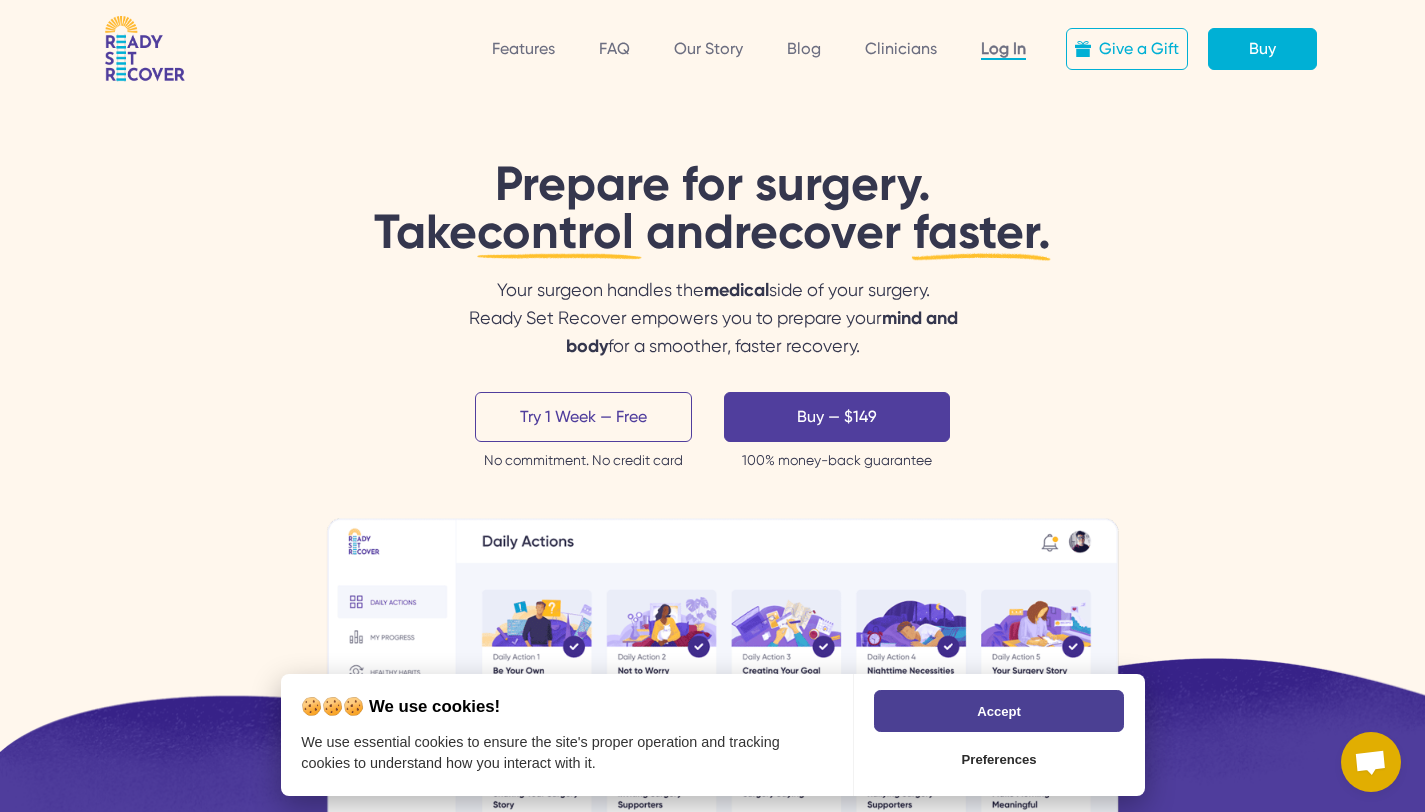 click on "Log In" at bounding box center (1003, 49) 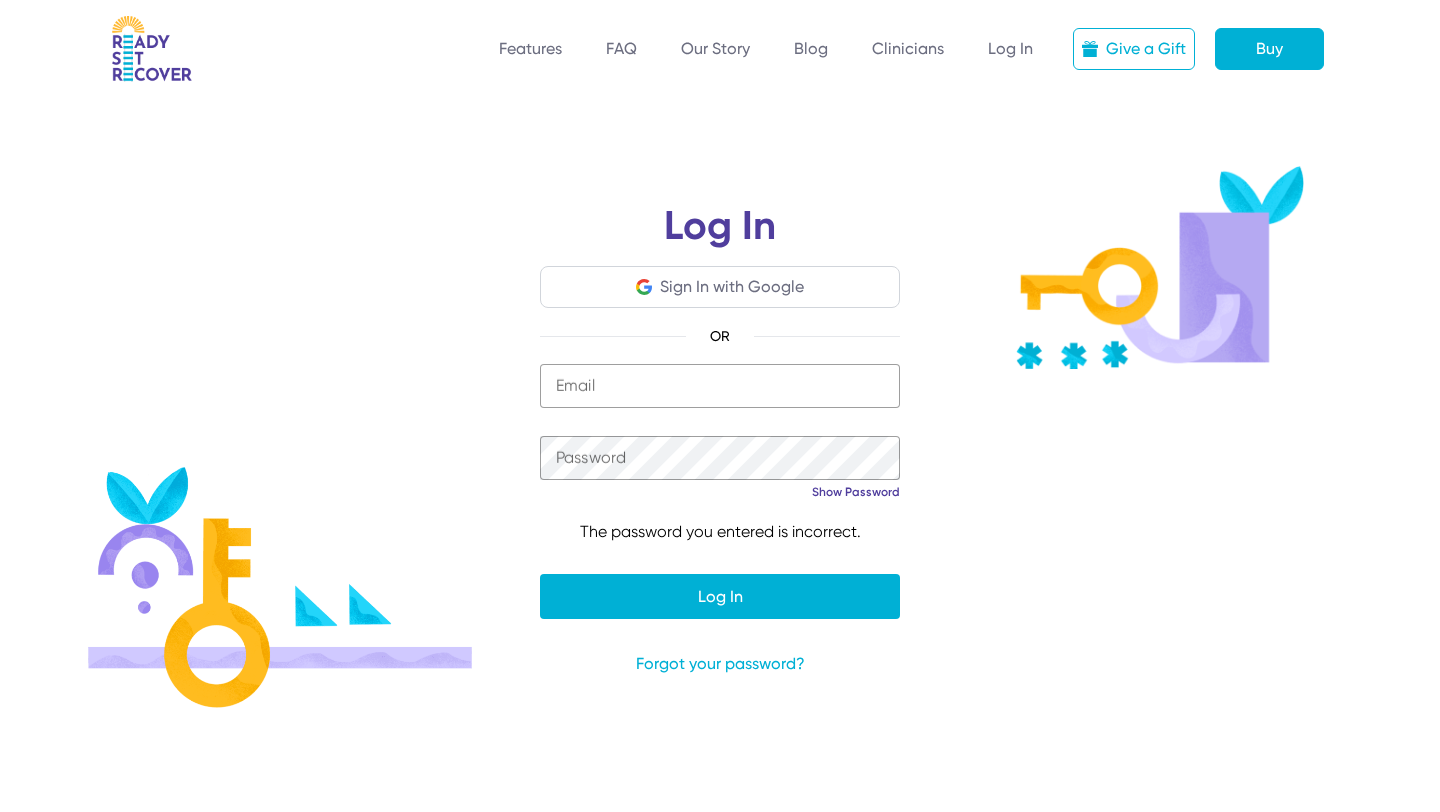scroll, scrollTop: 0, scrollLeft: 0, axis: both 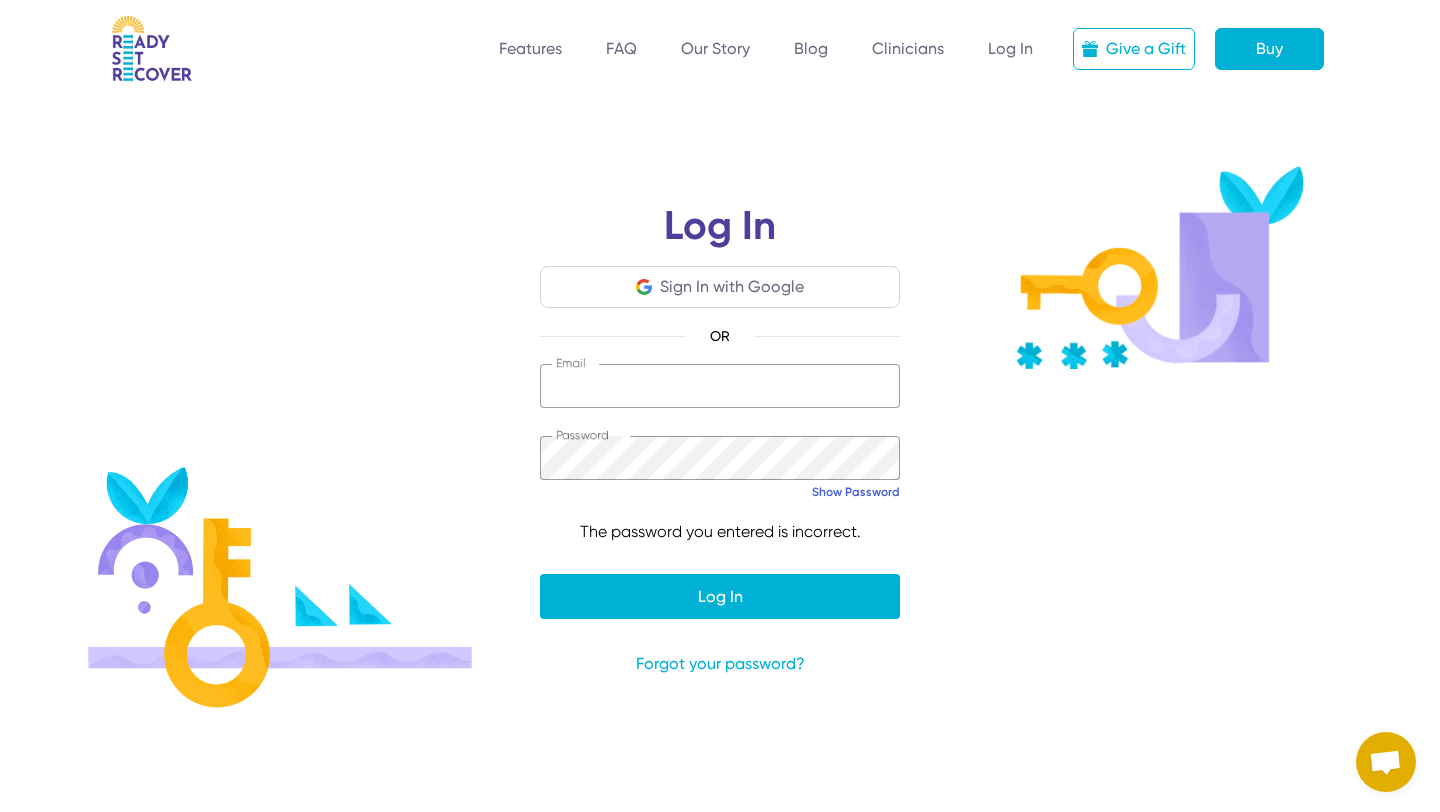 type on "**********" 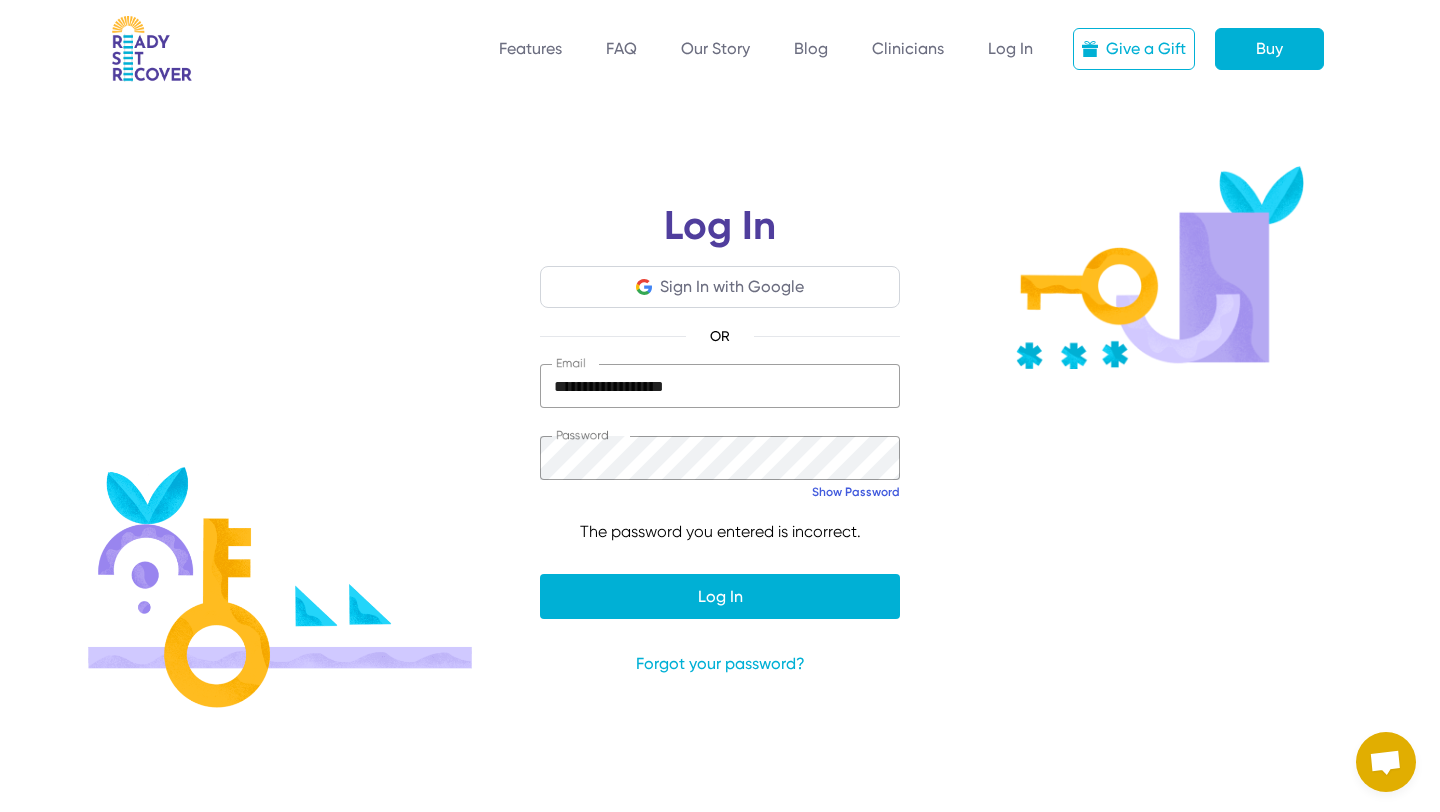 click on "Show Password" at bounding box center (856, 492) 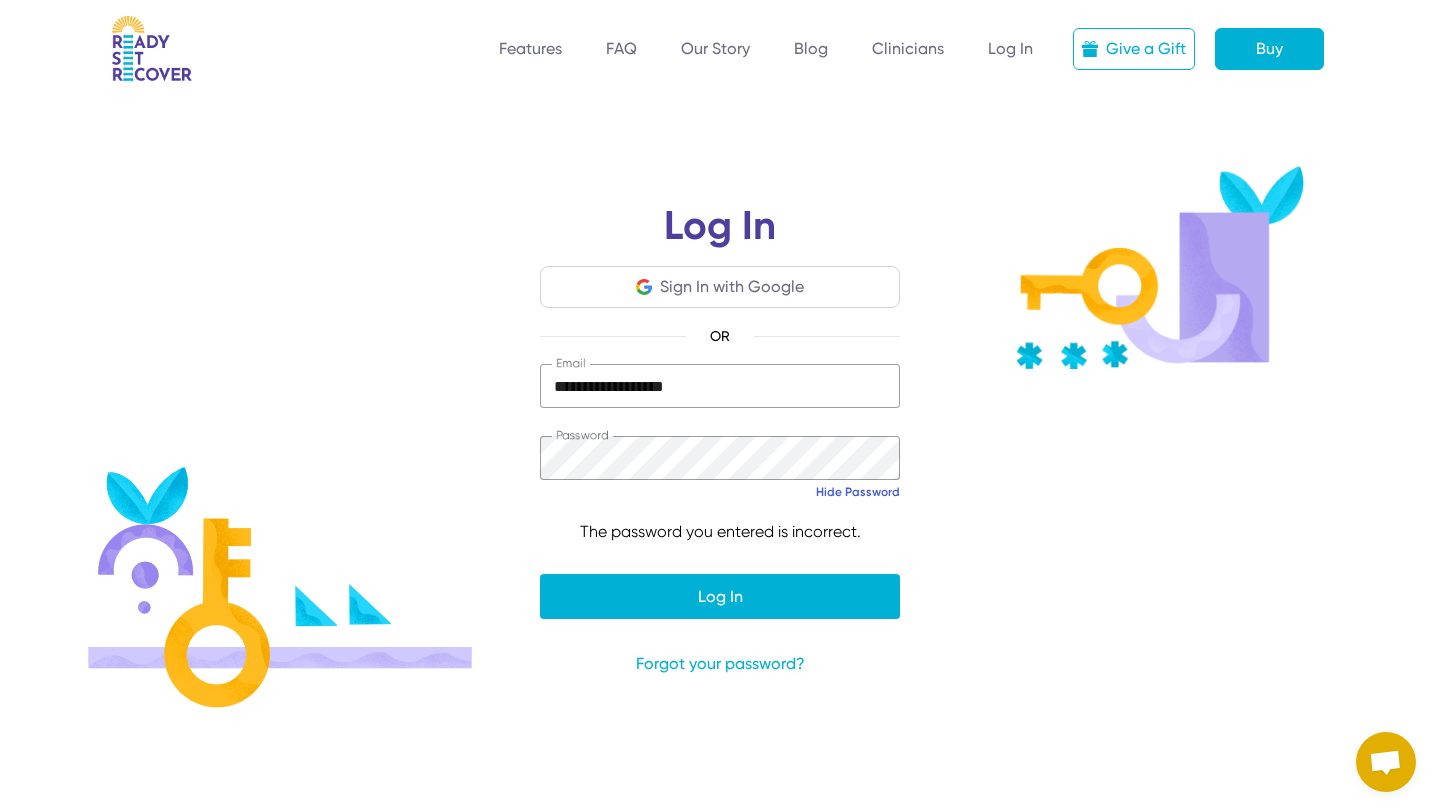 click on "Hide Password" at bounding box center (858, 492) 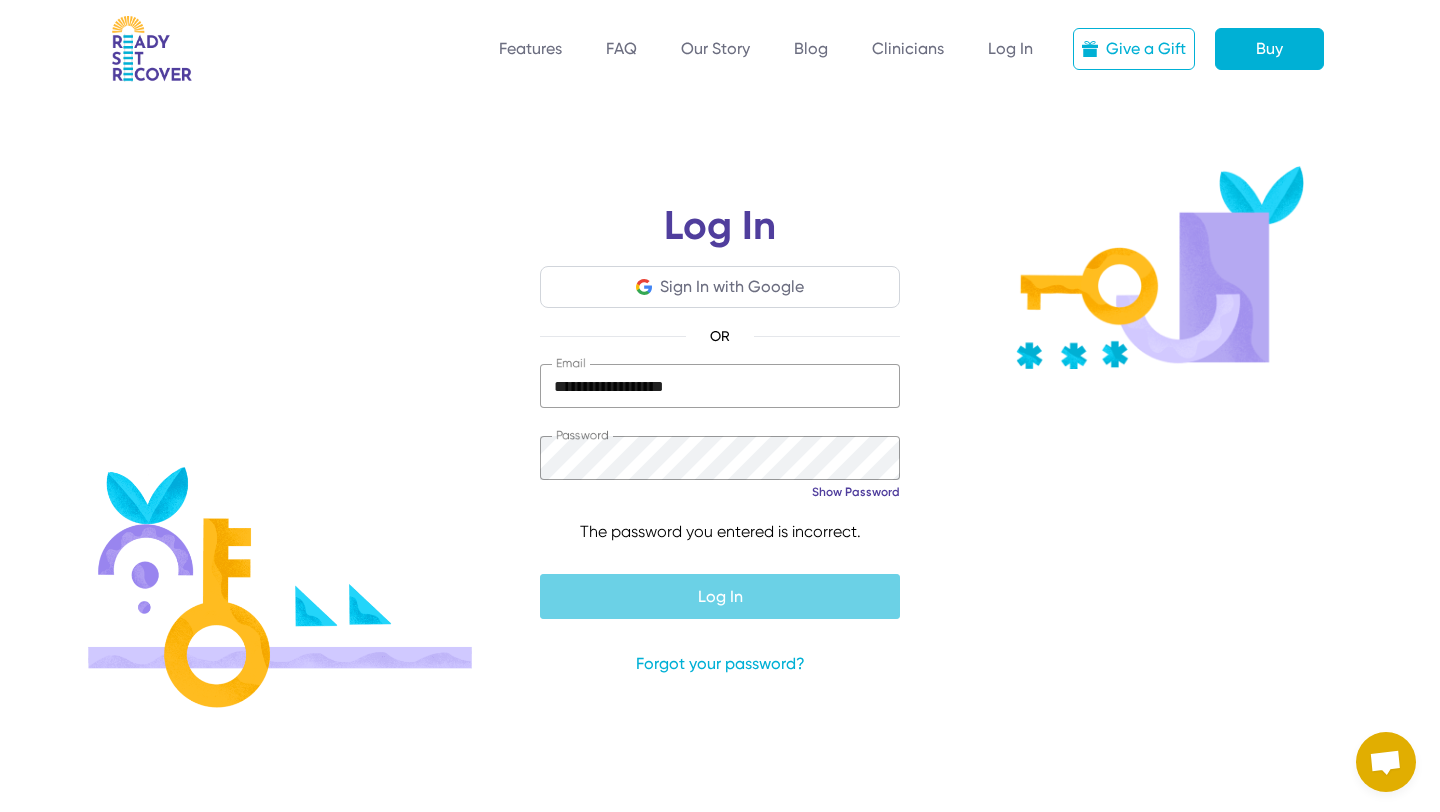 click at bounding box center [720, 596] 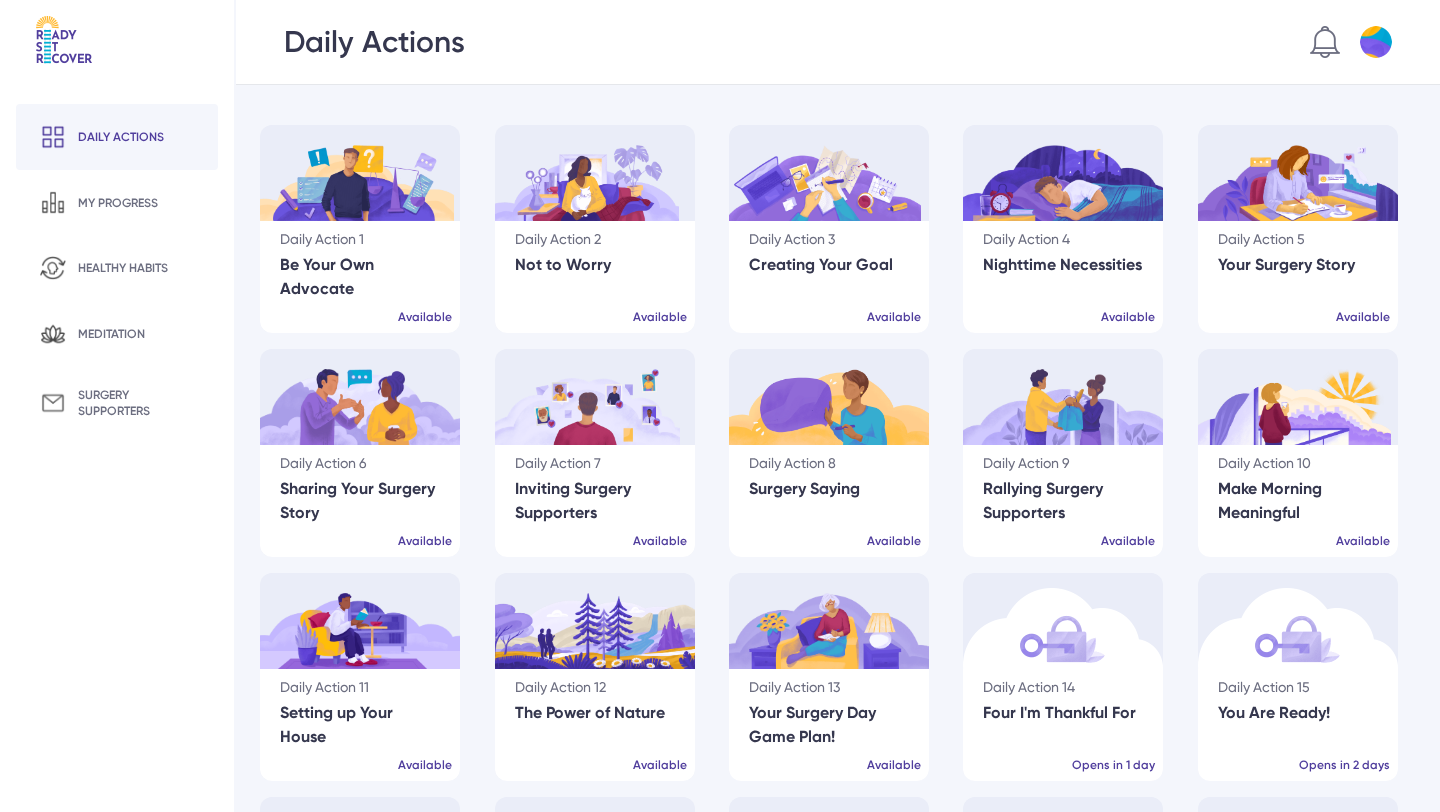 scroll, scrollTop: 0, scrollLeft: 0, axis: both 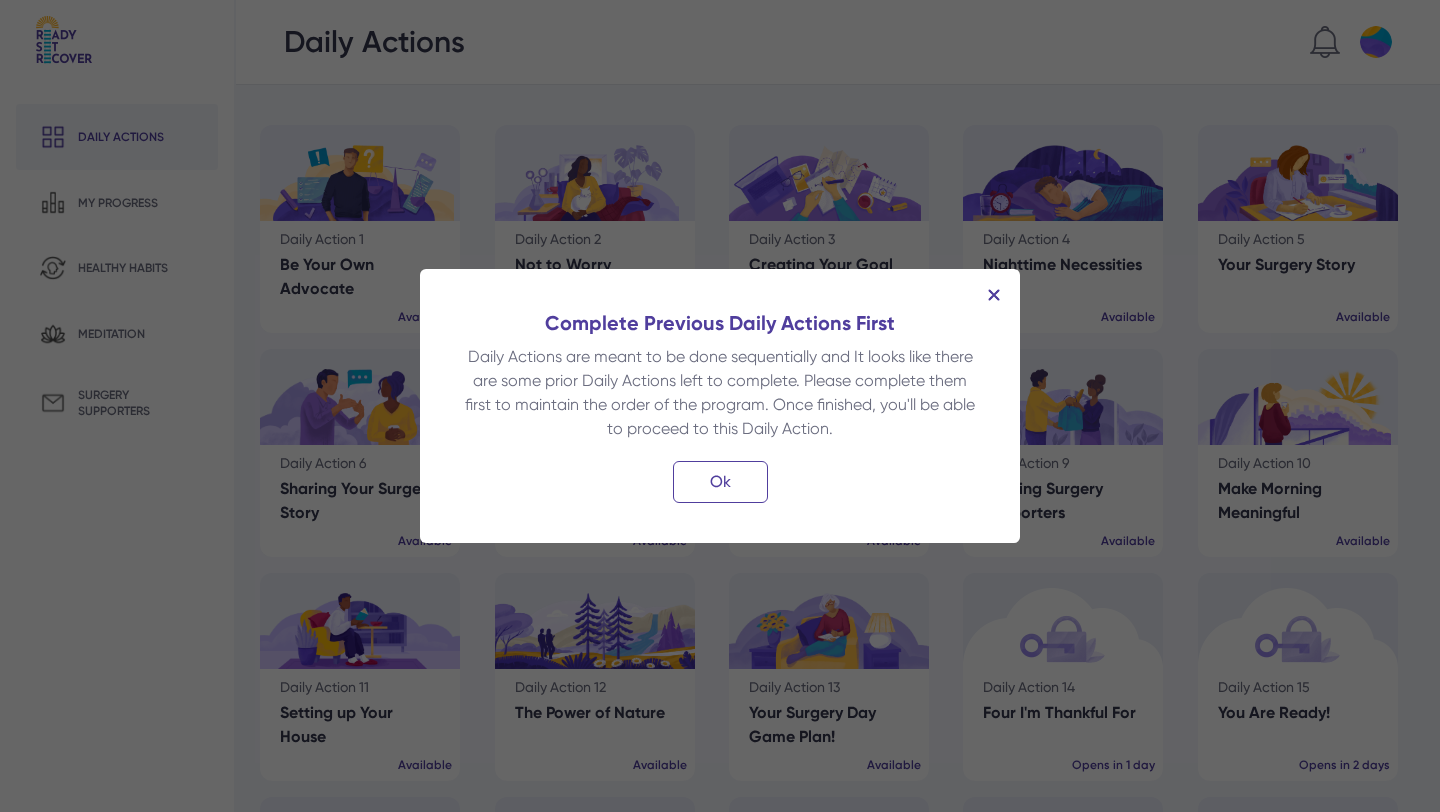 click on "Ok" at bounding box center [720, 482] 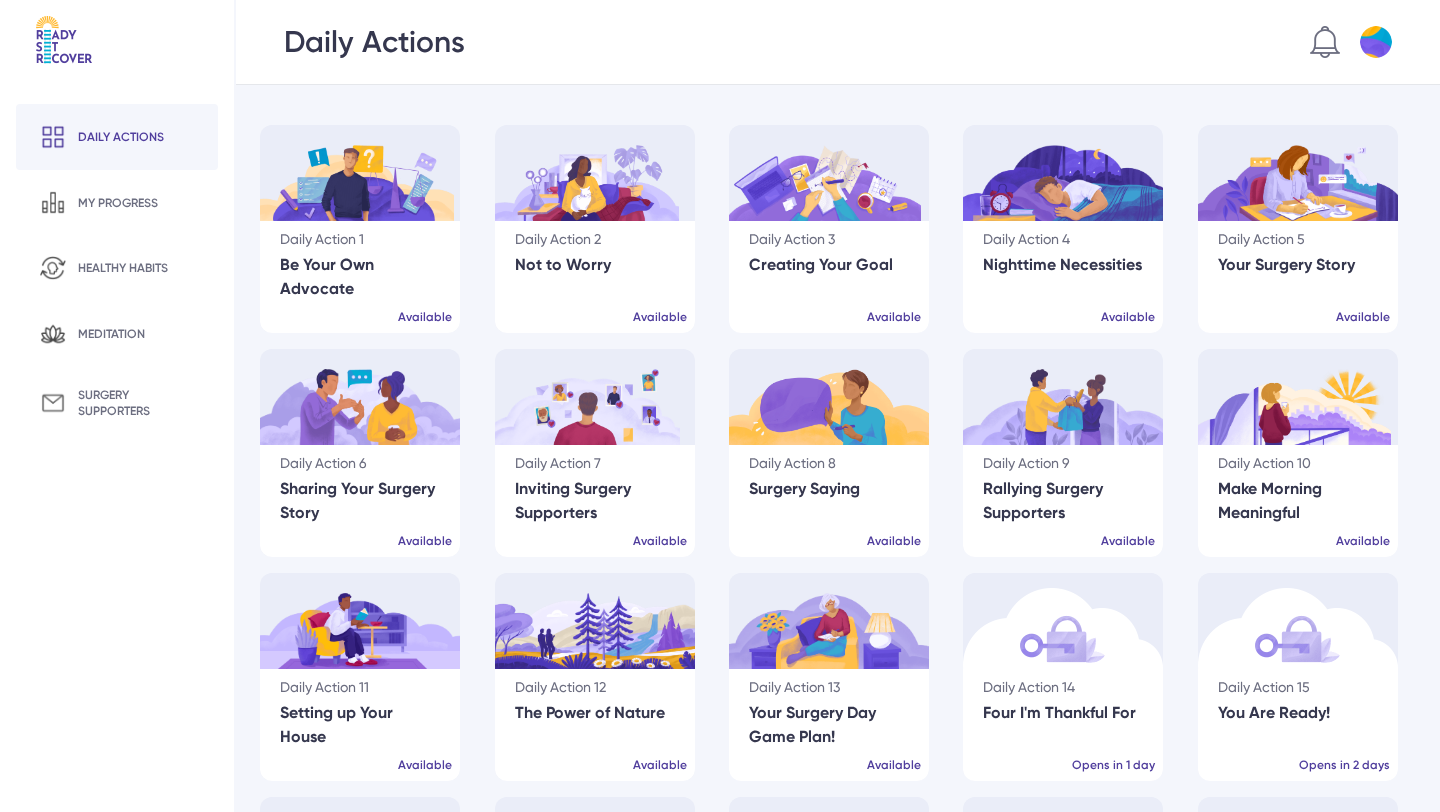 click on "Available" at bounding box center [660, 317] 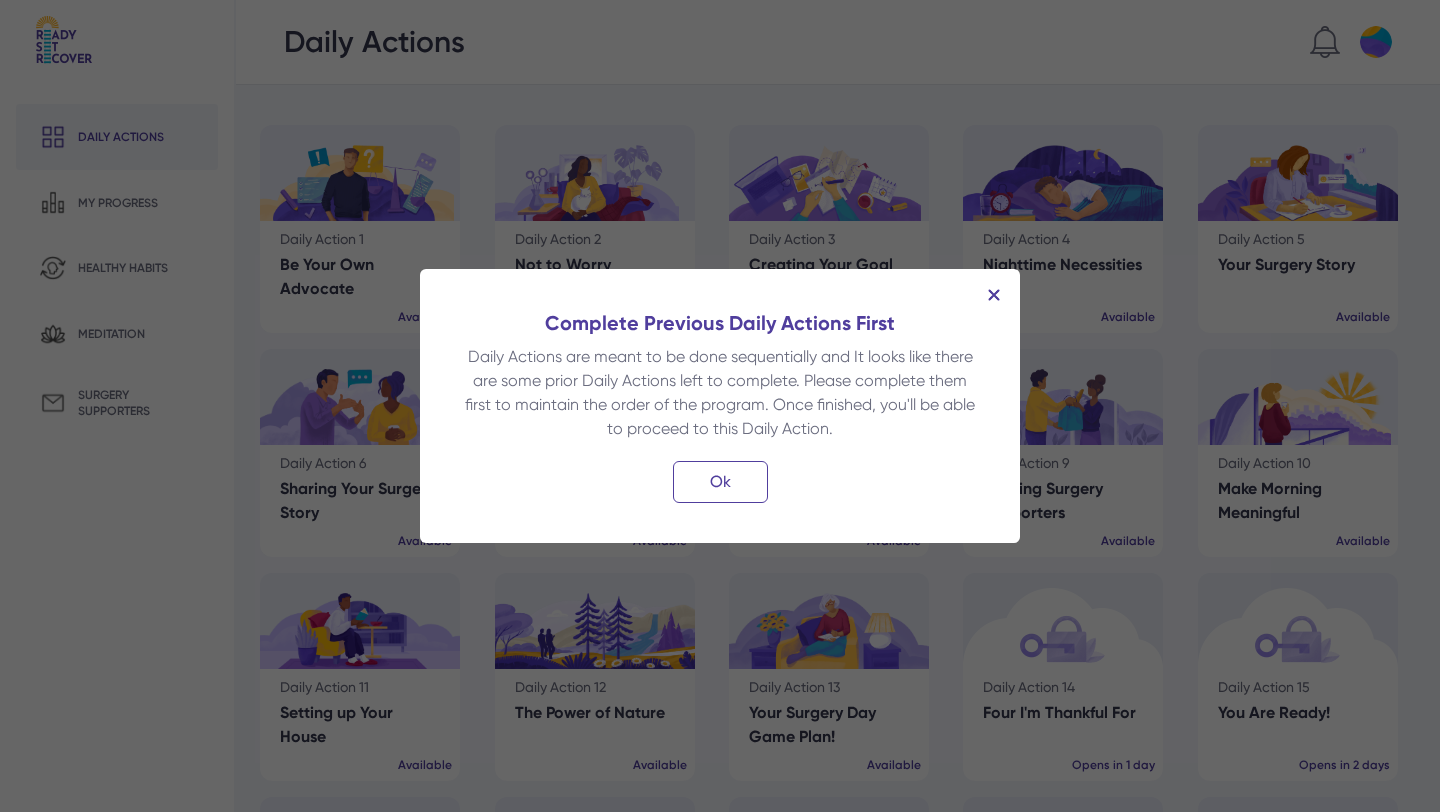 click on "Ok" at bounding box center [720, 482] 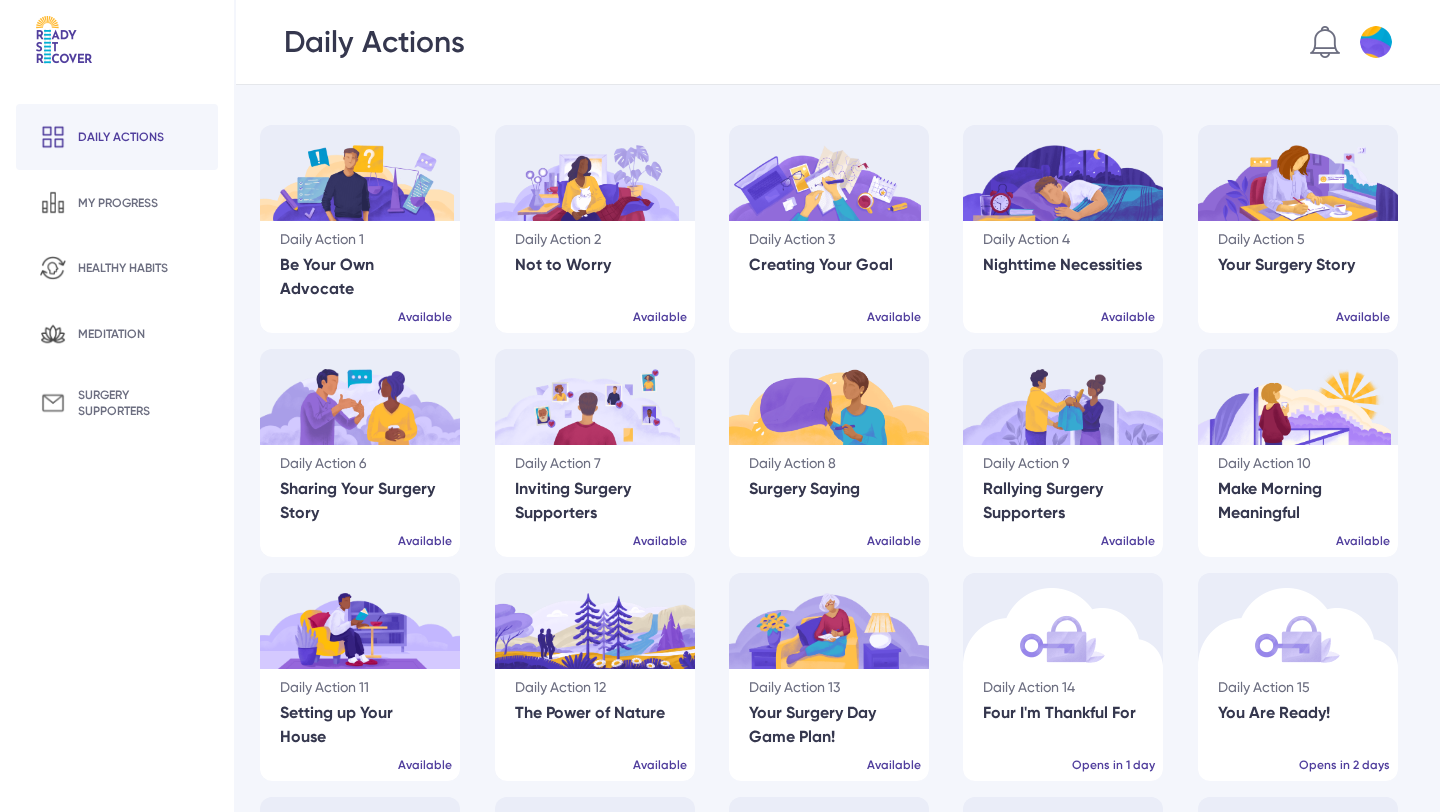 click at bounding box center (356, 173) 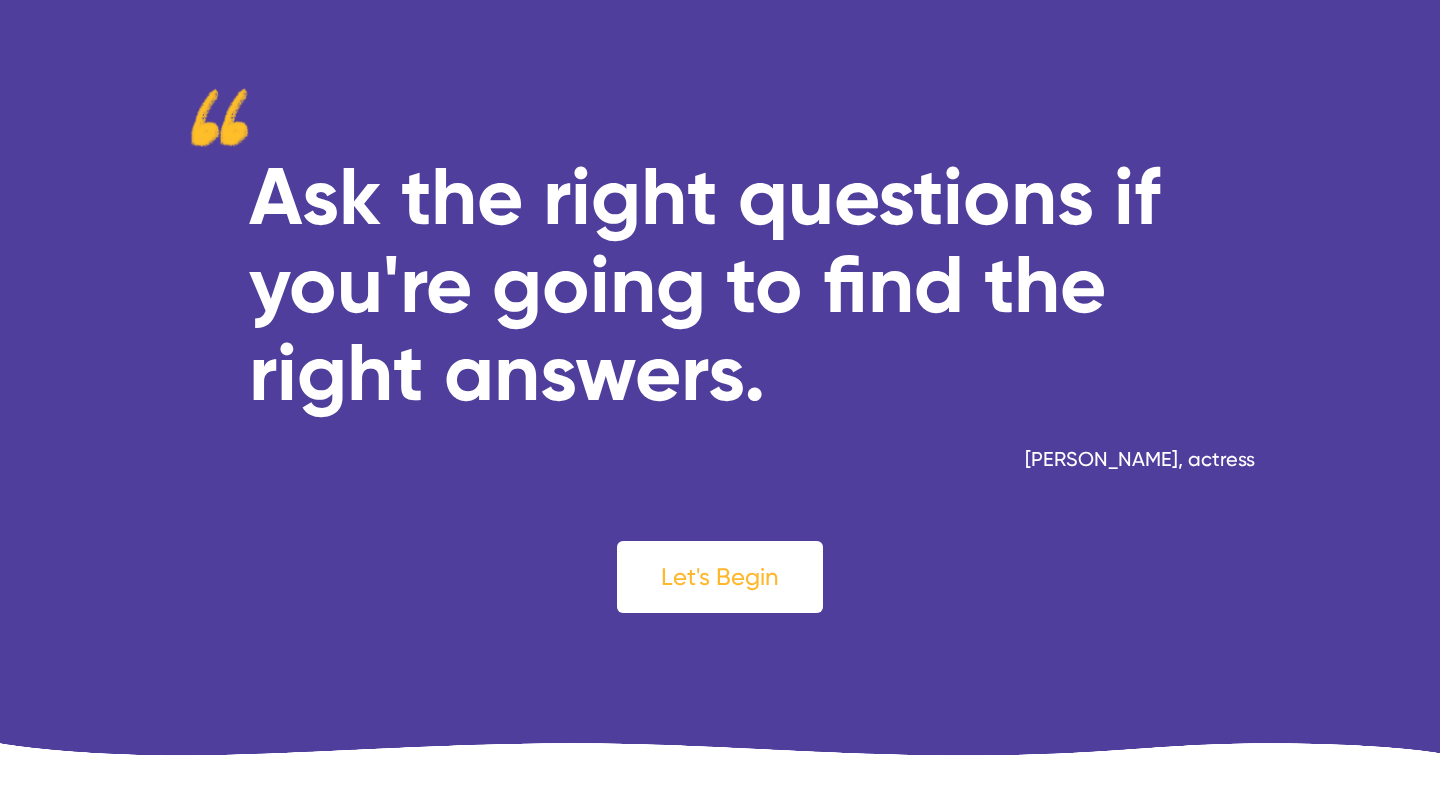 scroll, scrollTop: 0, scrollLeft: 0, axis: both 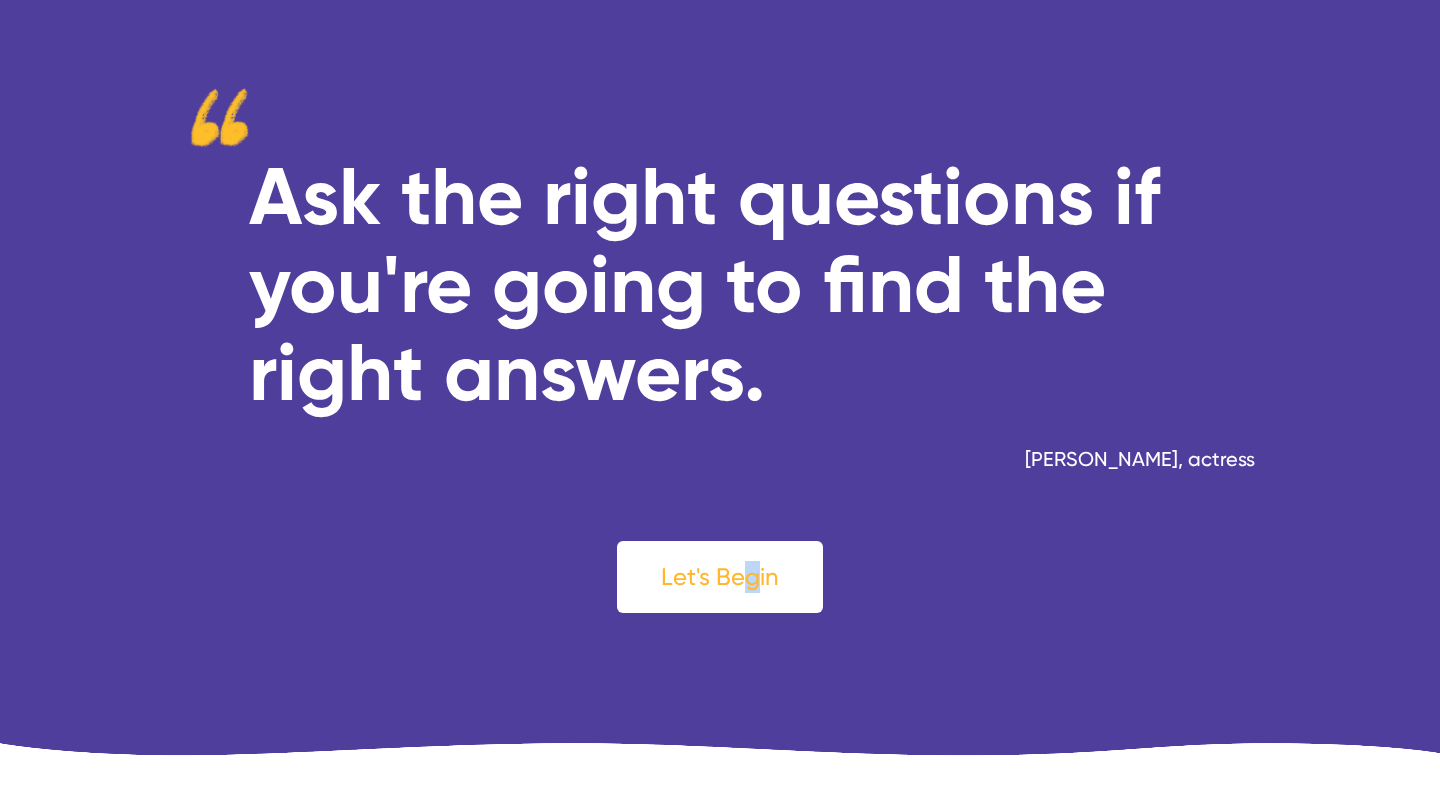 click on "Let's Begin" at bounding box center (720, 577) 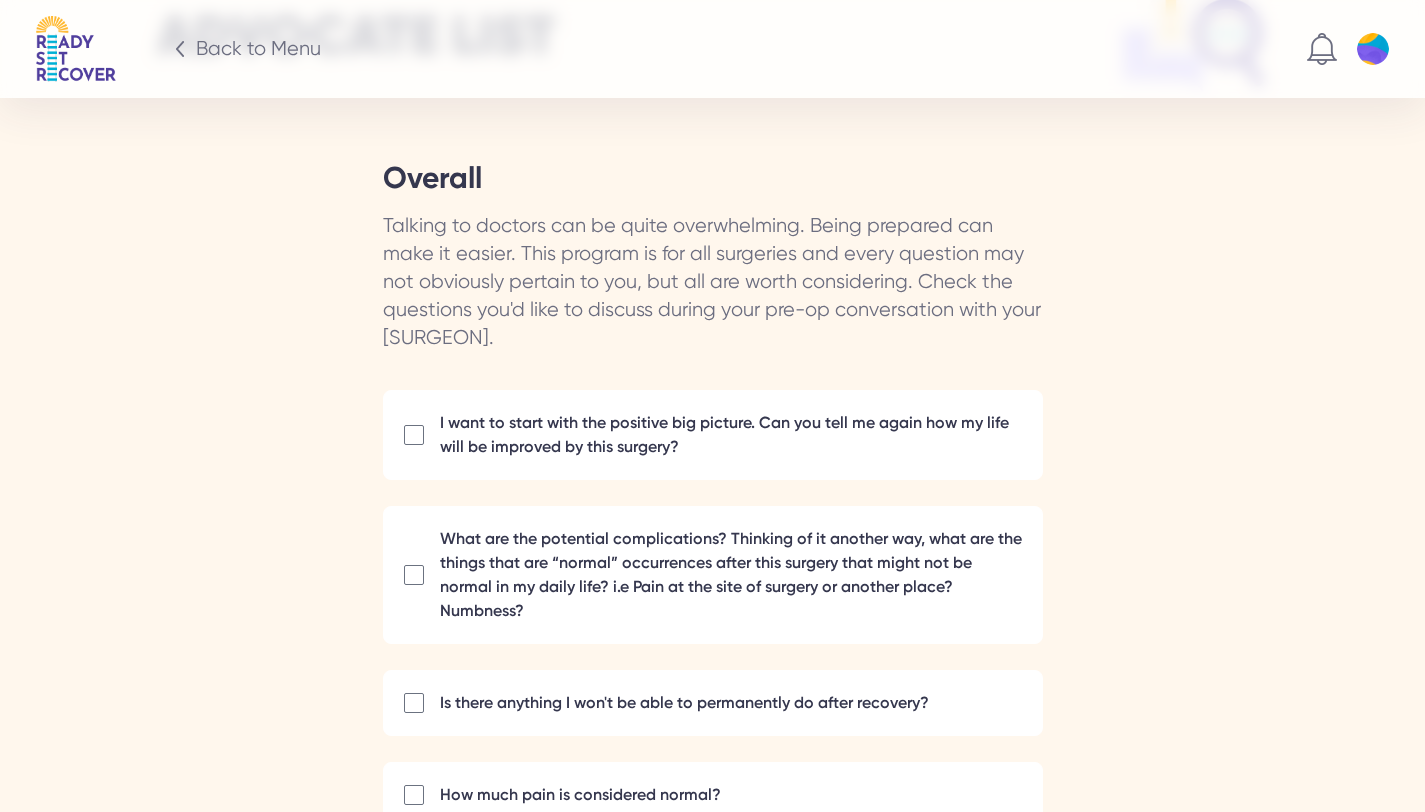scroll, scrollTop: 4624, scrollLeft: 0, axis: vertical 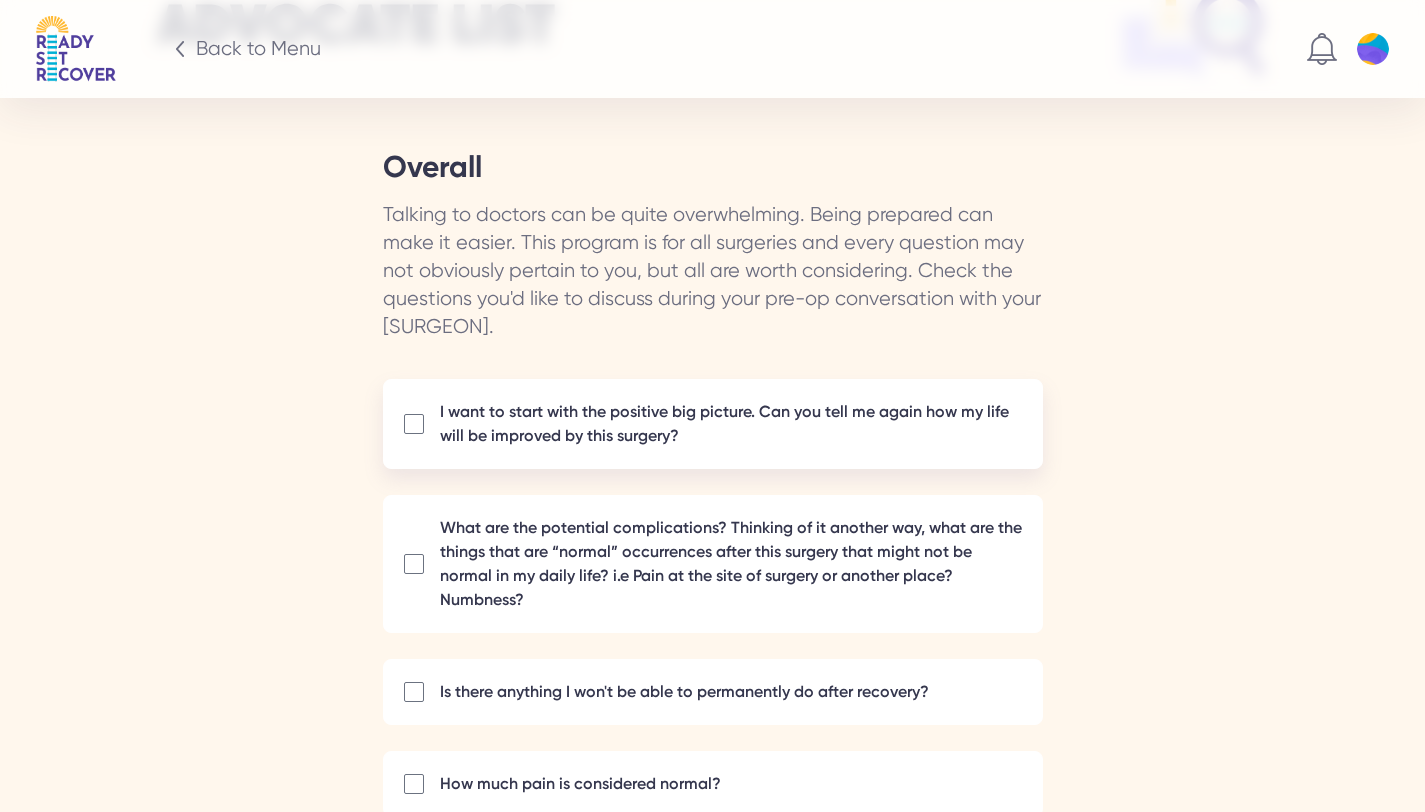 click on "I want to start with the positive big picture. Can you tell me again how my life will be improved by this surgery?" at bounding box center [713, 424] 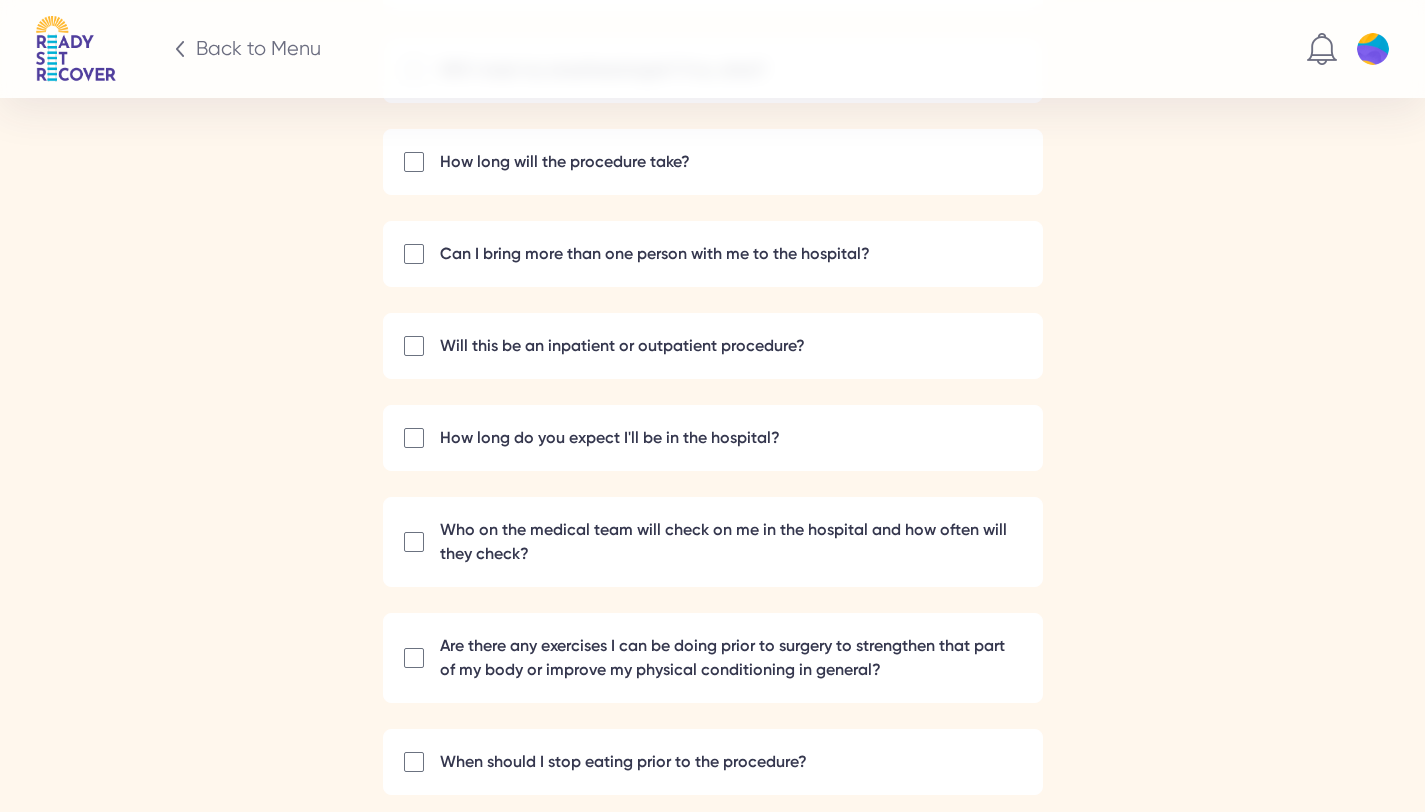 scroll, scrollTop: 6194, scrollLeft: 0, axis: vertical 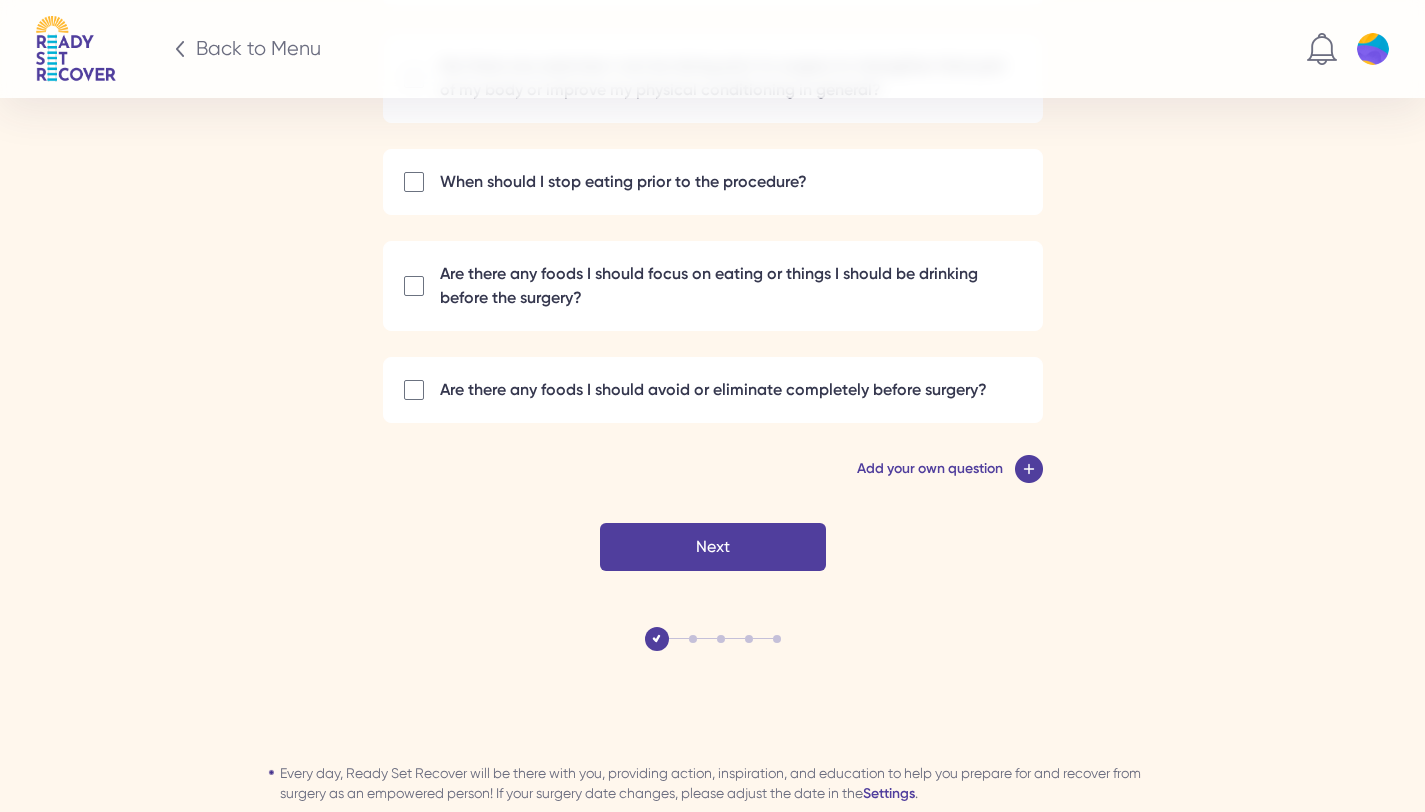 click on "Next" at bounding box center (713, 547) 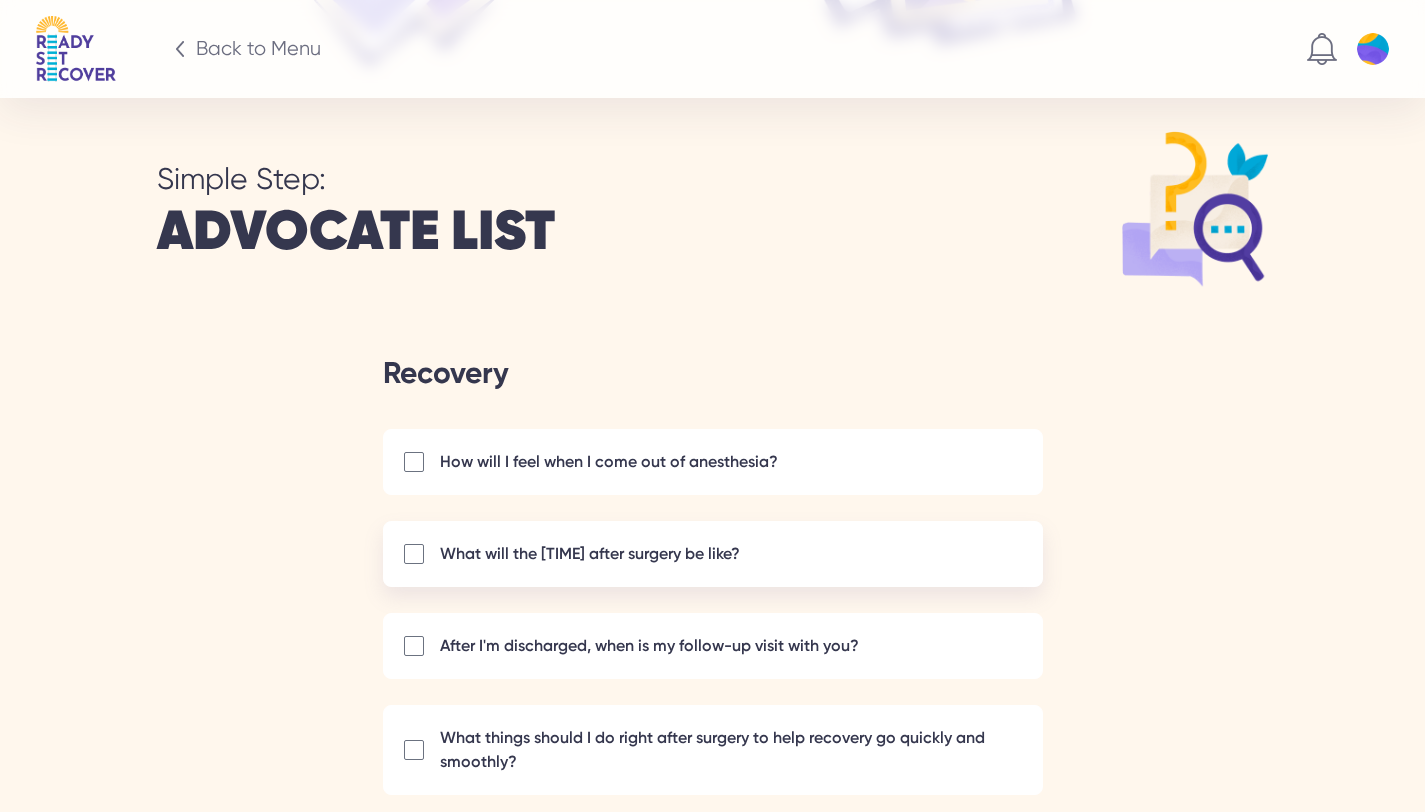click on "What will the [TIME] after surgery be like?" at bounding box center (713, 554) 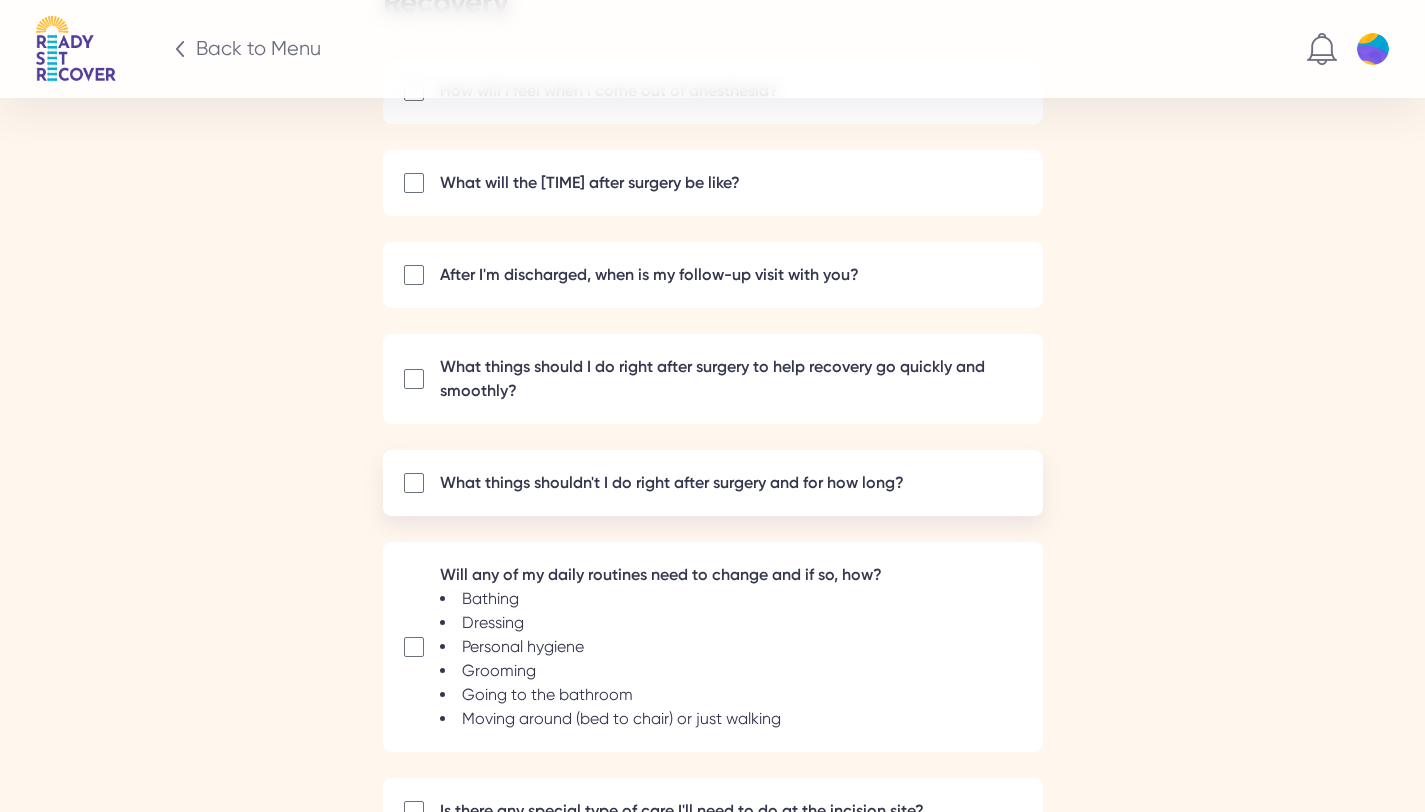 scroll, scrollTop: 4851, scrollLeft: 0, axis: vertical 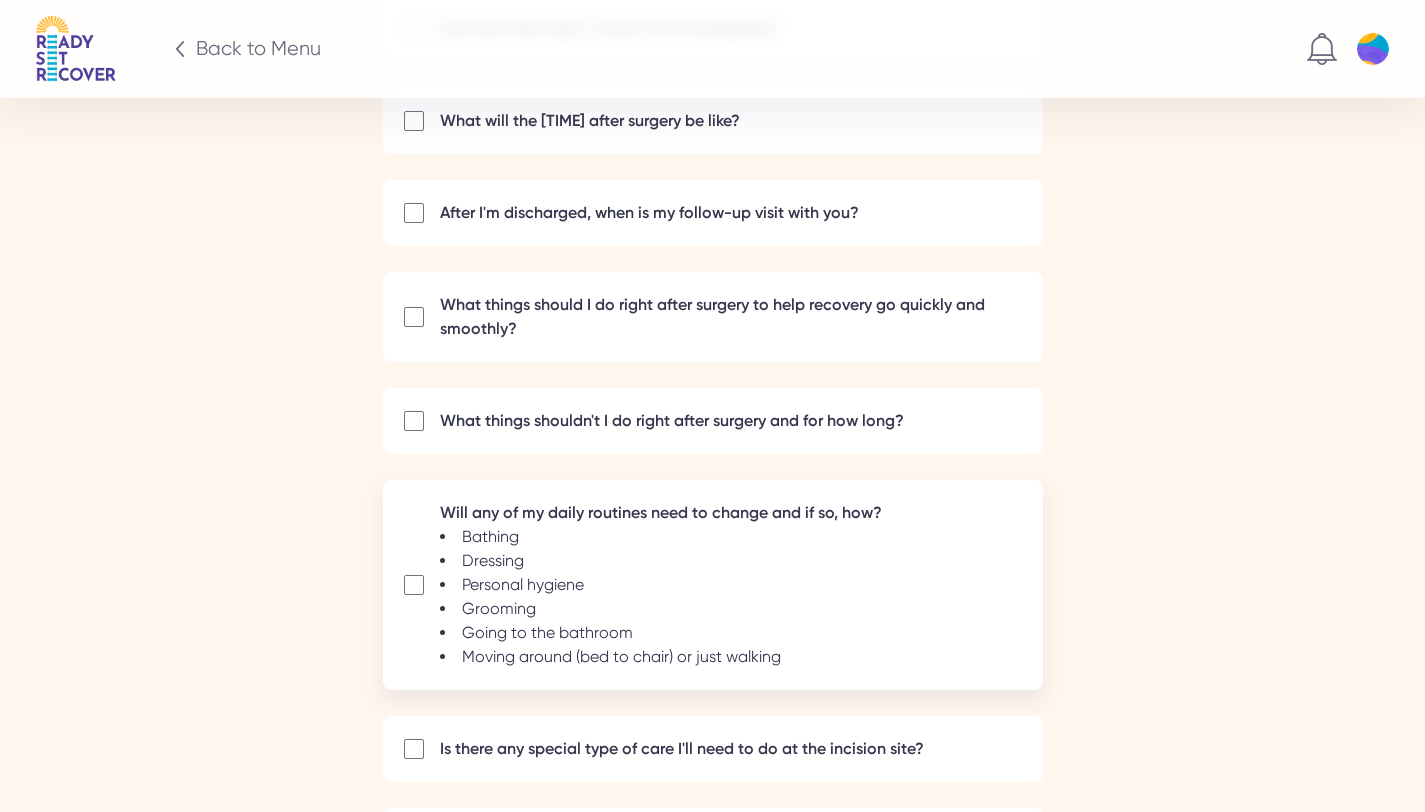 click at bounding box center [414, 585] 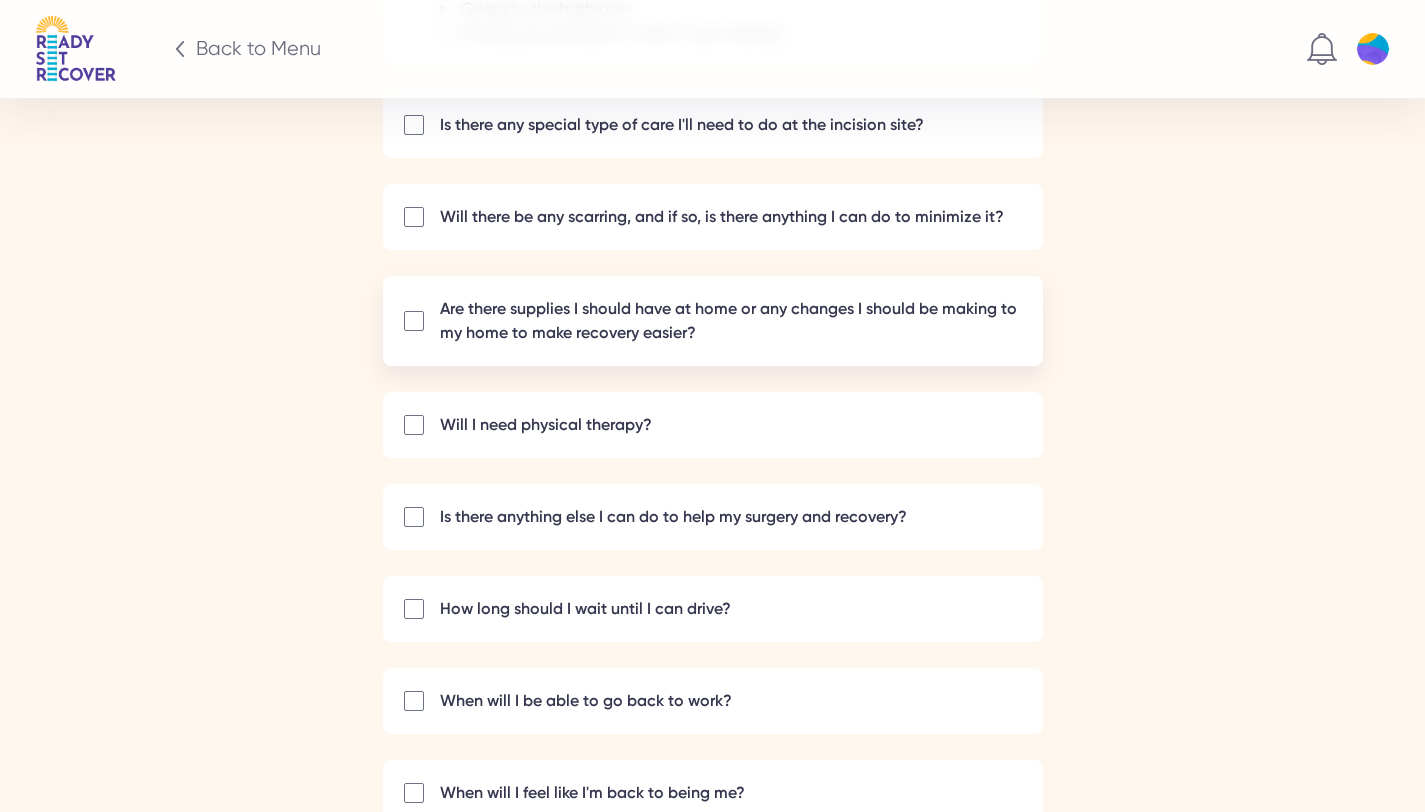 scroll, scrollTop: 5484, scrollLeft: 0, axis: vertical 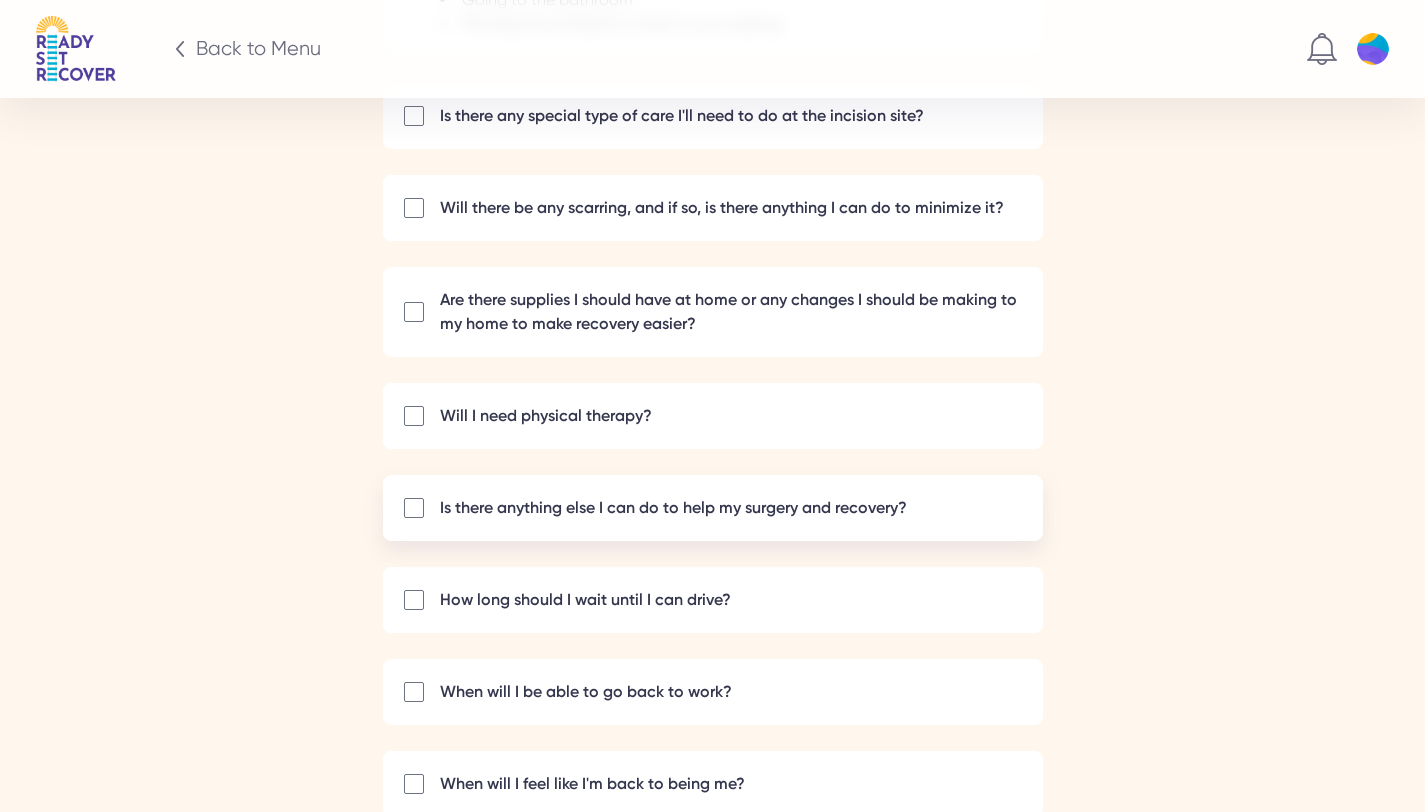 drag, startPoint x: 414, startPoint y: 468, endPoint x: 428, endPoint y: 468, distance: 14 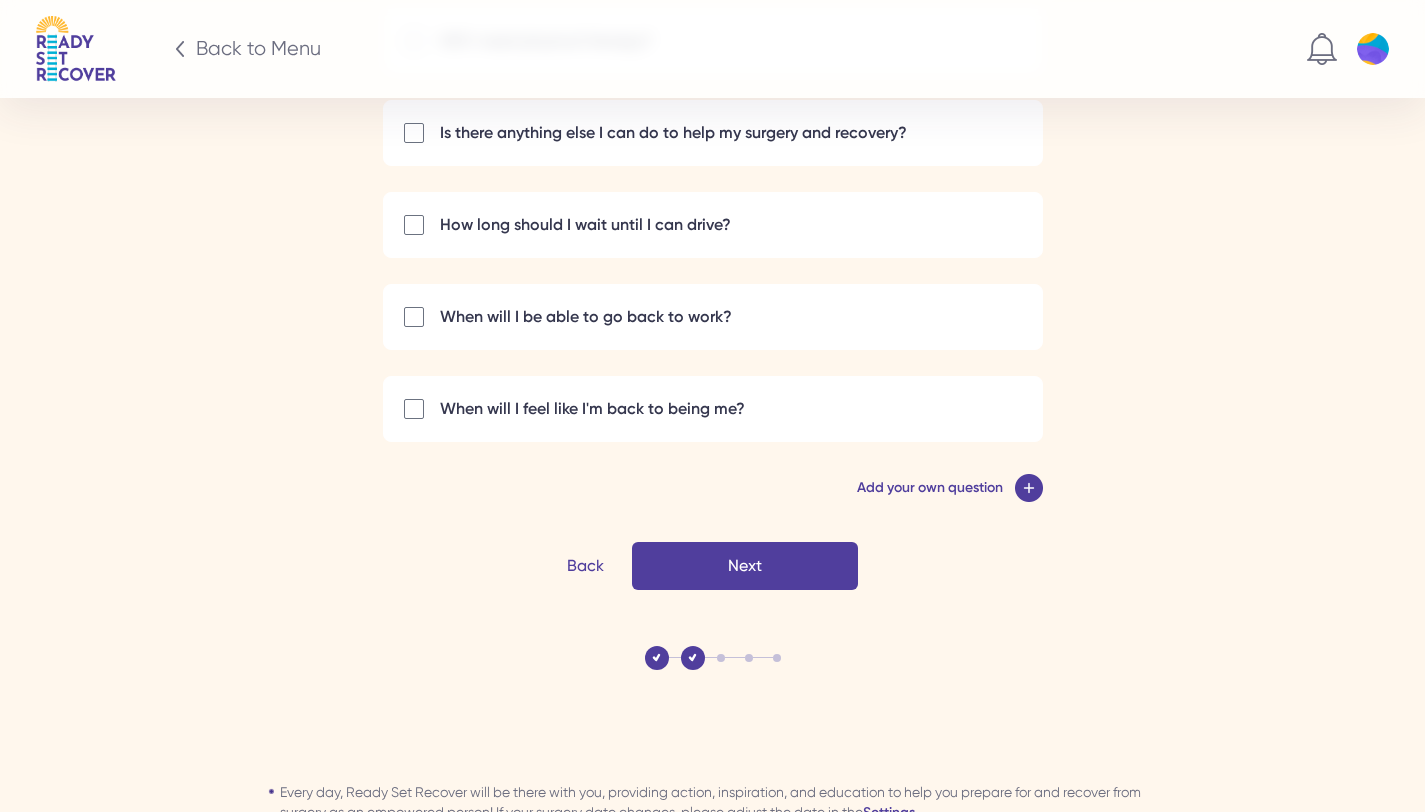 click on "Next" at bounding box center (0, 0) 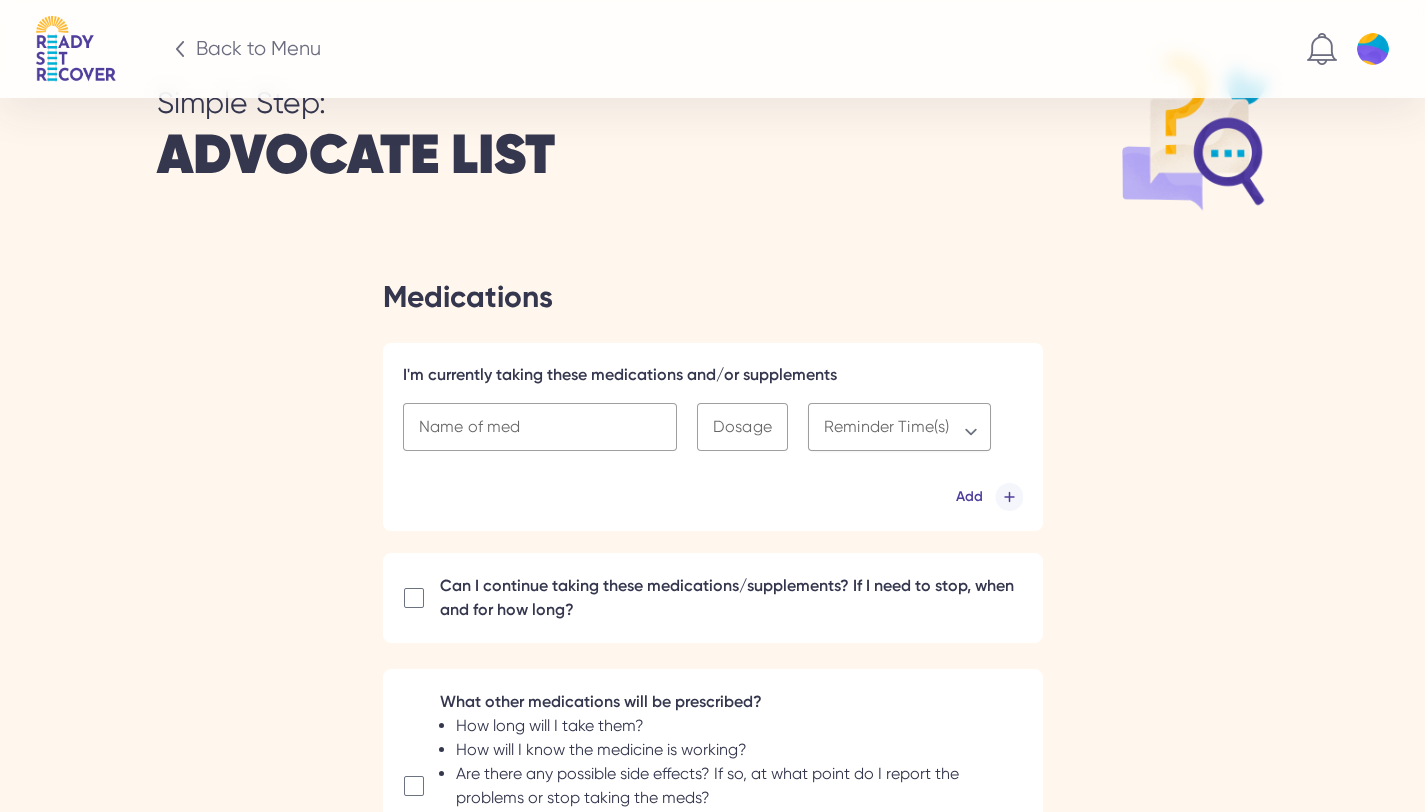 scroll, scrollTop: 4590, scrollLeft: 0, axis: vertical 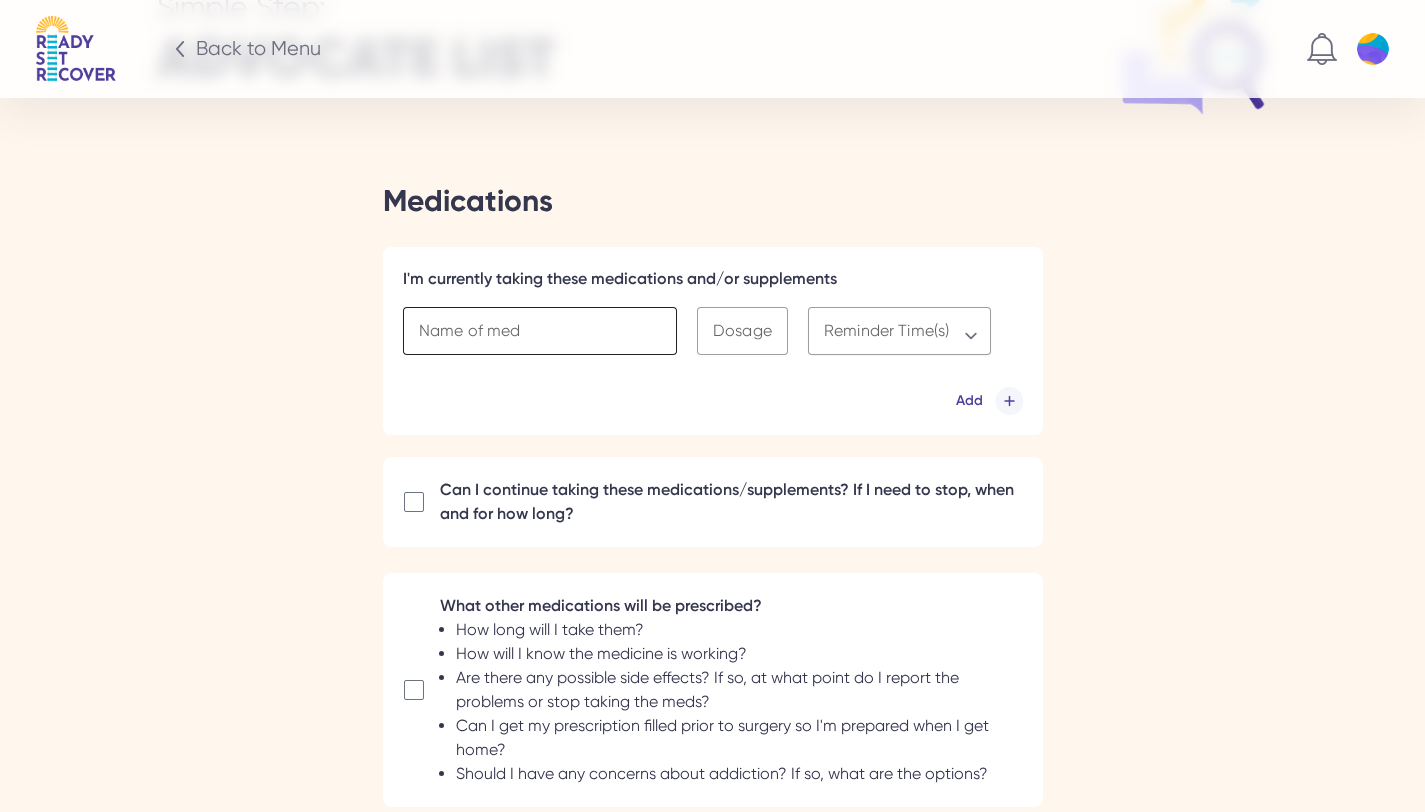 click at bounding box center [540, 331] 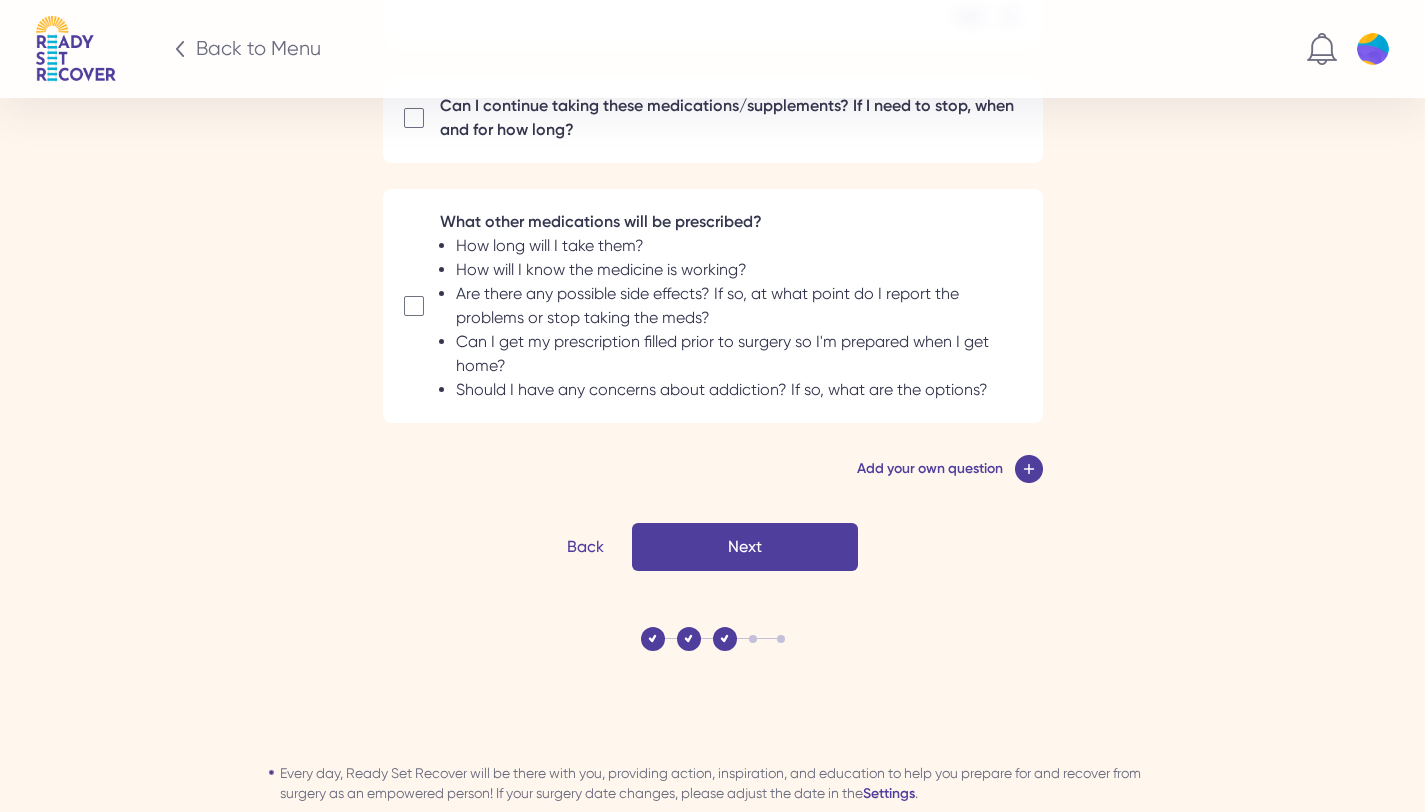 click on "Next" at bounding box center [0, 0] 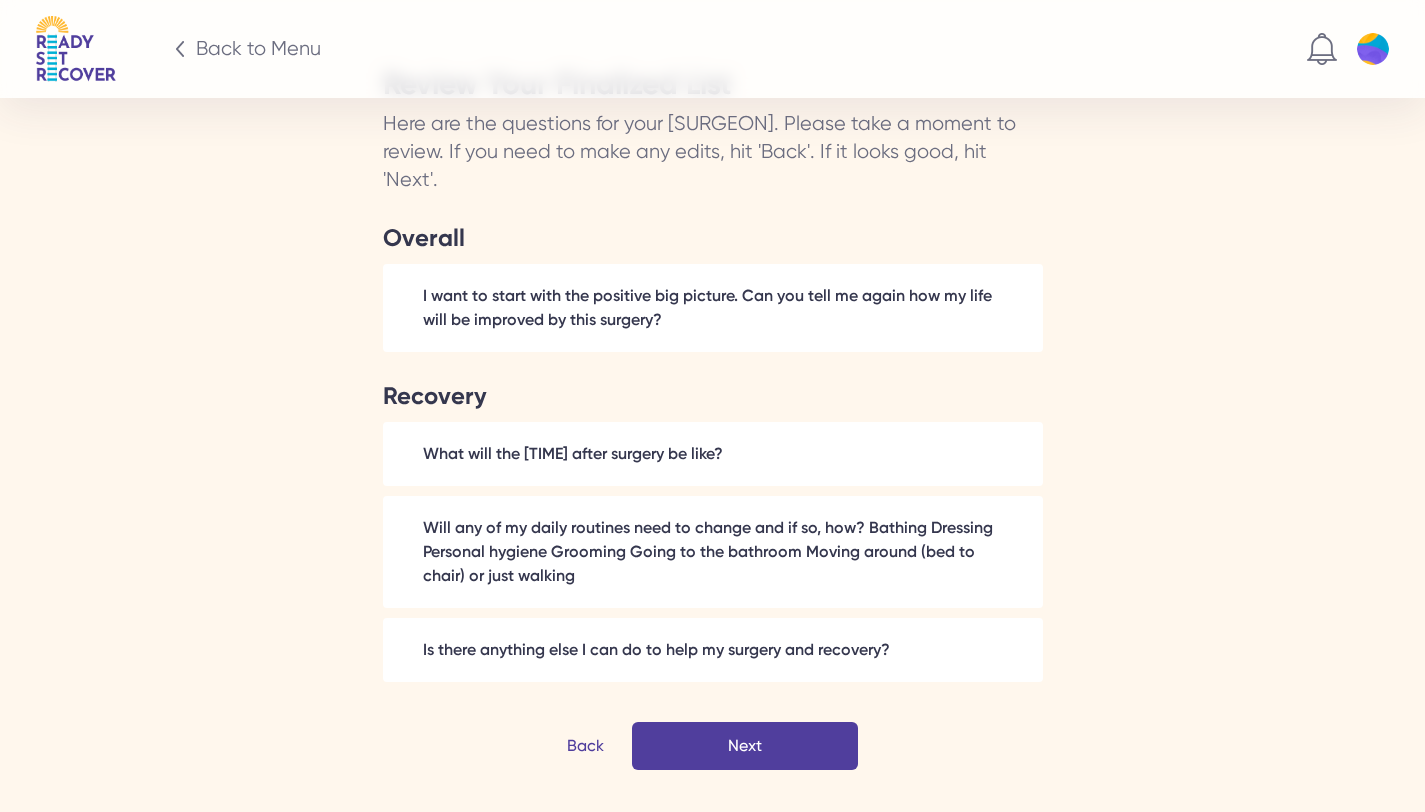 scroll, scrollTop: 4906, scrollLeft: 0, axis: vertical 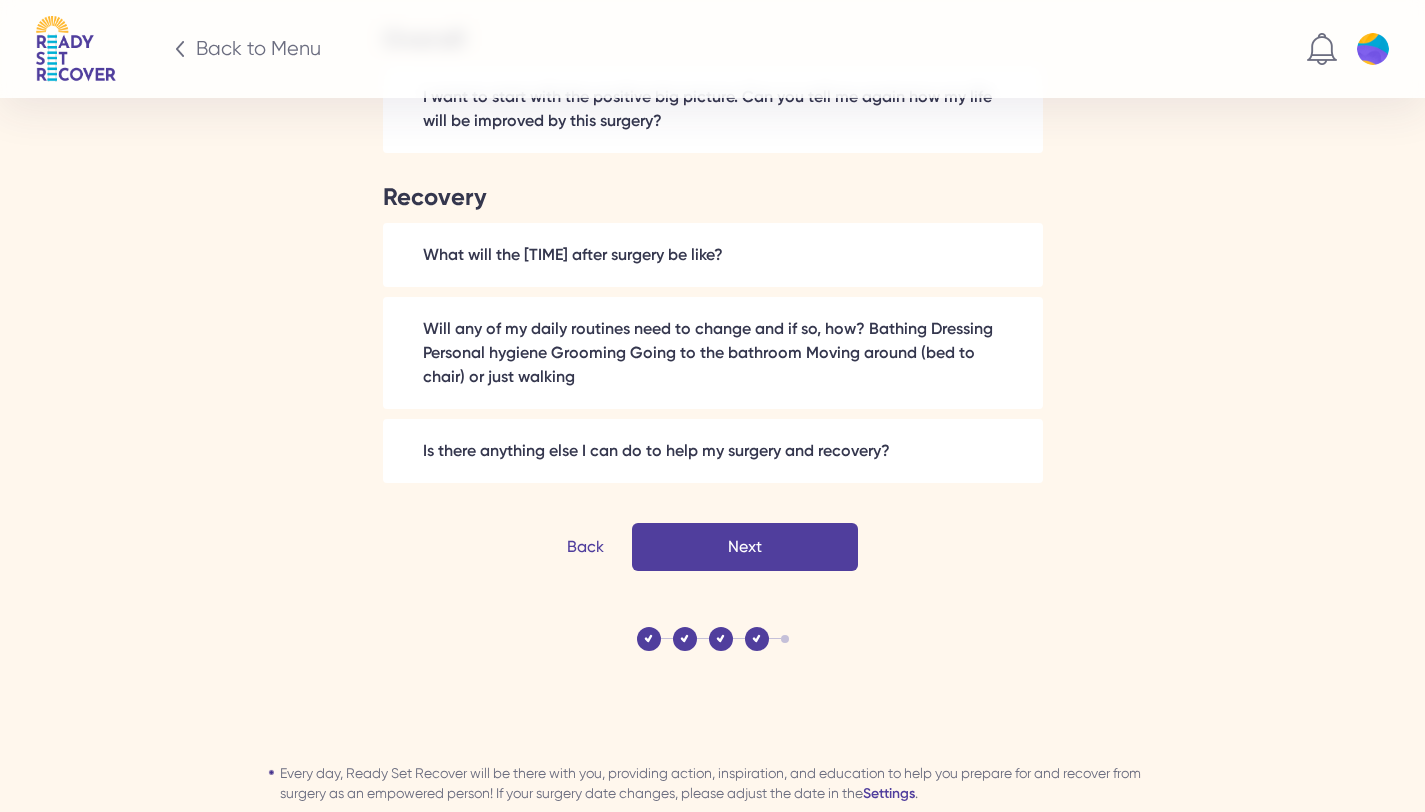 click on "Next" at bounding box center (0, 0) 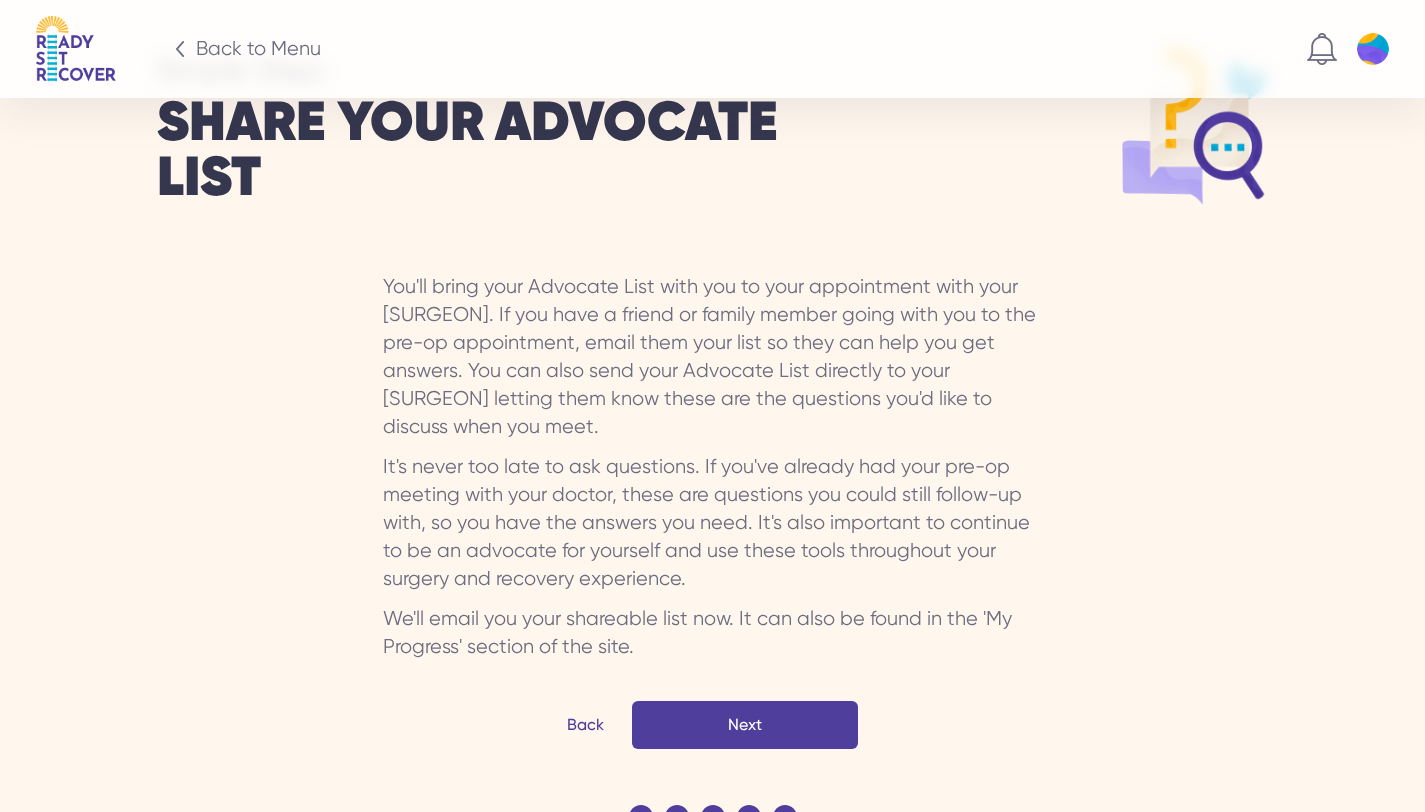 scroll, scrollTop: 4678, scrollLeft: 0, axis: vertical 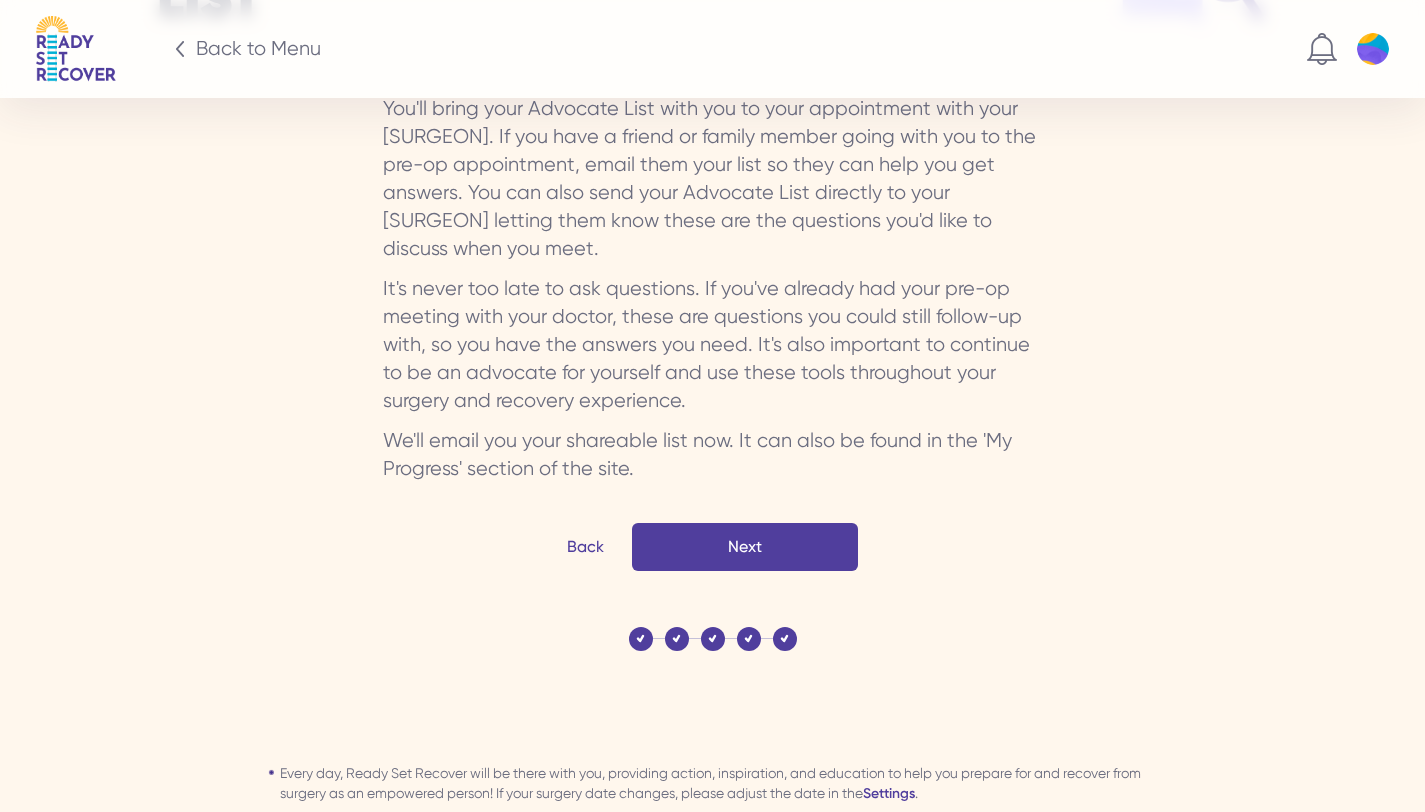 click on "Next" at bounding box center (745, 547) 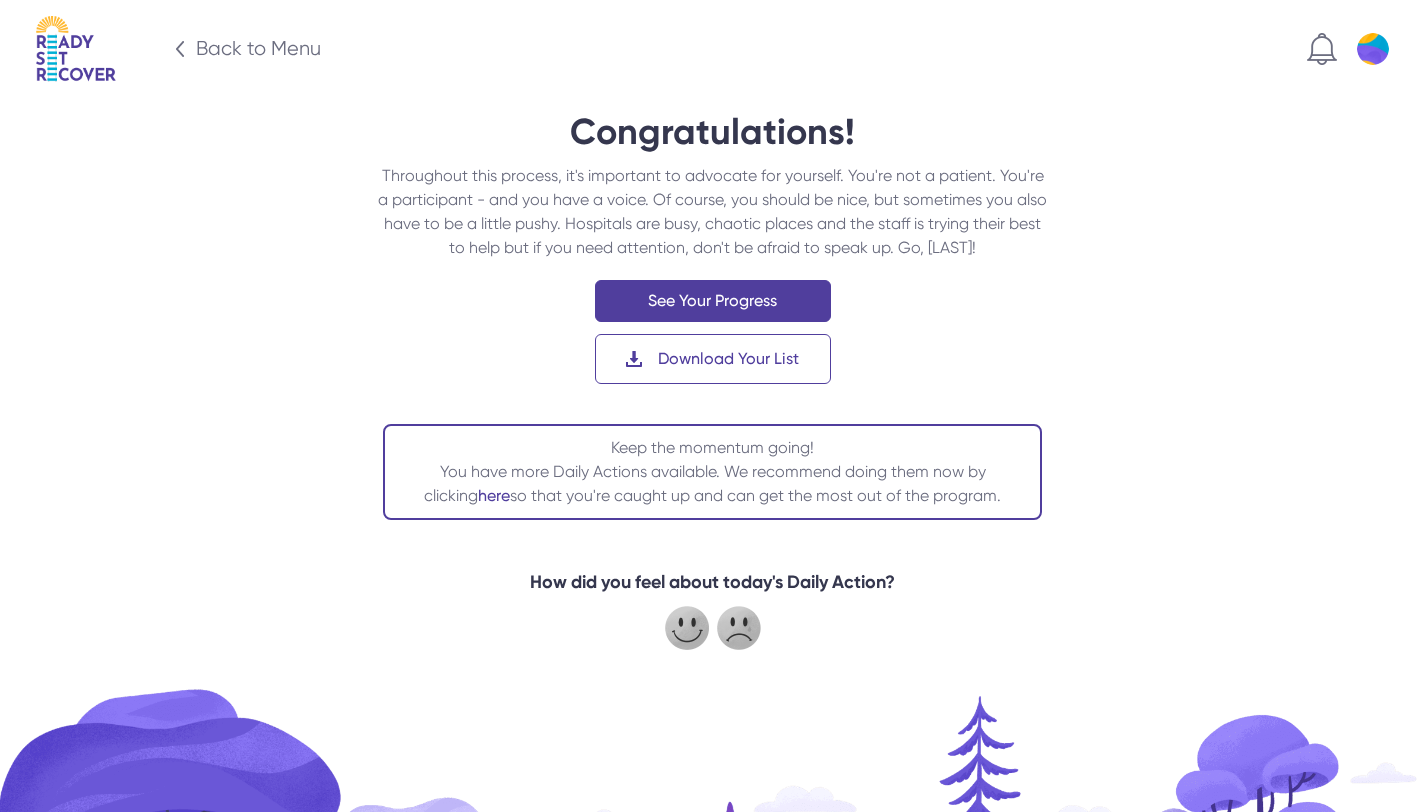 scroll, scrollTop: 0, scrollLeft: 0, axis: both 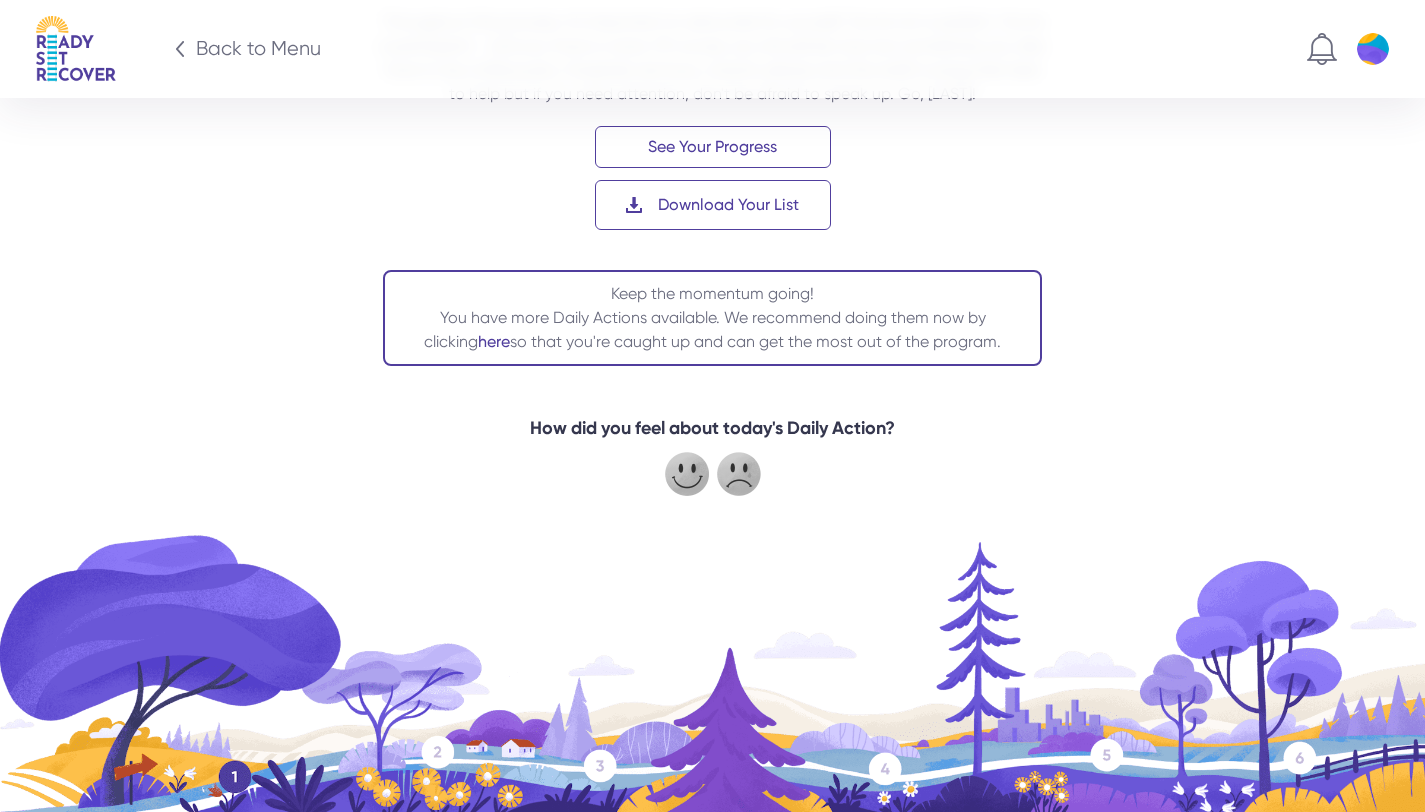 click on "See Your Progress" at bounding box center [713, 147] 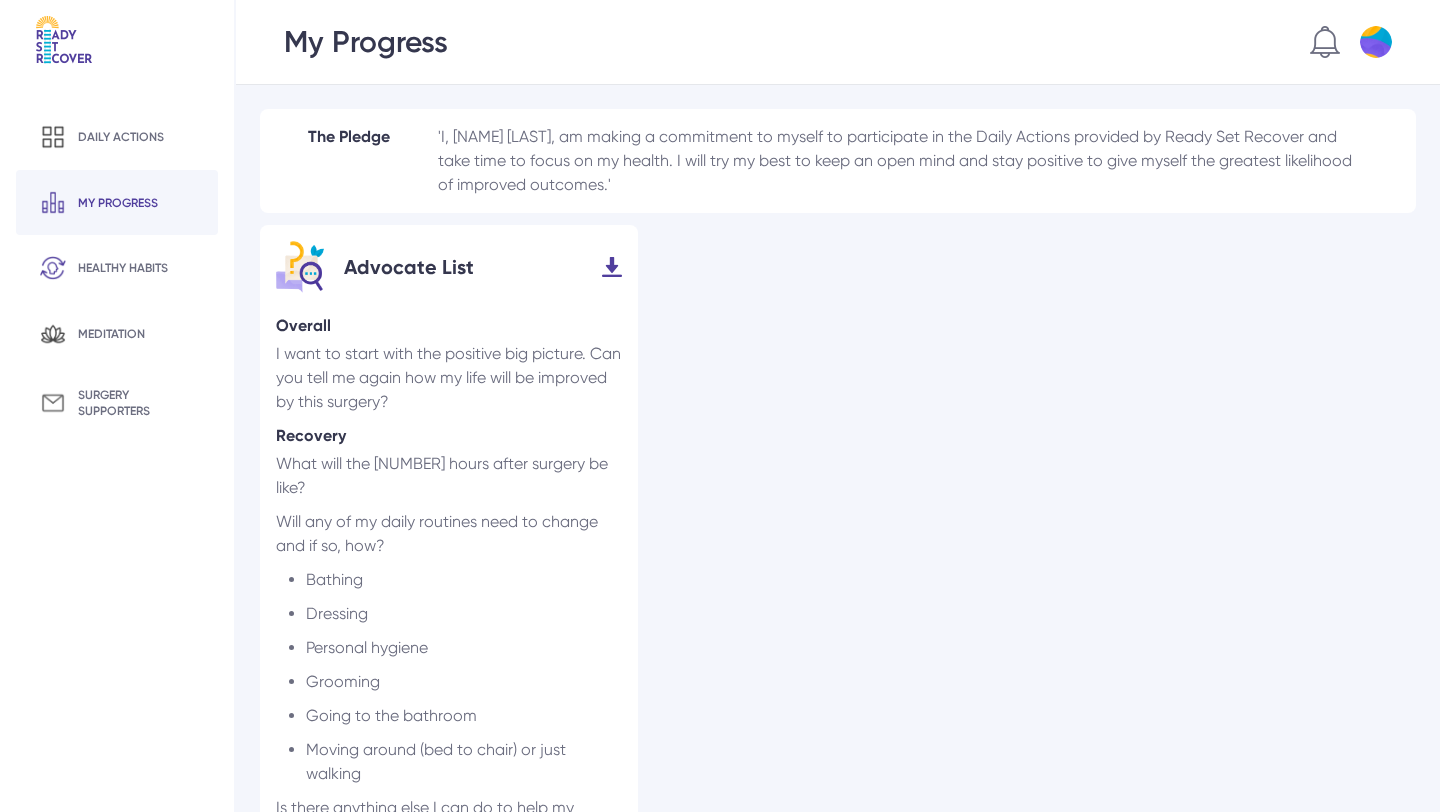 scroll, scrollTop: 0, scrollLeft: 0, axis: both 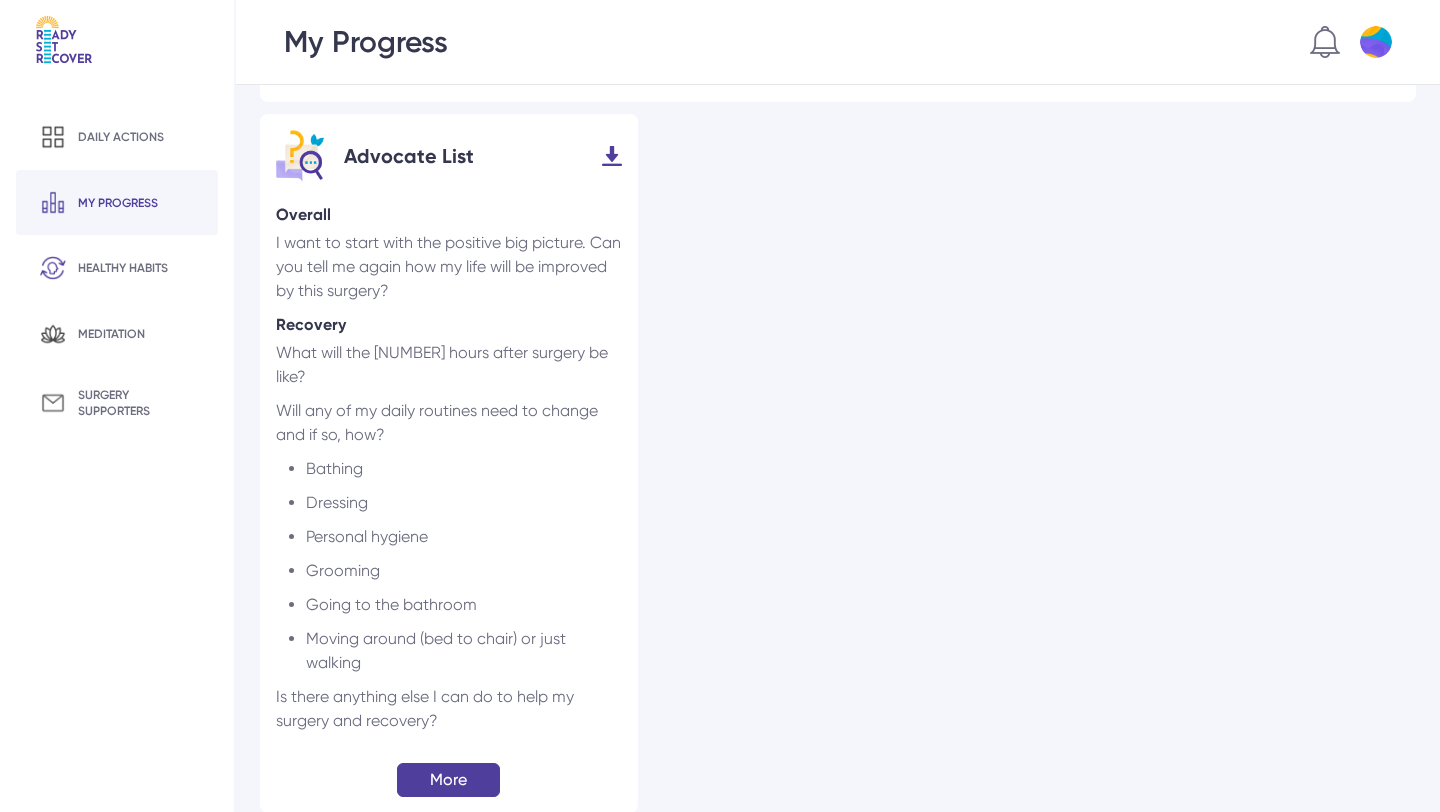 click on "More" at bounding box center [448, 780] 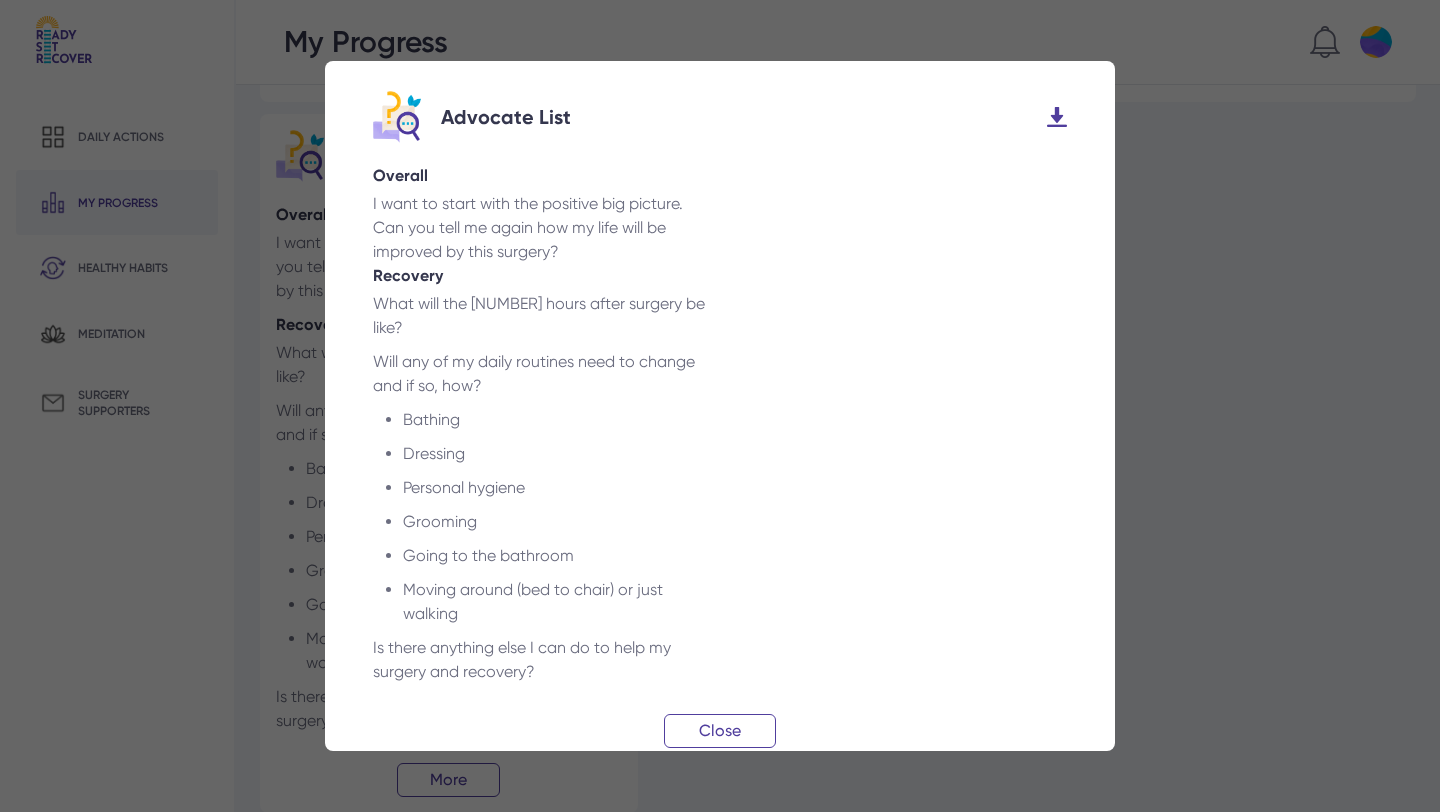 scroll, scrollTop: 2, scrollLeft: 0, axis: vertical 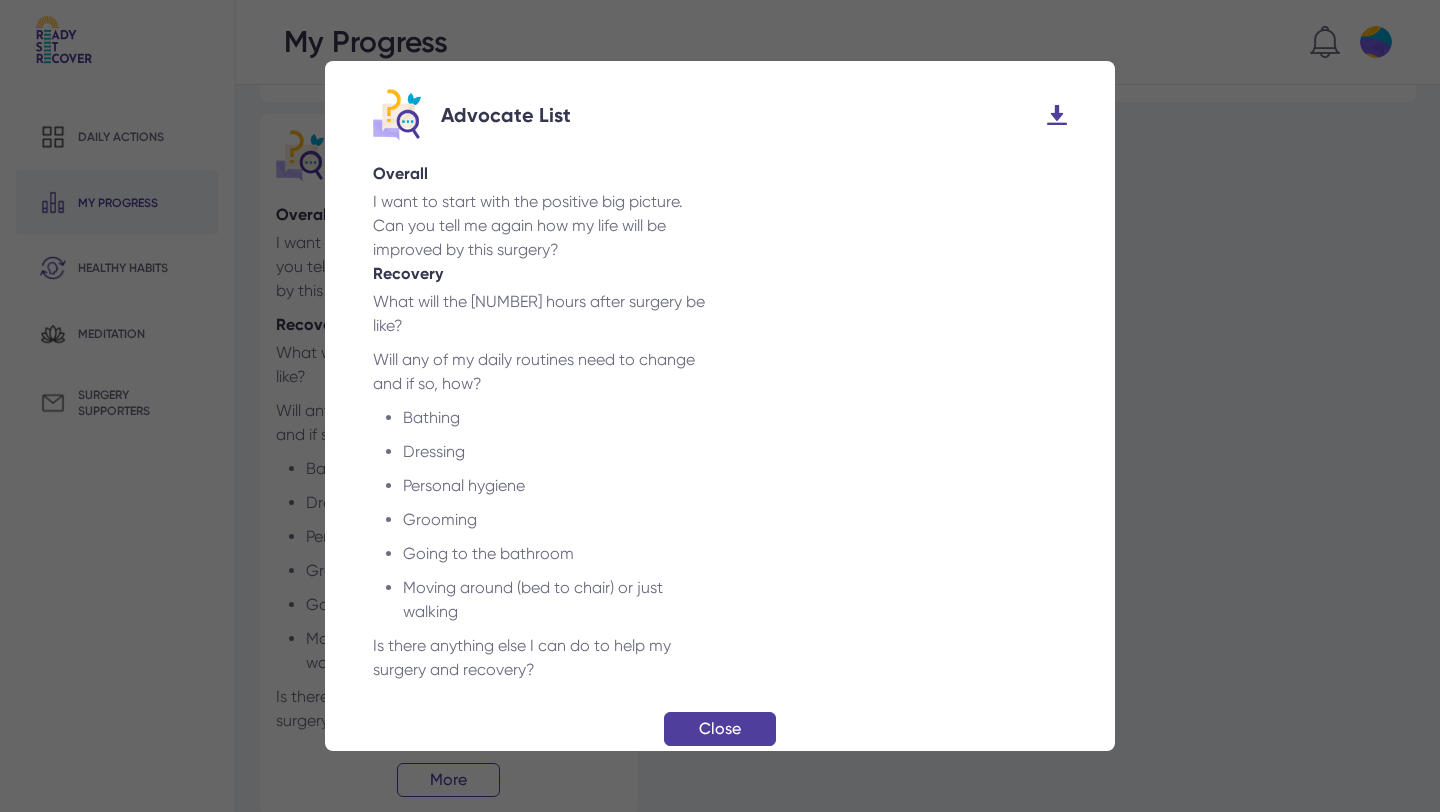 click on "Close" at bounding box center [720, 729] 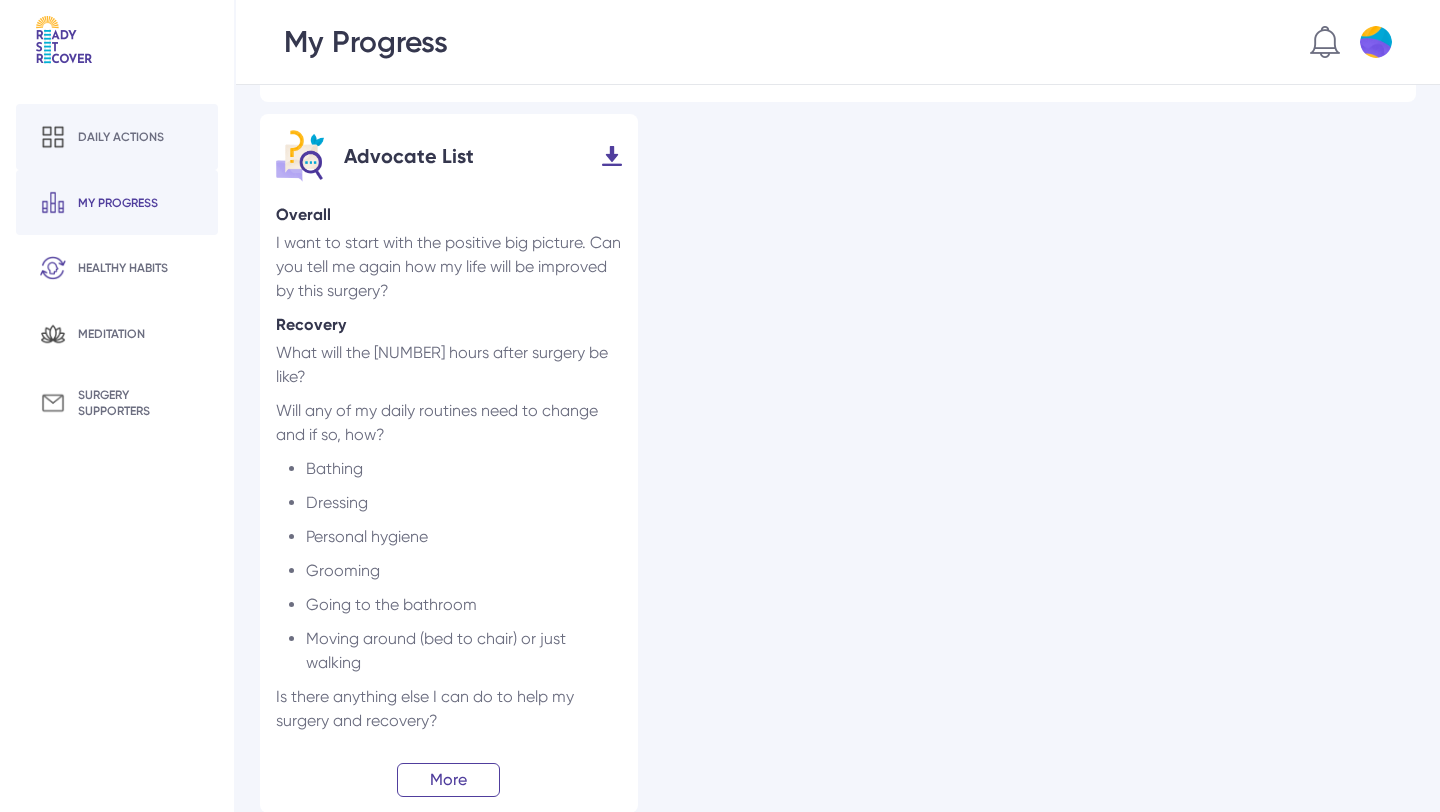 click on "Daily actions" at bounding box center [121, 137] 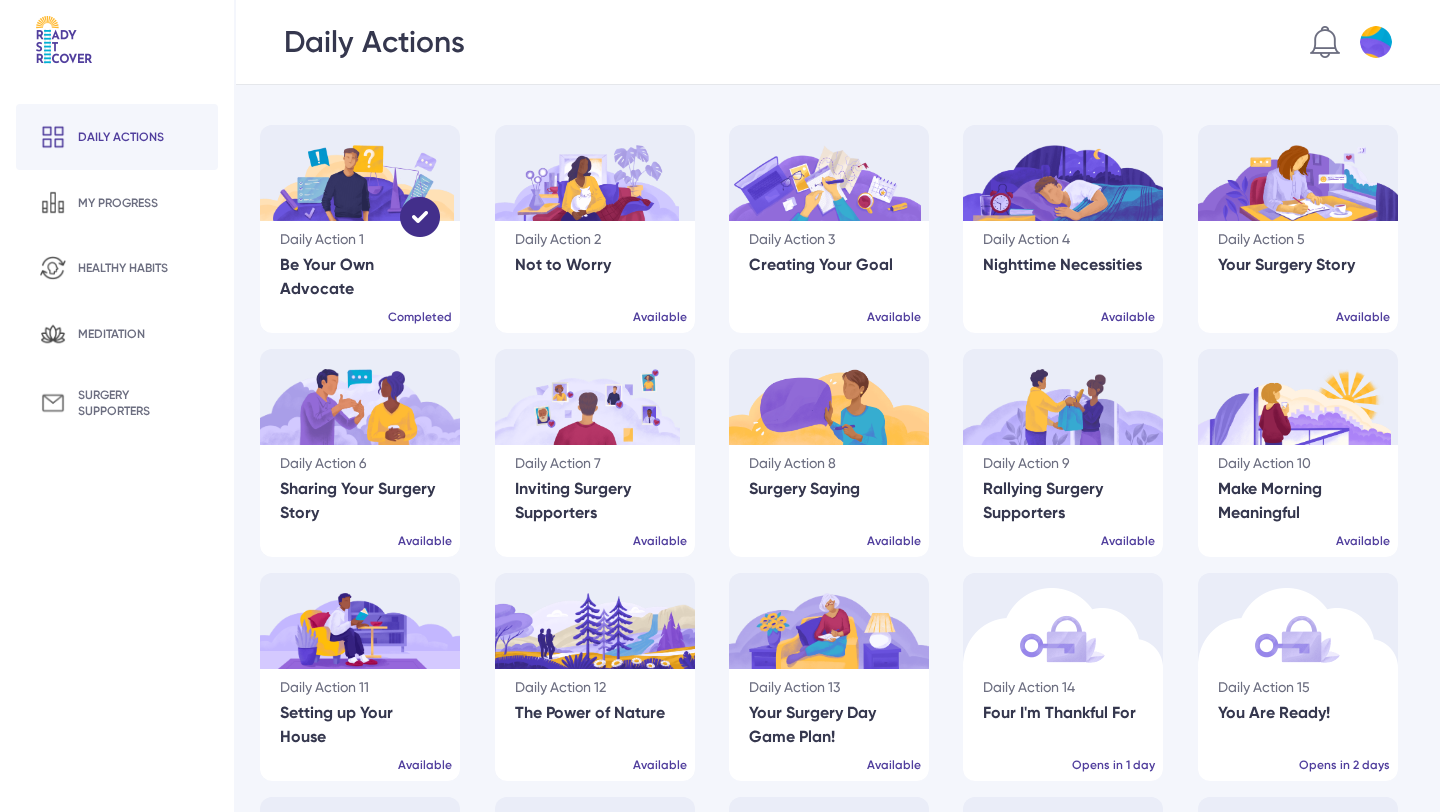 scroll, scrollTop: 0, scrollLeft: 0, axis: both 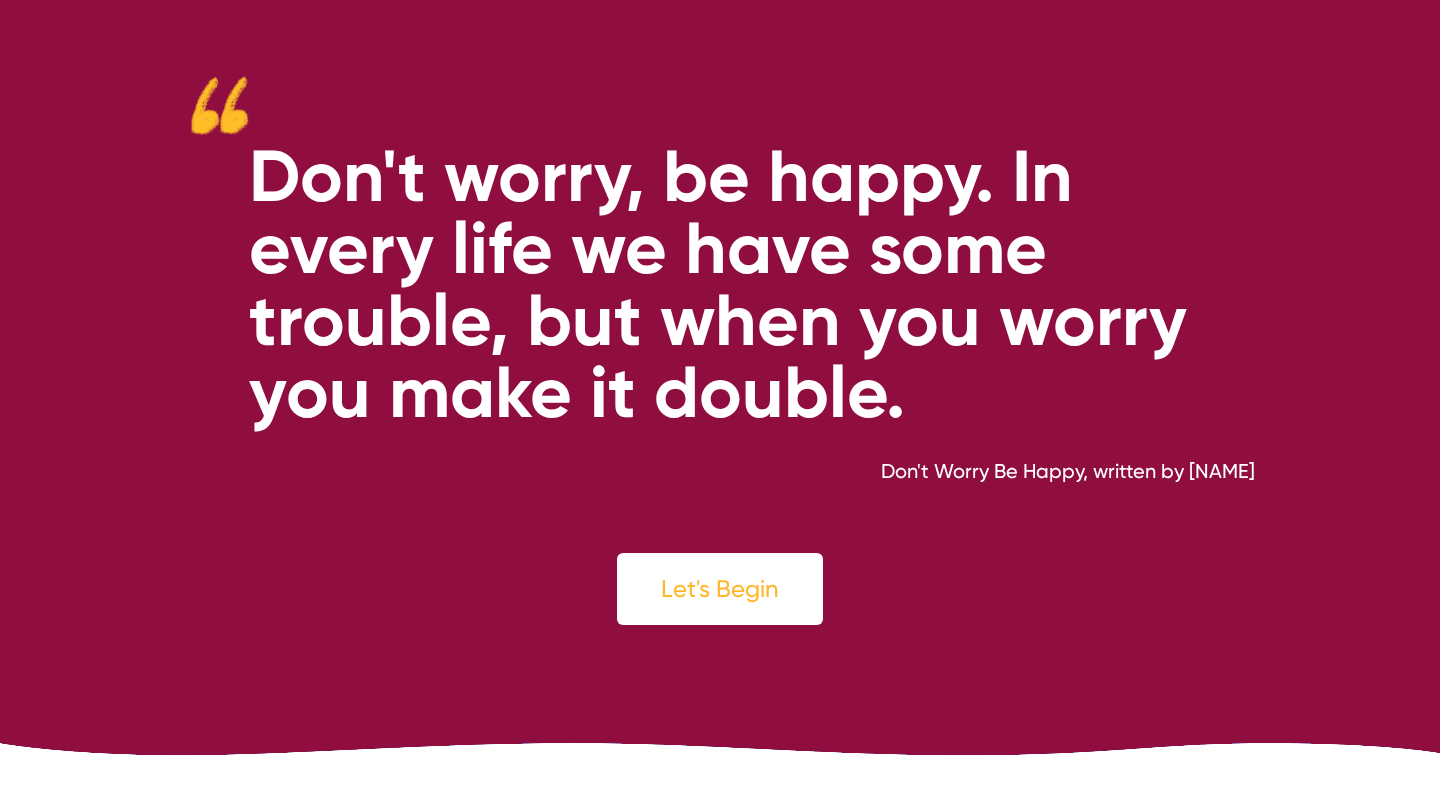 click on "Let's Begin" at bounding box center [720, 589] 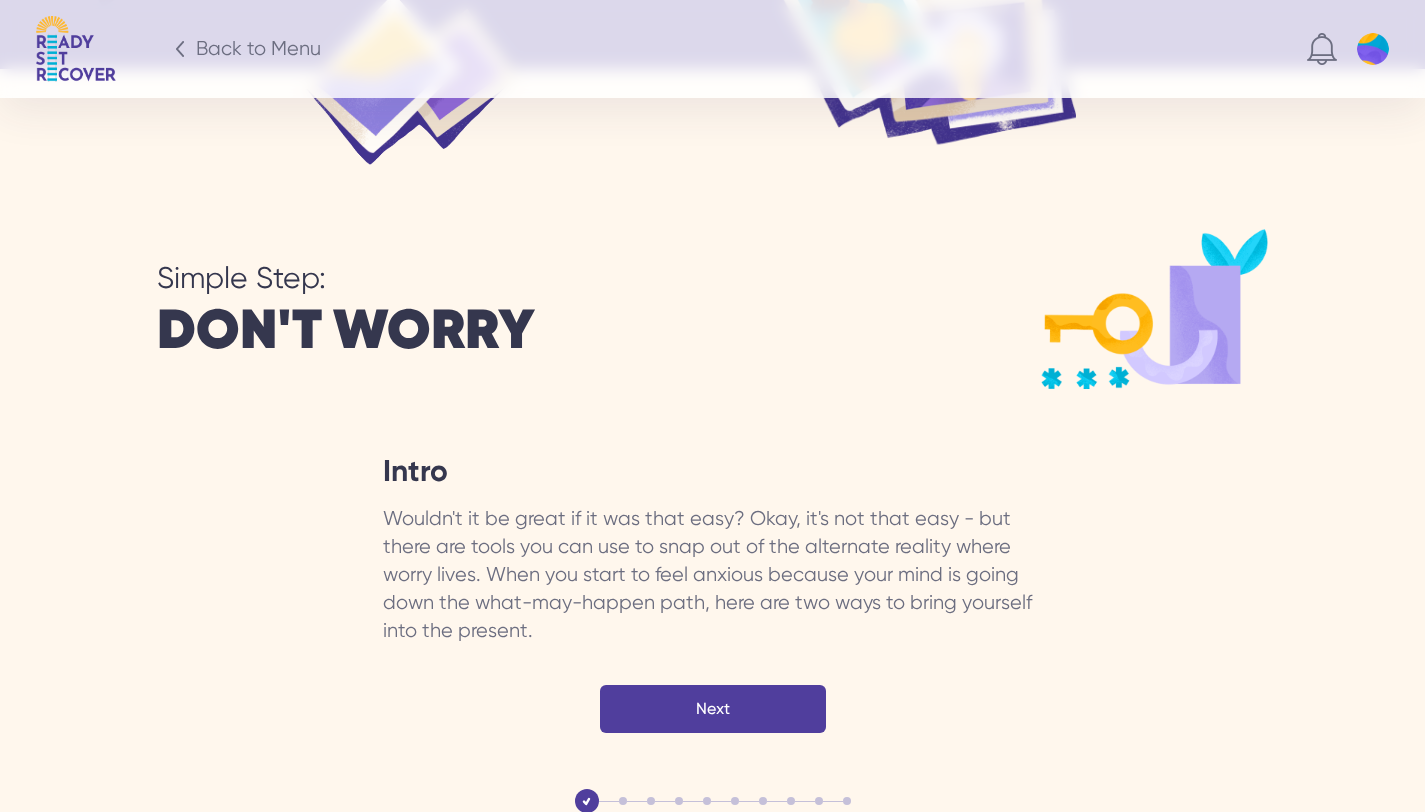 scroll, scrollTop: 3115, scrollLeft: 0, axis: vertical 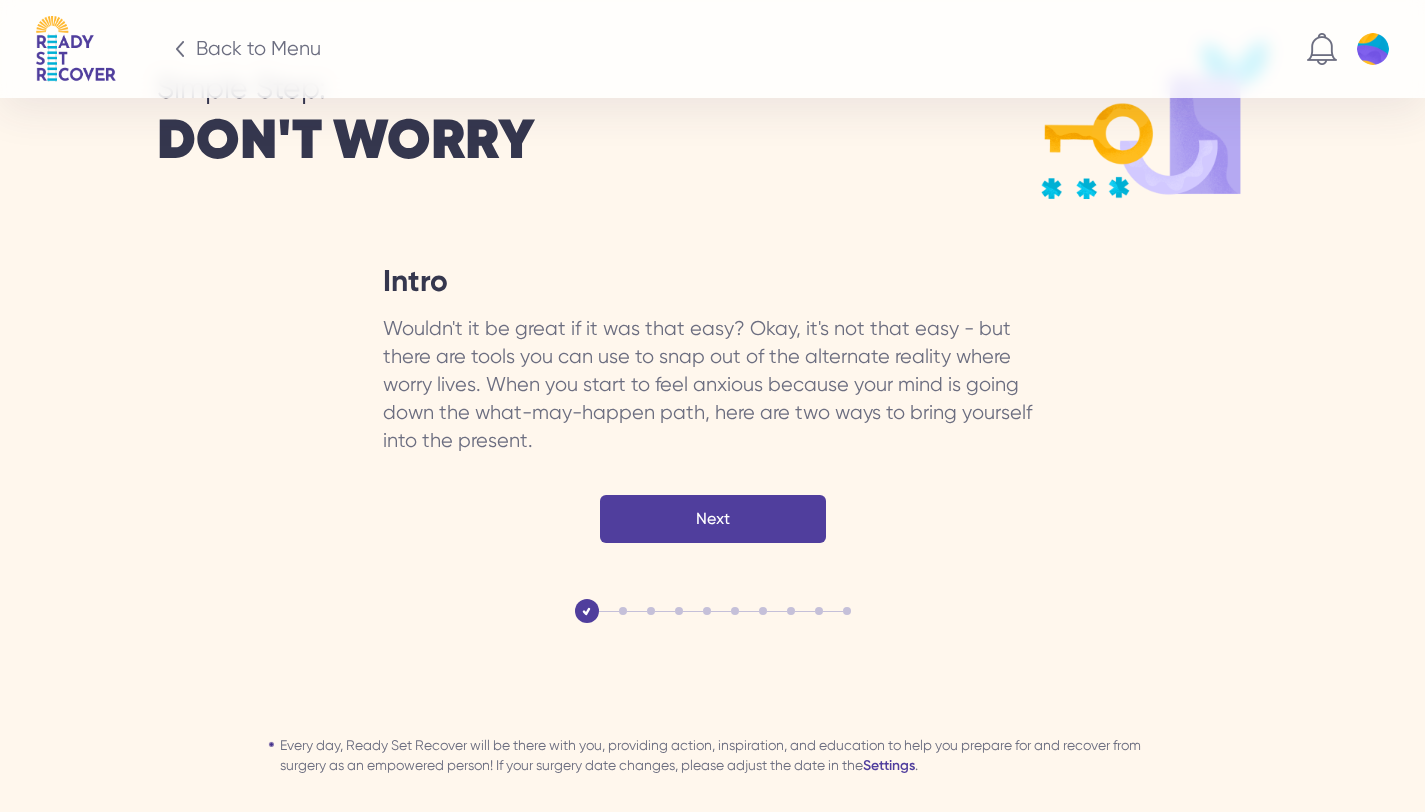 click on "Next" at bounding box center (713, 519) 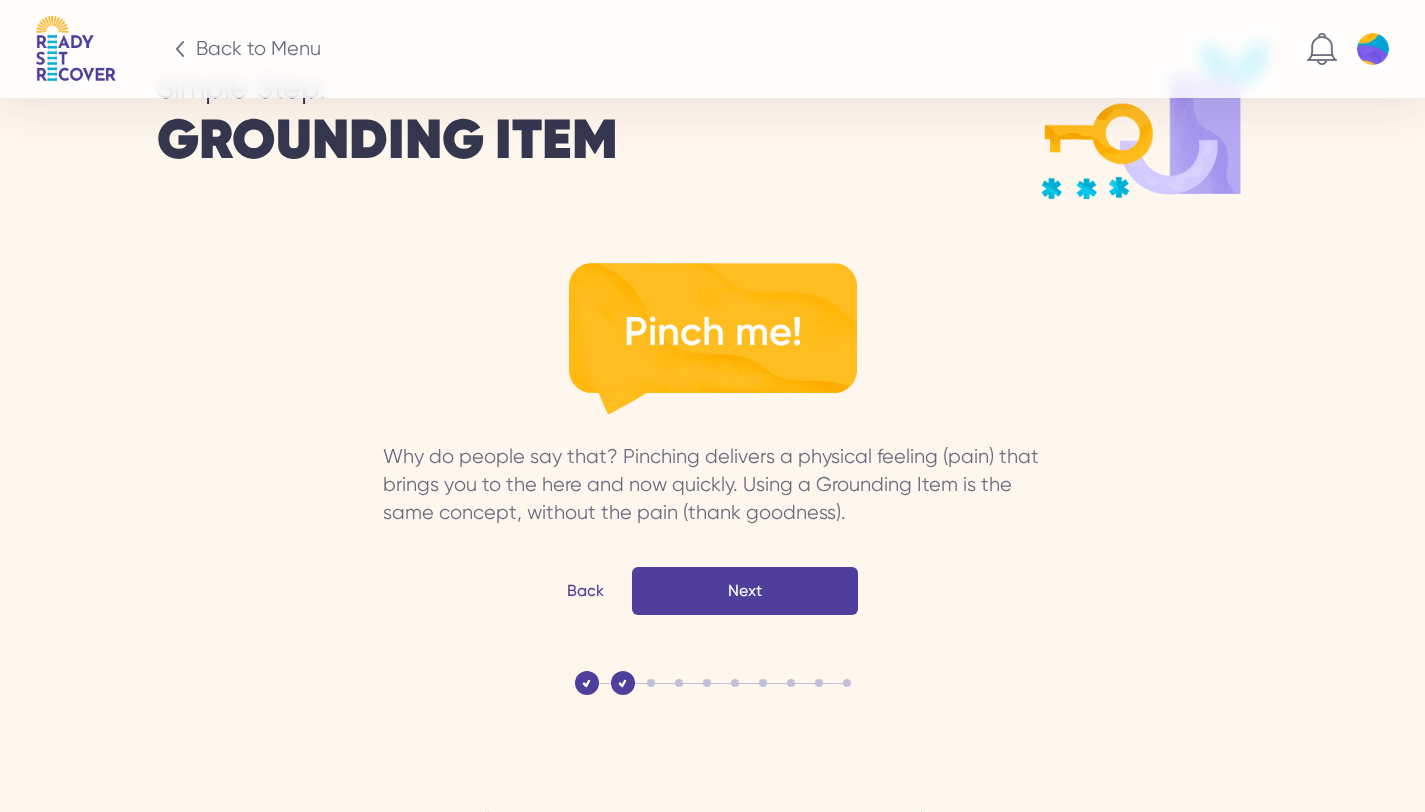 scroll, scrollTop: 3051, scrollLeft: 0, axis: vertical 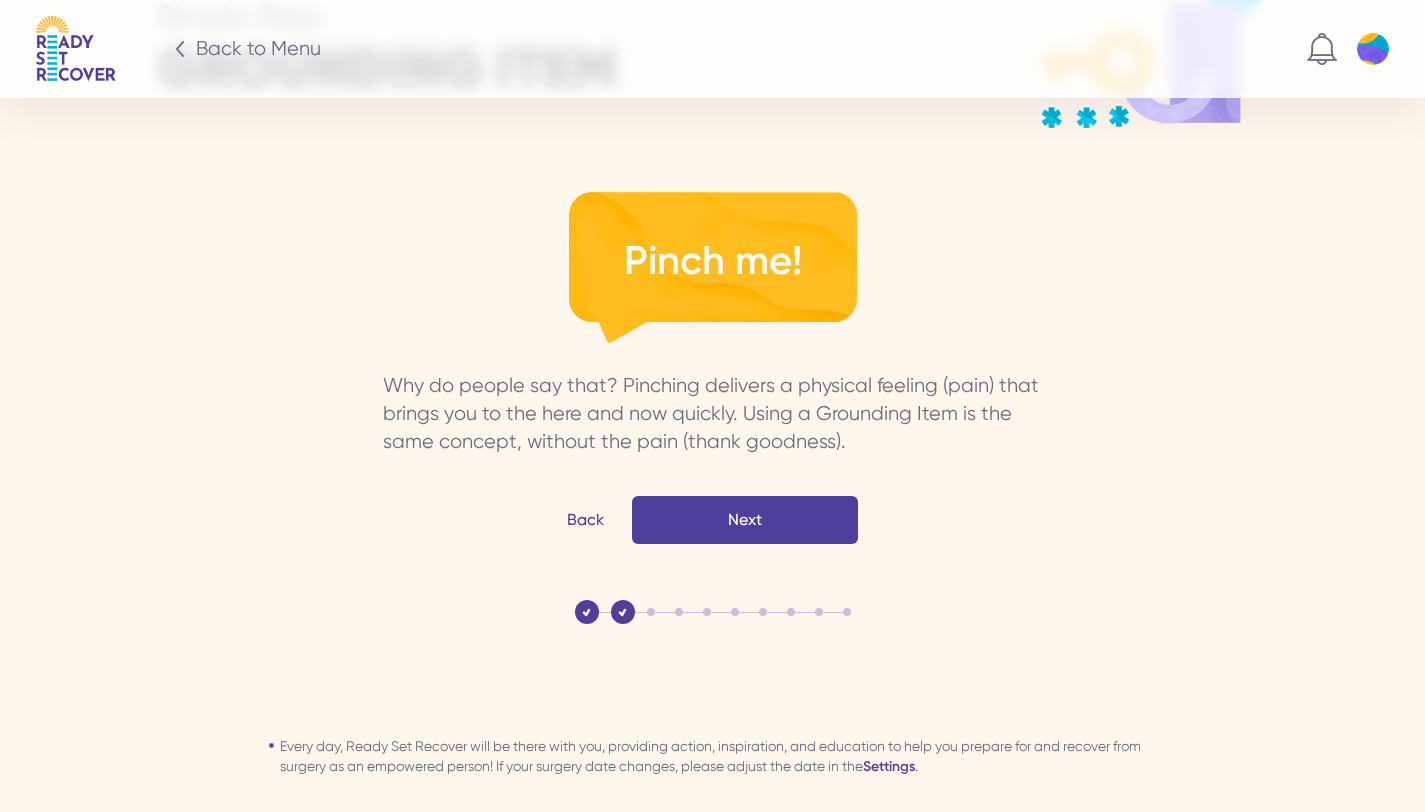 click on "Next" at bounding box center (0, 0) 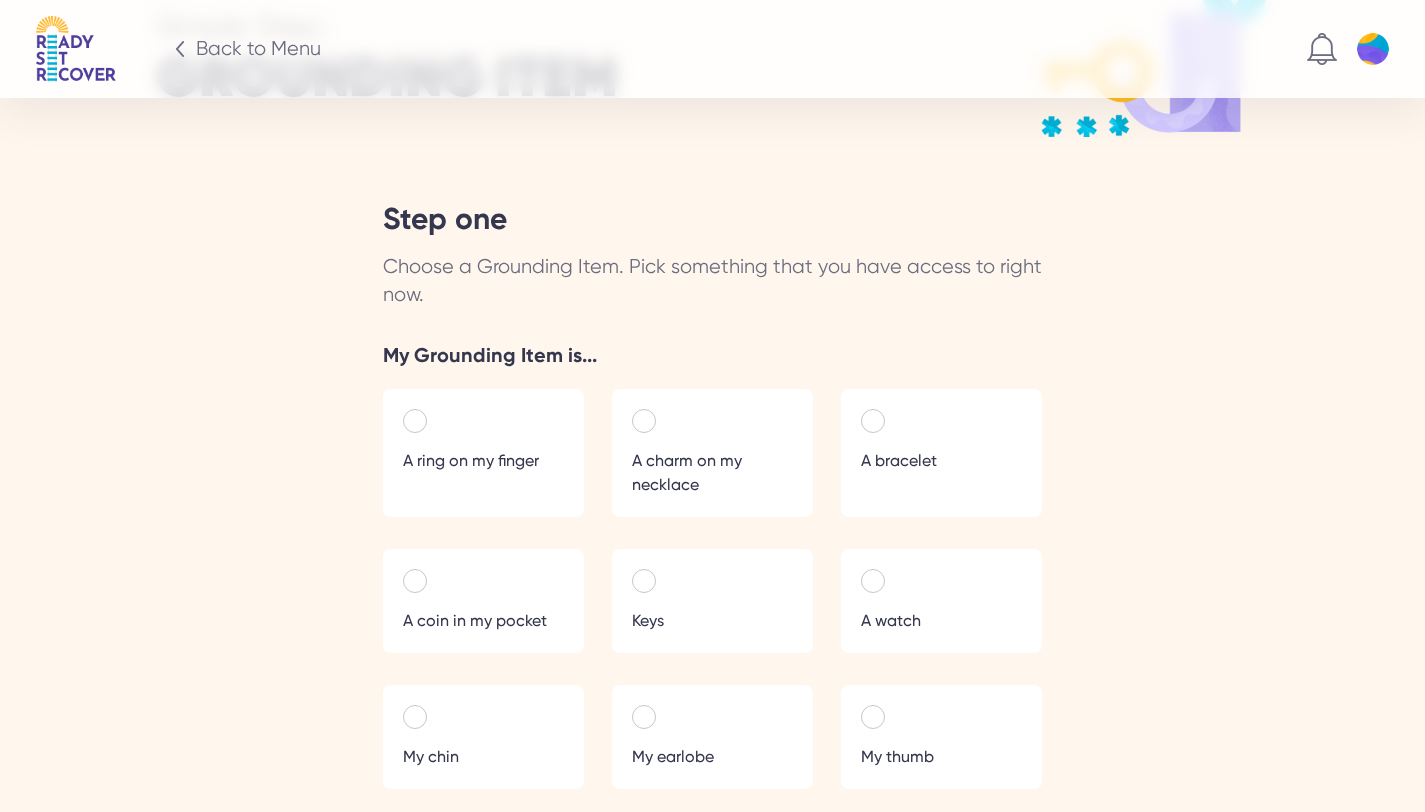 scroll, scrollTop: 3228, scrollLeft: 0, axis: vertical 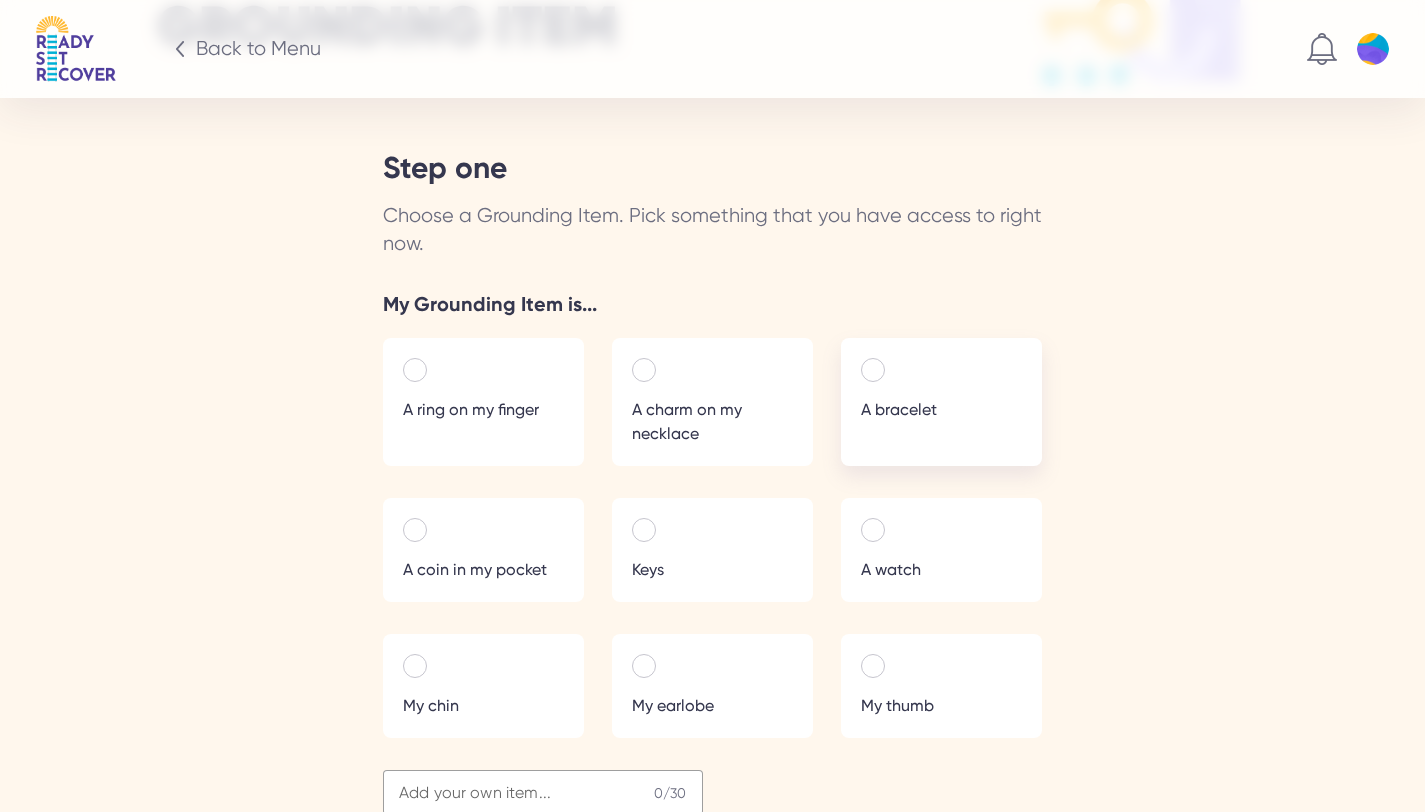 click at bounding box center (873, 370) 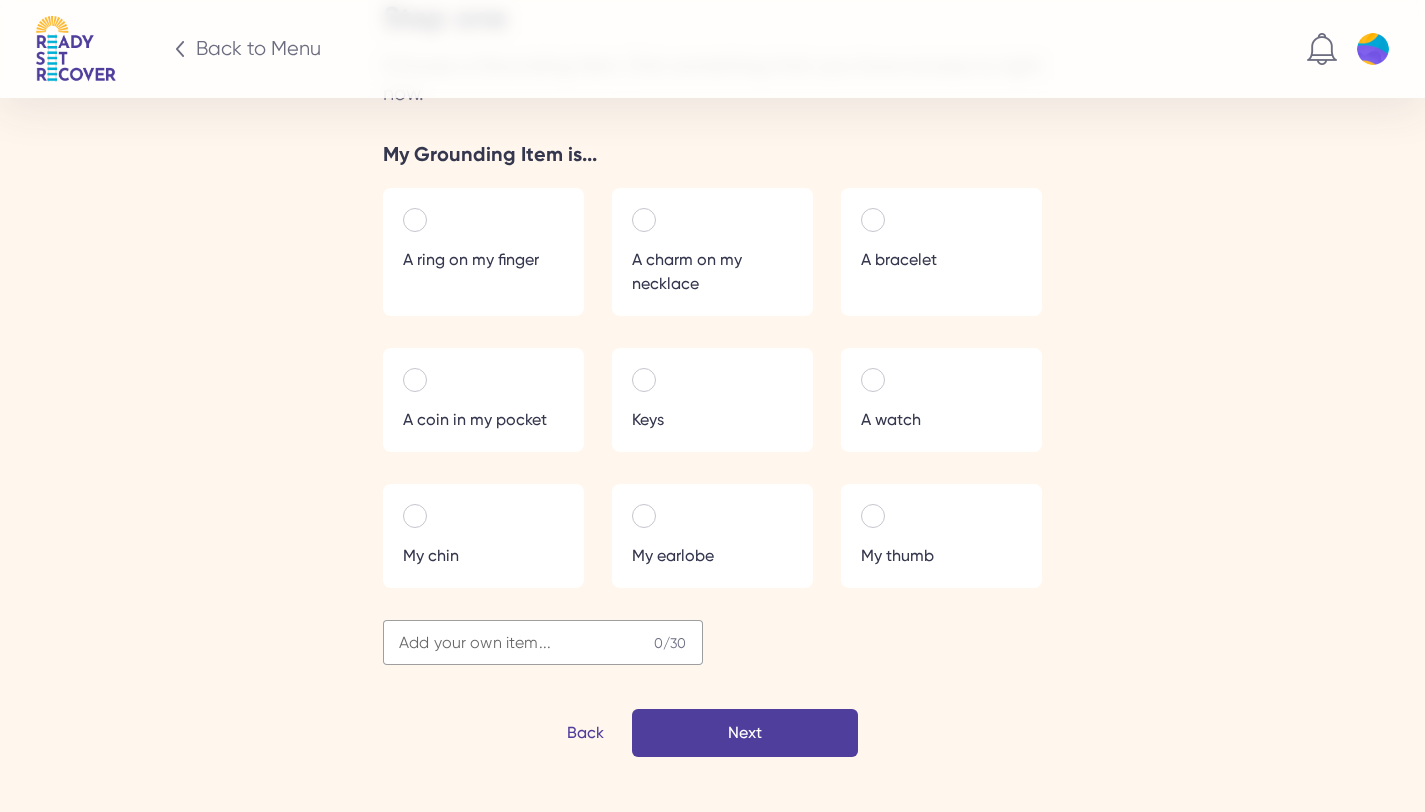 scroll, scrollTop: 3569, scrollLeft: 0, axis: vertical 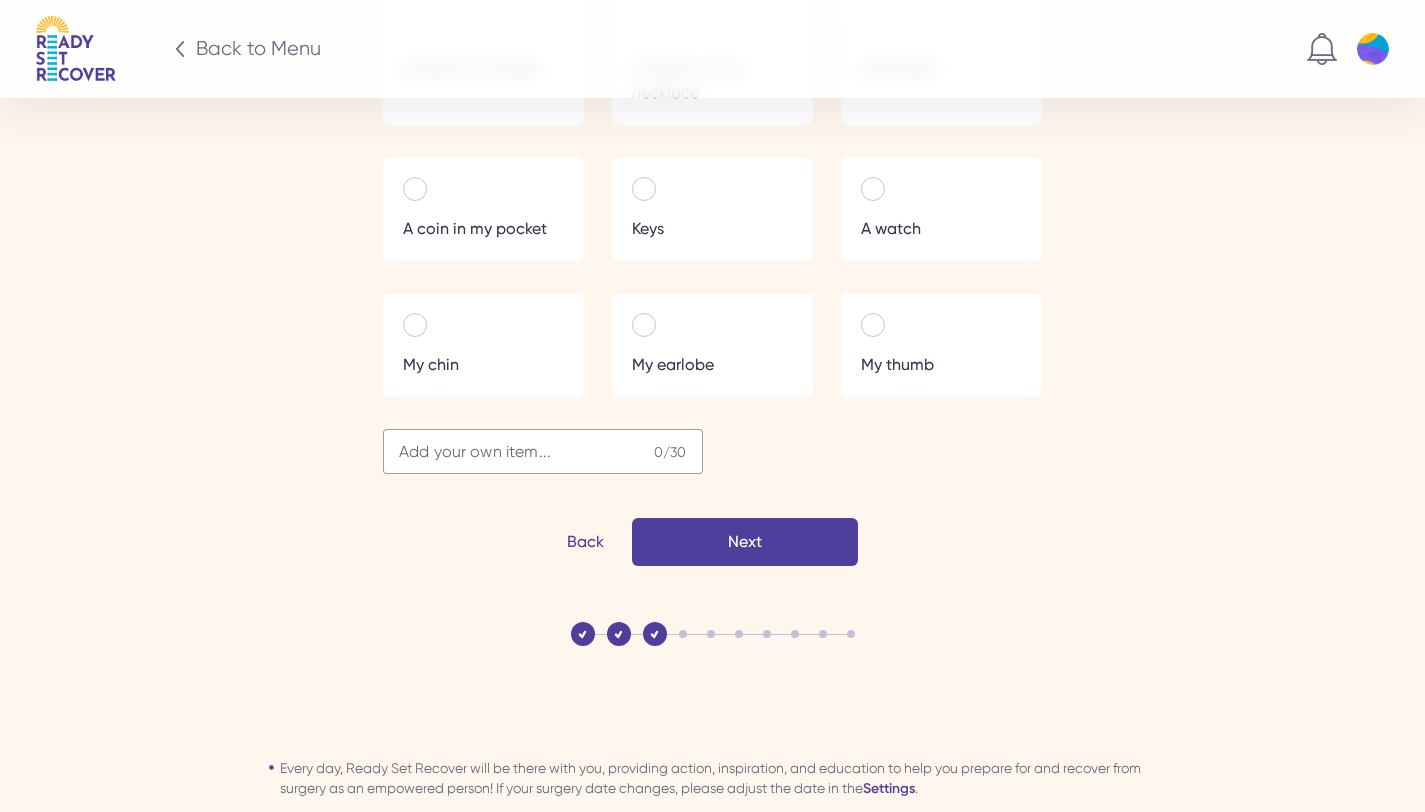 click on "Next" at bounding box center (0, 0) 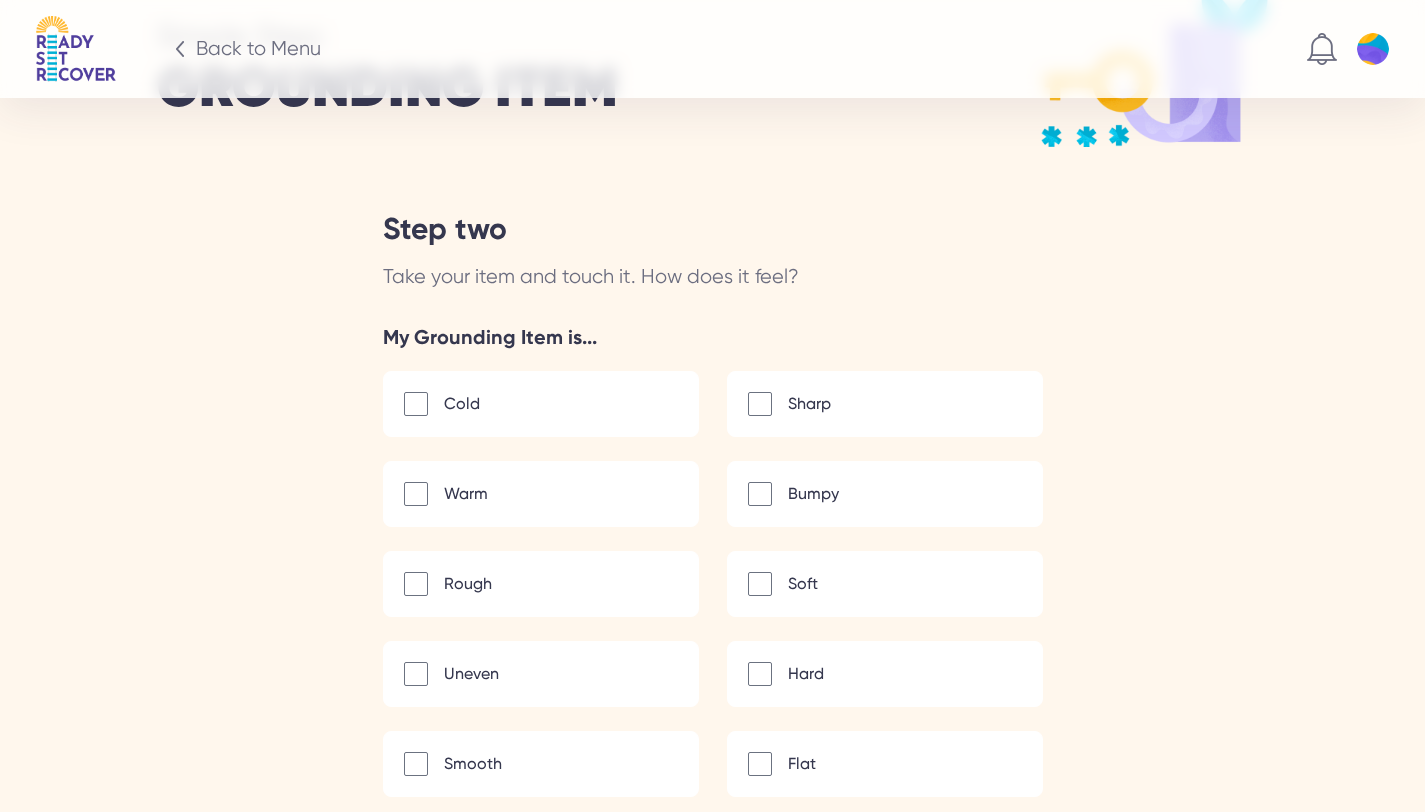 scroll, scrollTop: 3263, scrollLeft: 0, axis: vertical 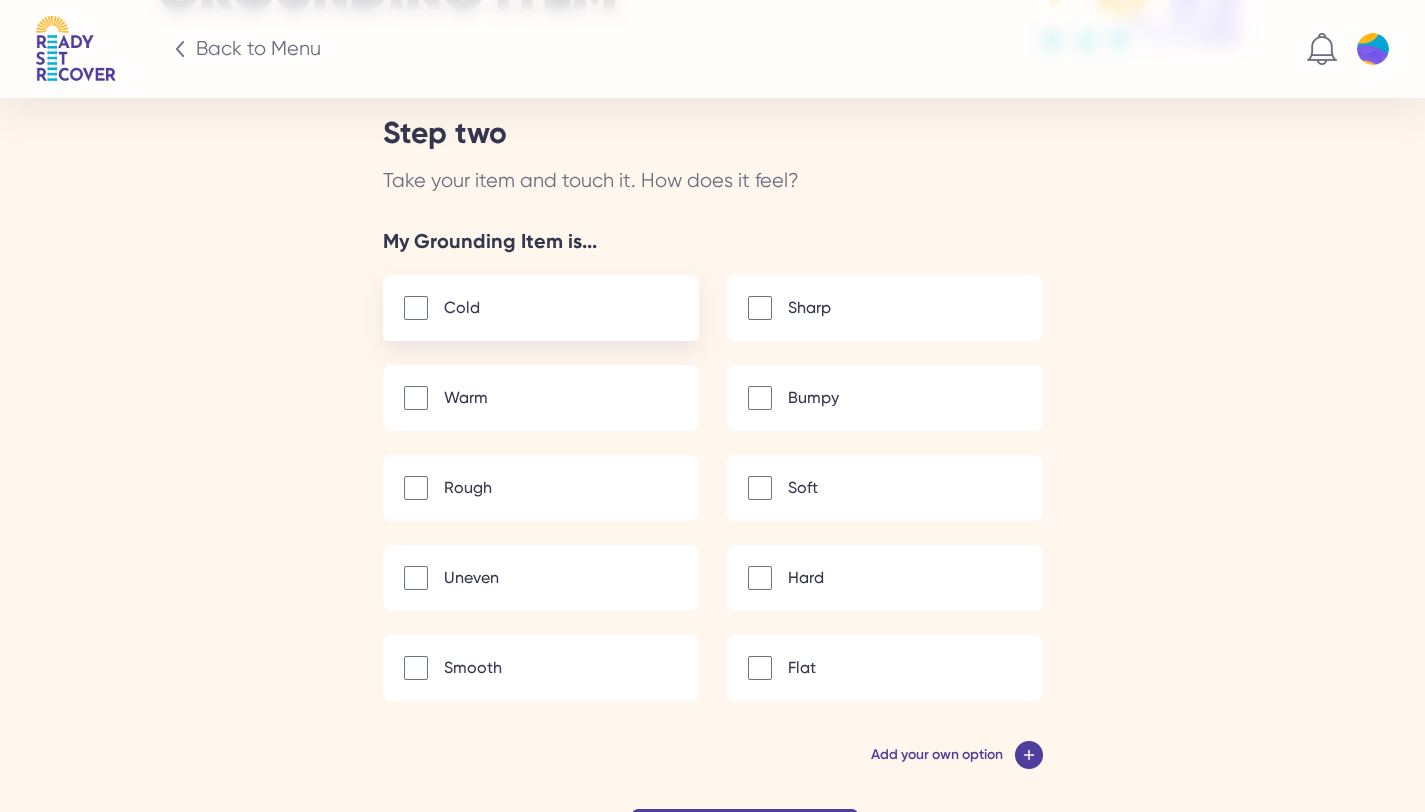 click at bounding box center (416, 308) 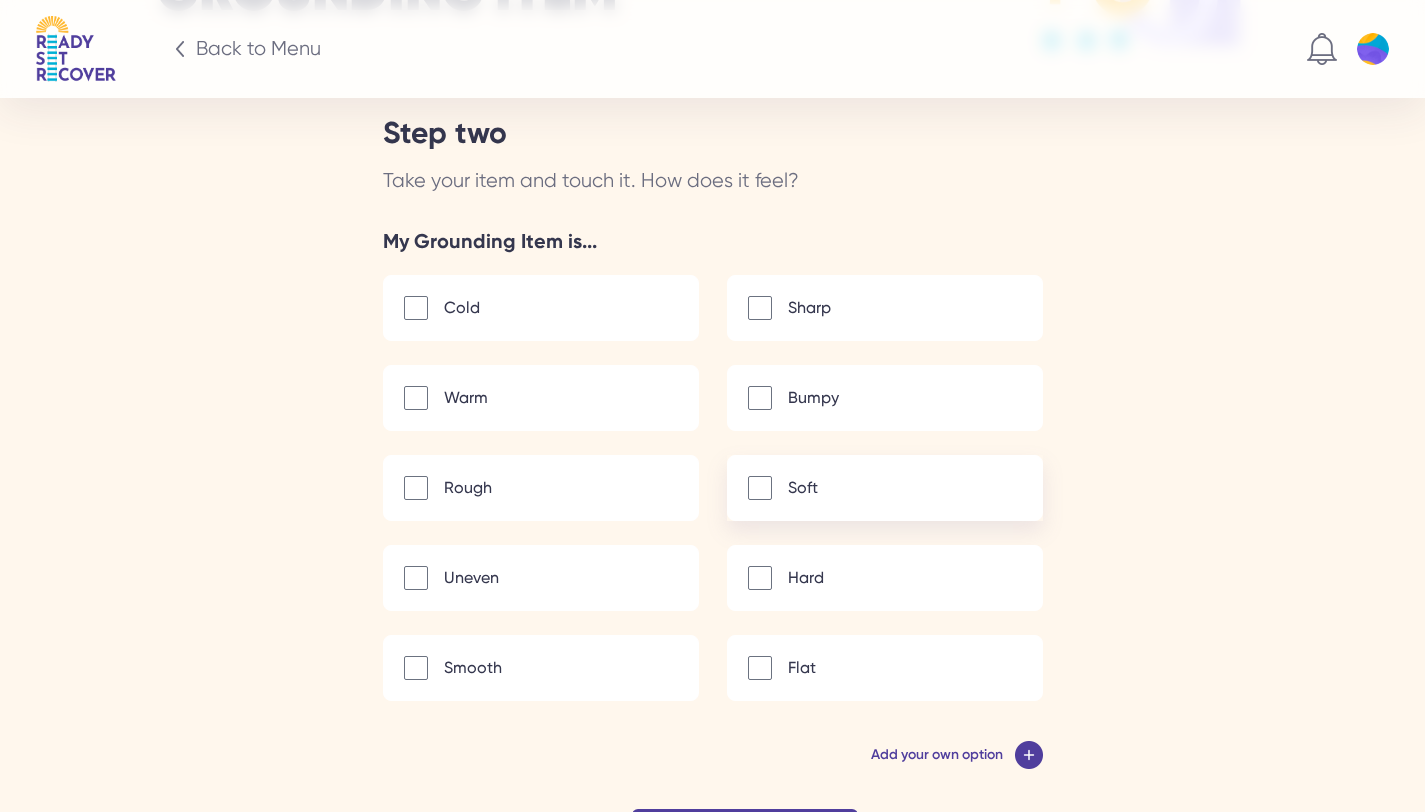 scroll, scrollTop: 3440, scrollLeft: 0, axis: vertical 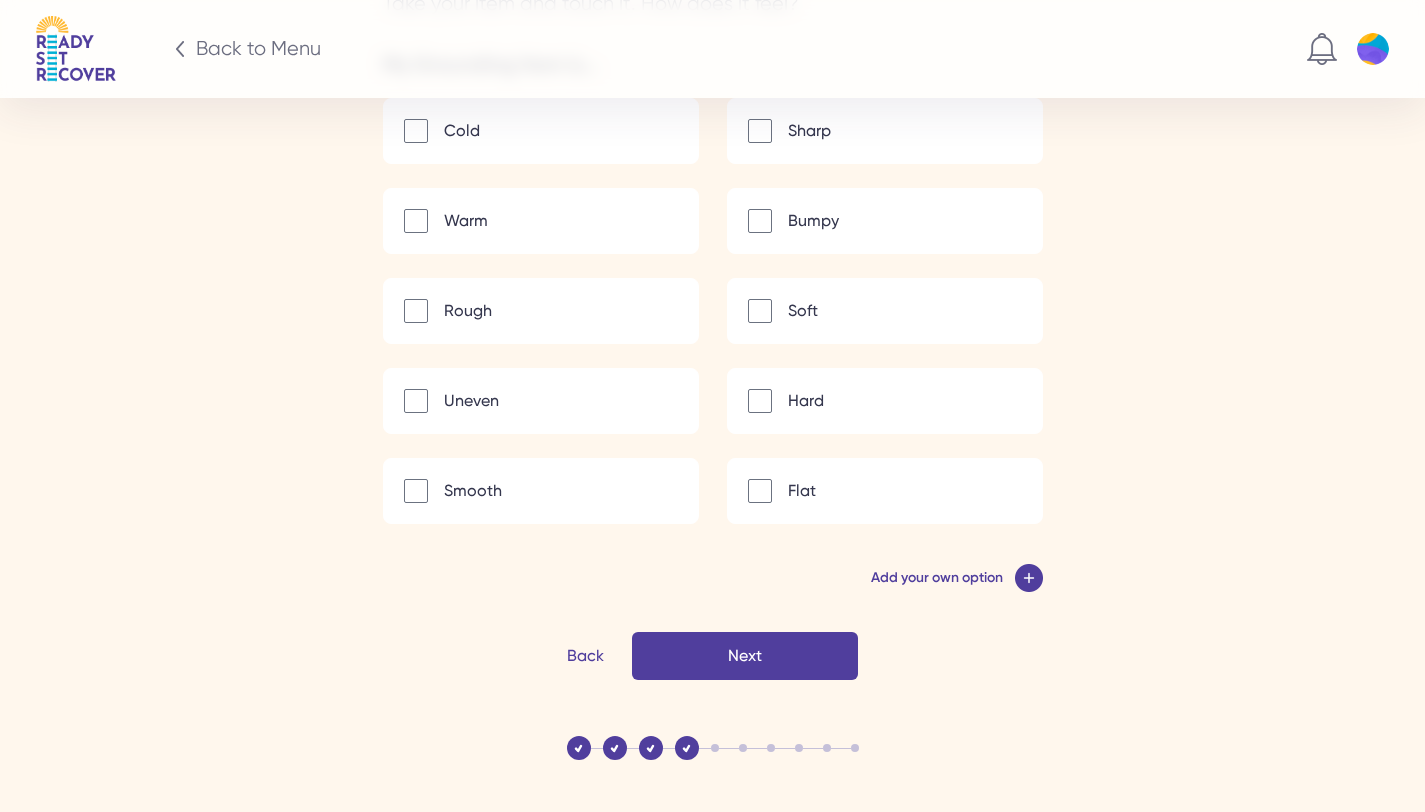click on "Next" at bounding box center [0, 0] 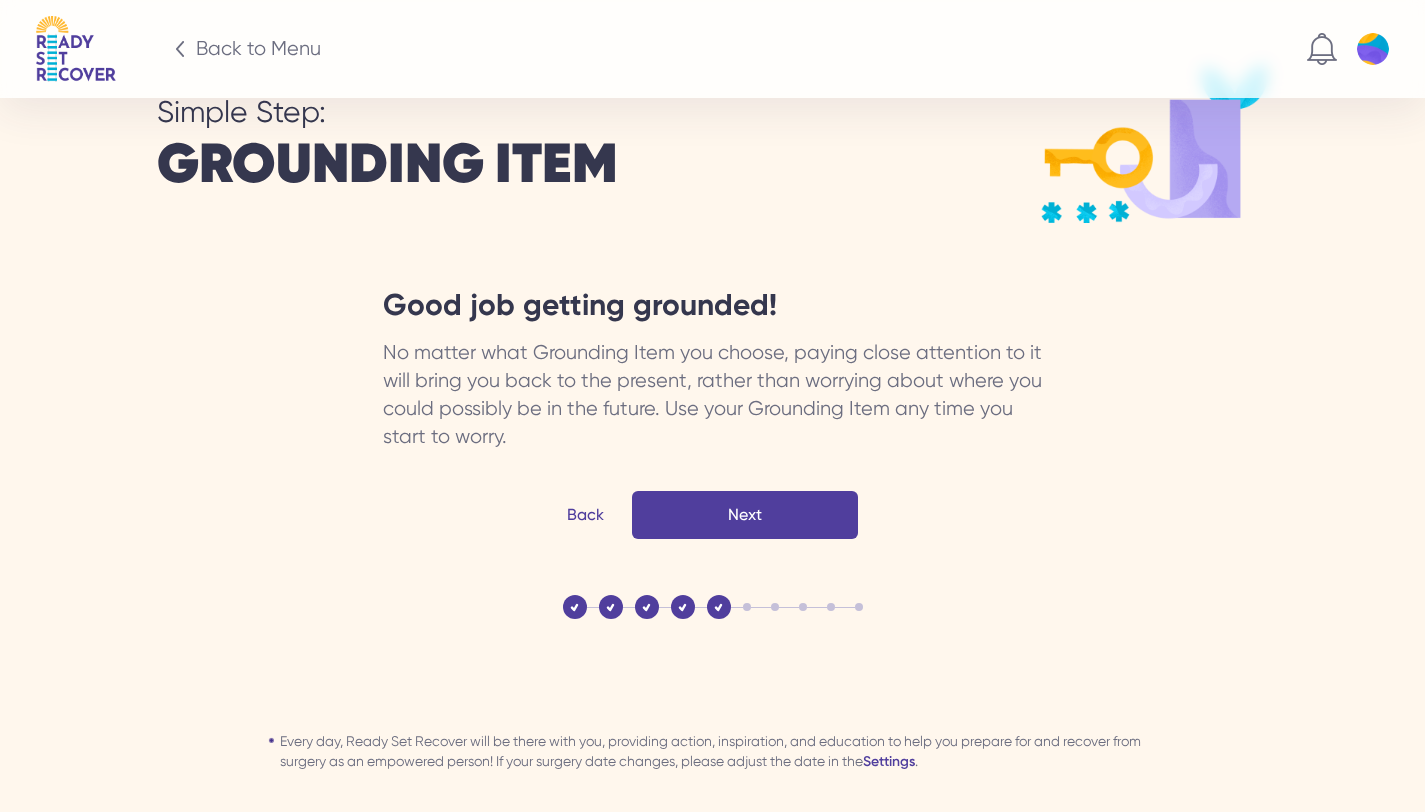 scroll, scrollTop: 3051, scrollLeft: 0, axis: vertical 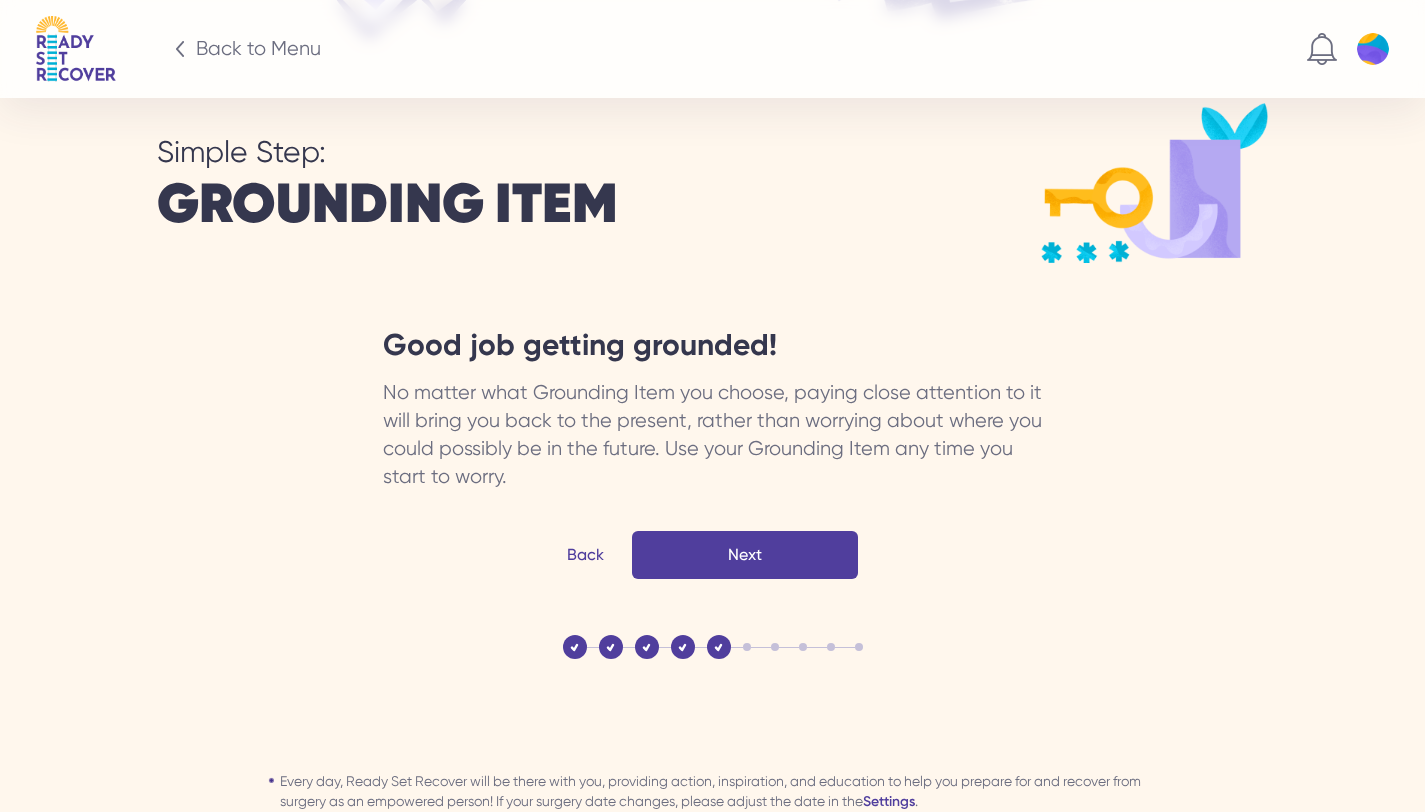 click on "Next" at bounding box center [0, 0] 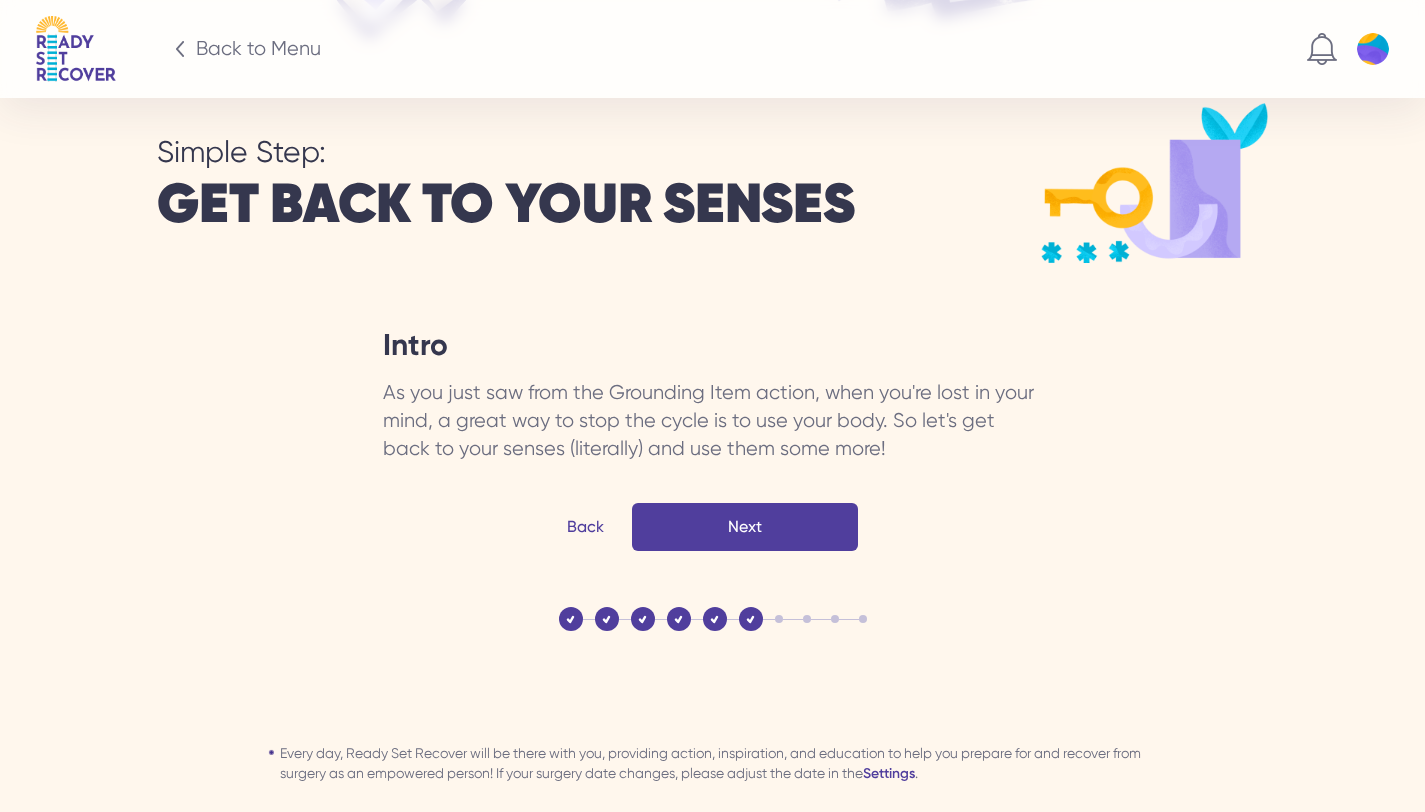 click on "Next" at bounding box center (0, 0) 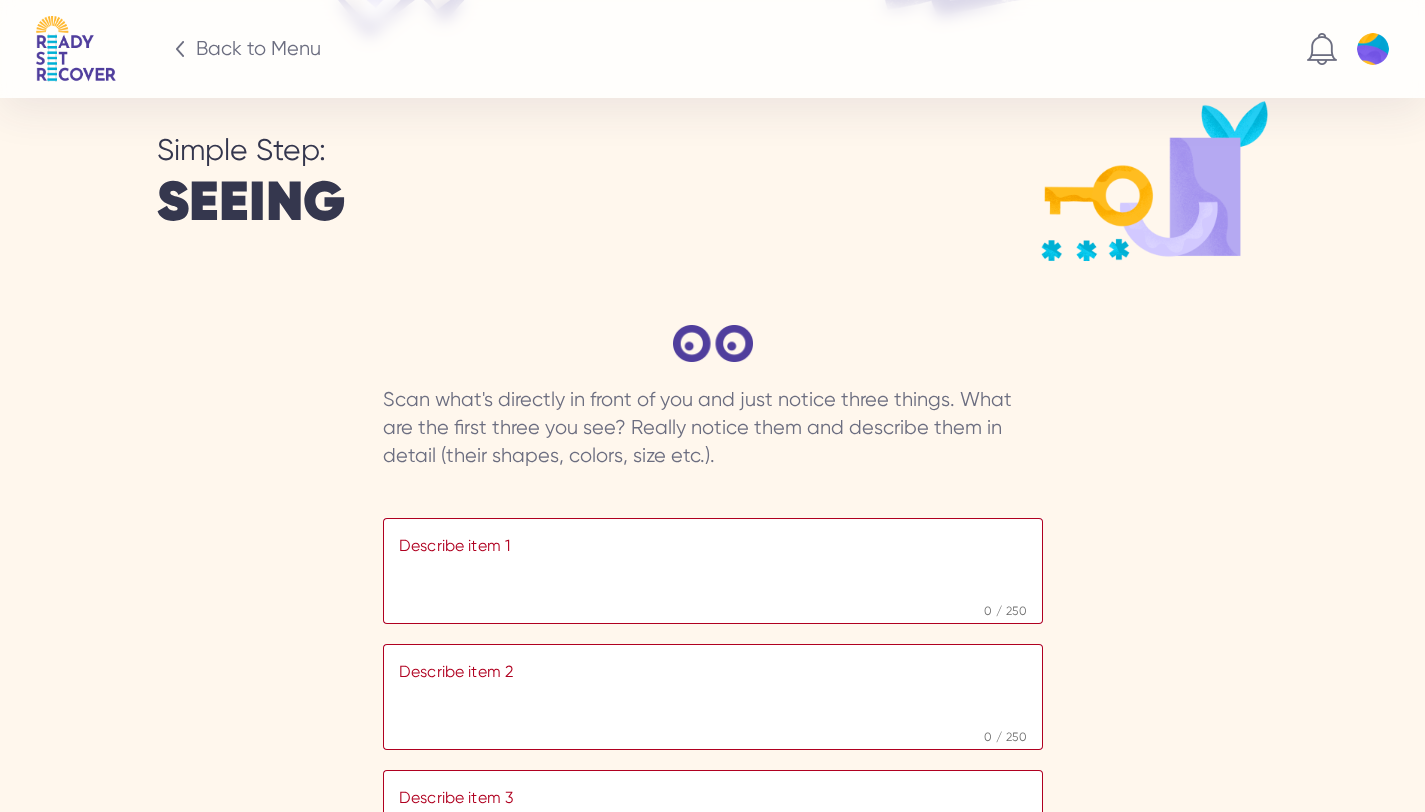 scroll, scrollTop: 3055, scrollLeft: 0, axis: vertical 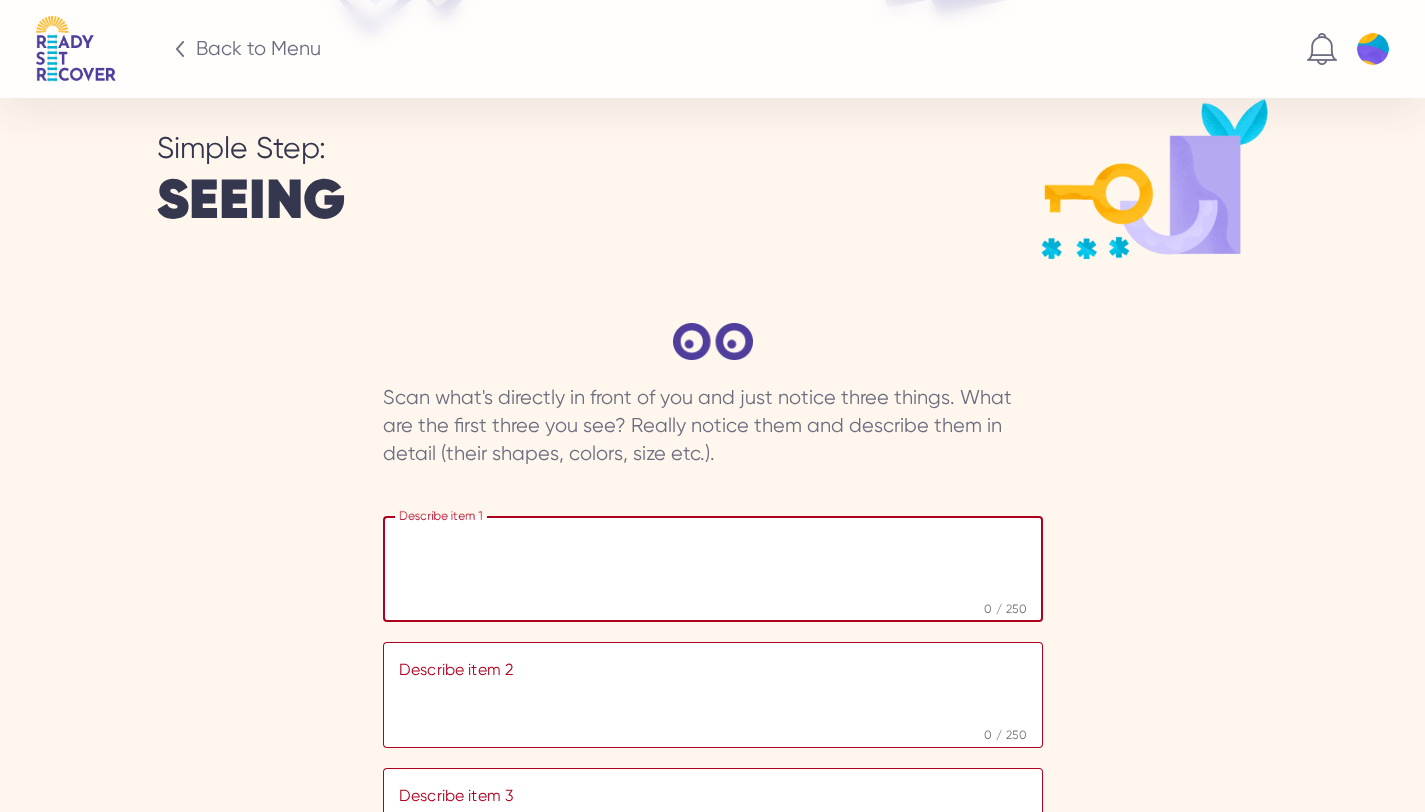 click at bounding box center [713, 566] 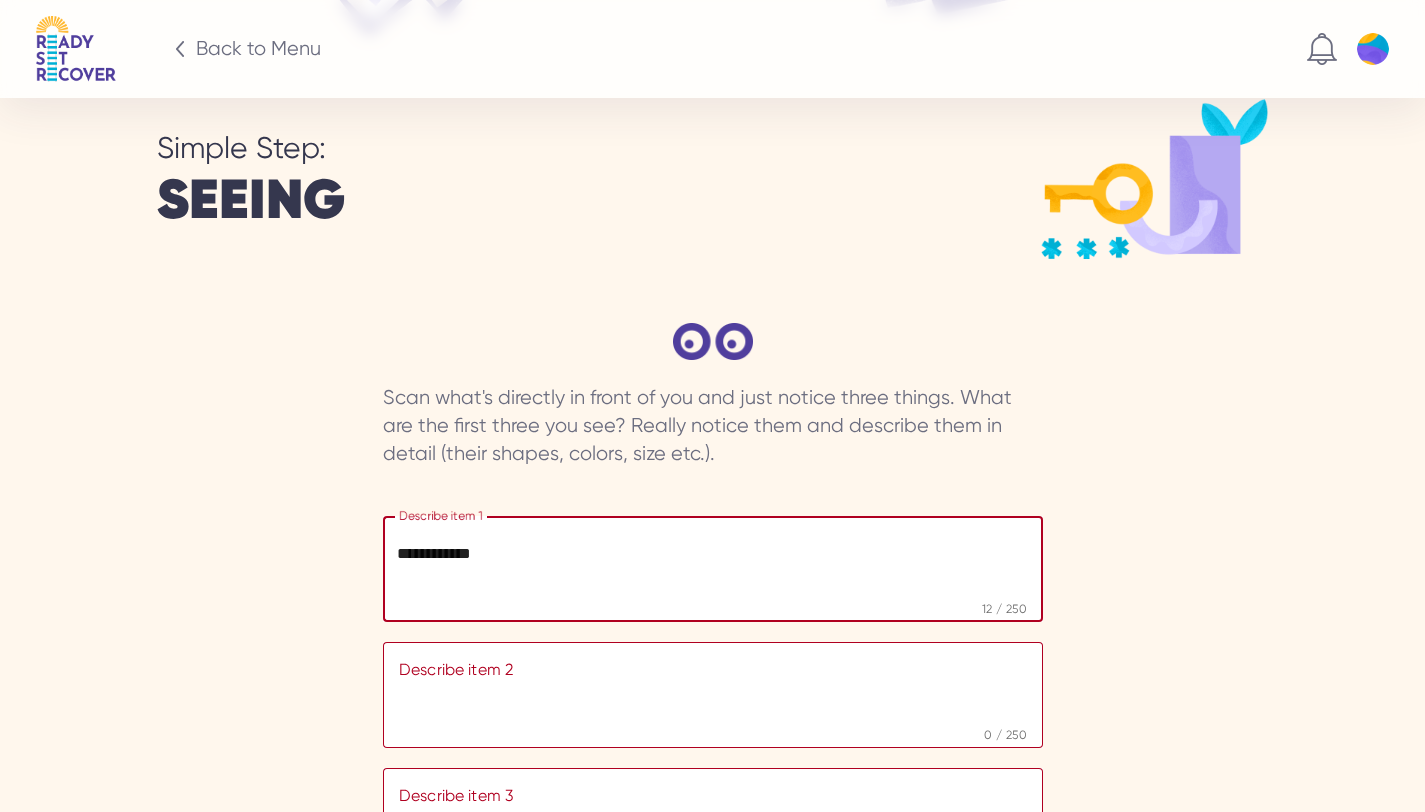 type on "**********" 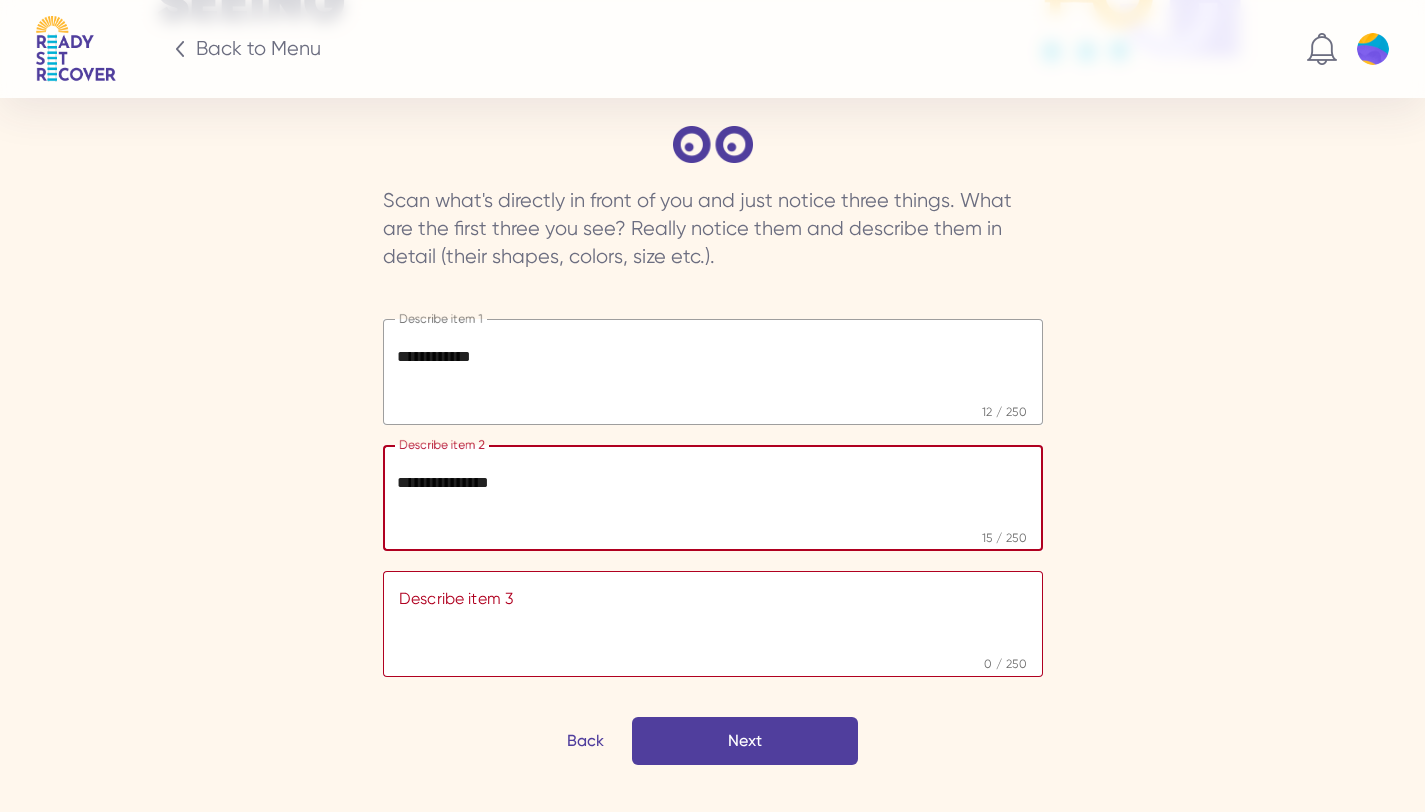 scroll, scrollTop: 3337, scrollLeft: 0, axis: vertical 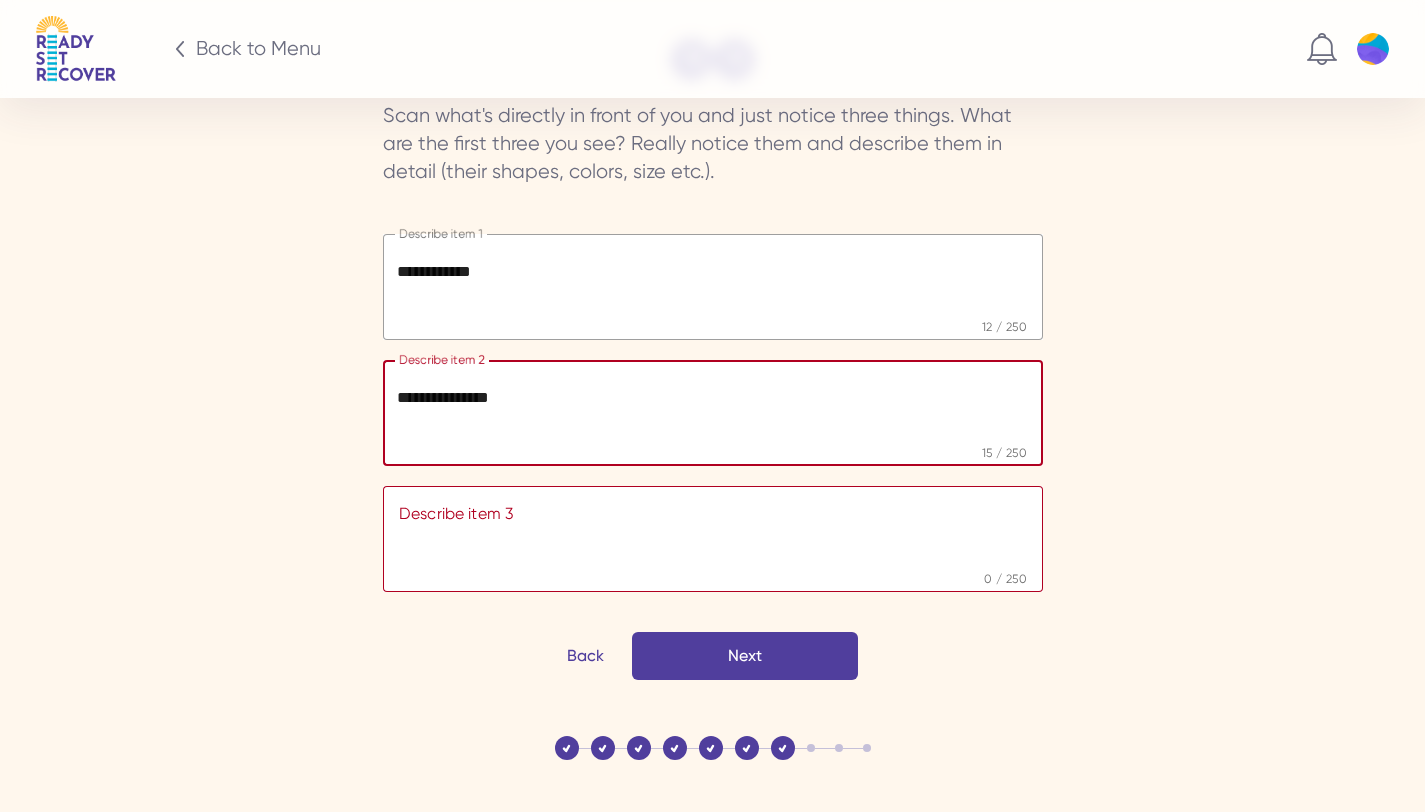 type on "**********" 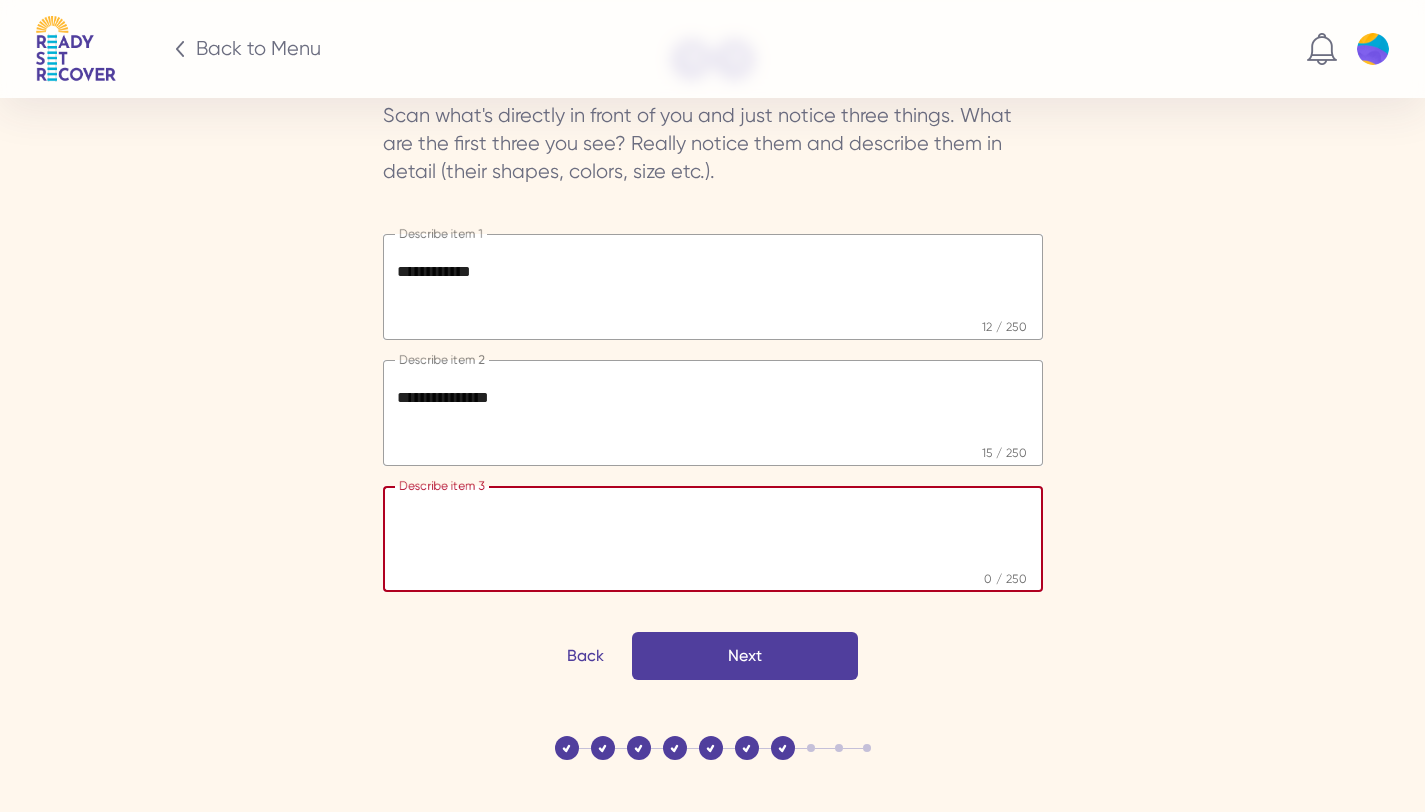 click at bounding box center [713, 536] 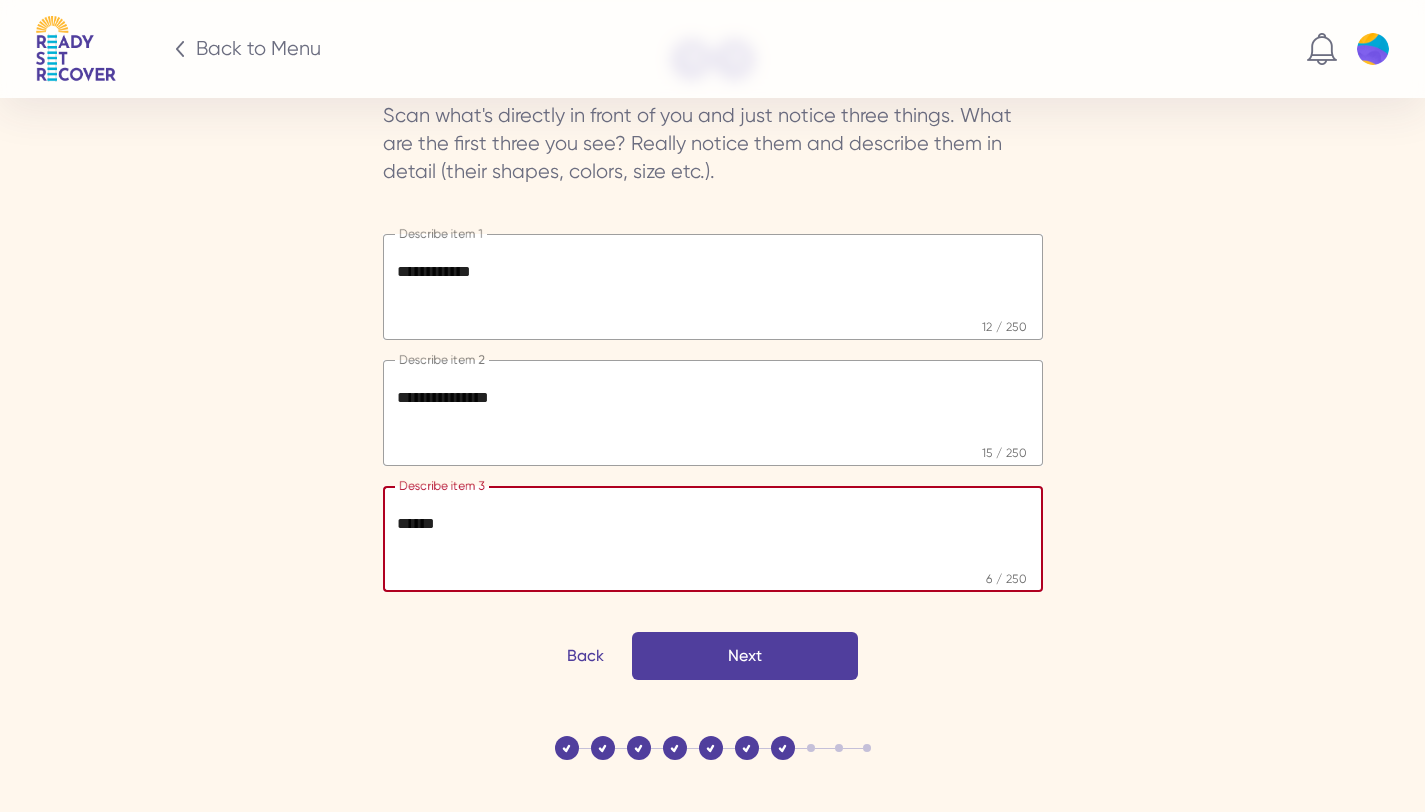 type on "******" 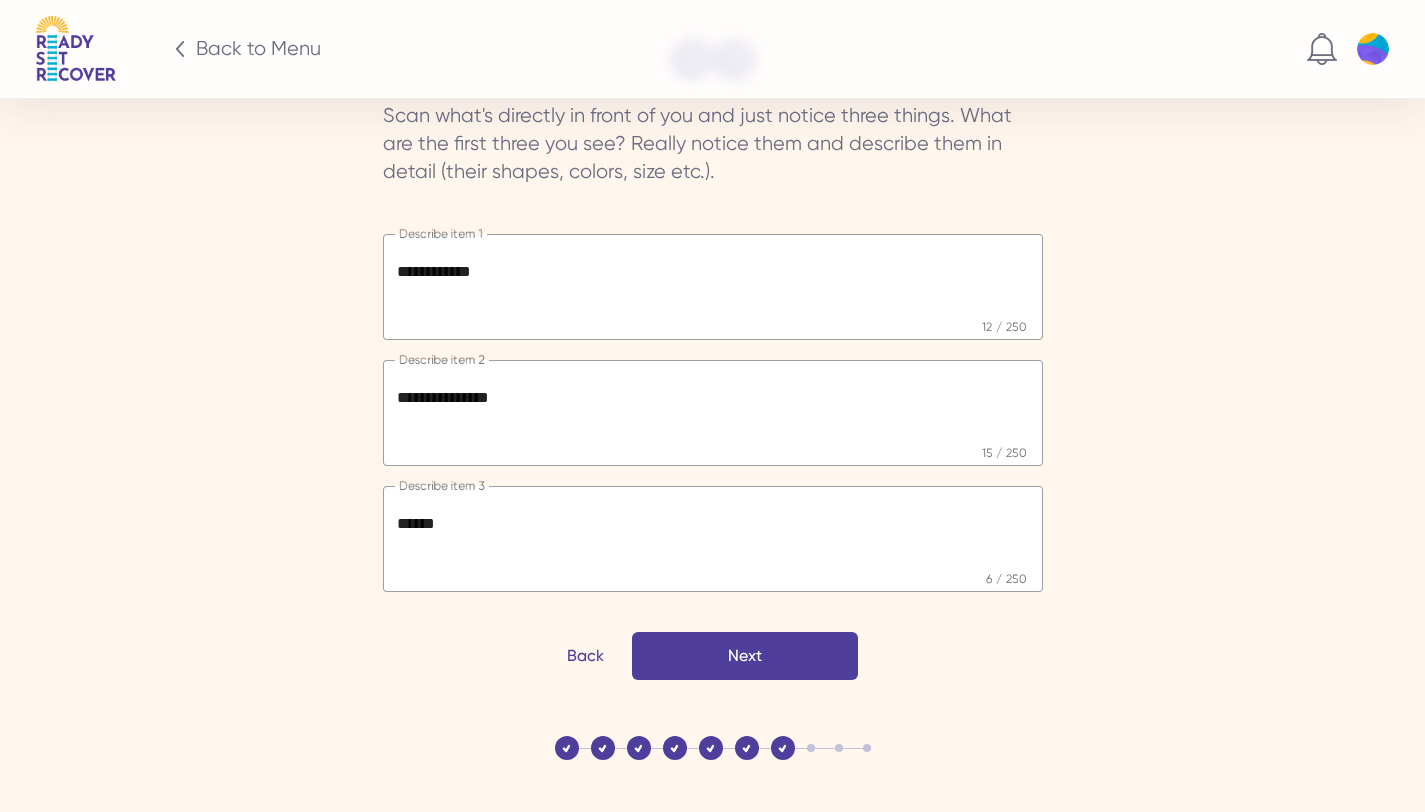 click on "Next" at bounding box center (0, 0) 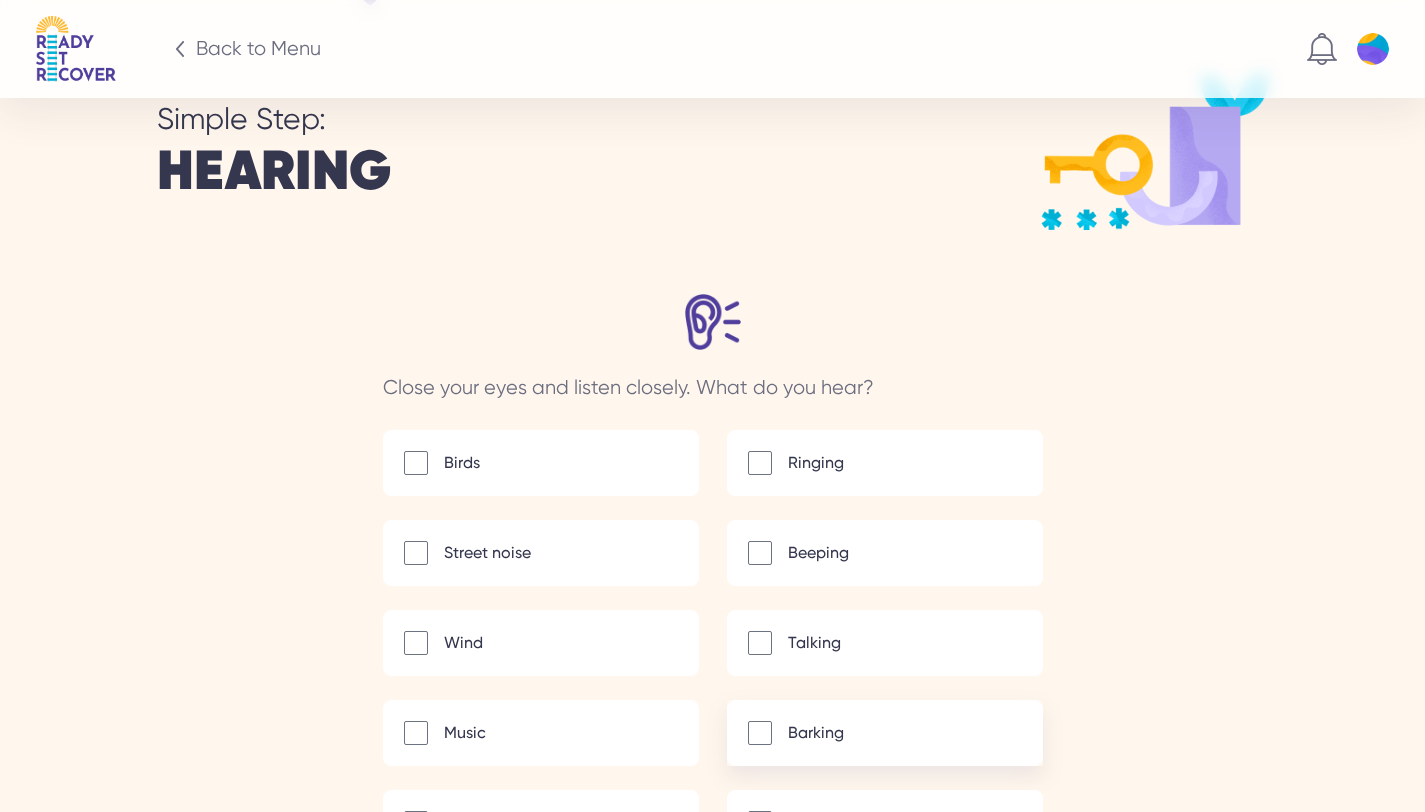 scroll, scrollTop: 3228, scrollLeft: 0, axis: vertical 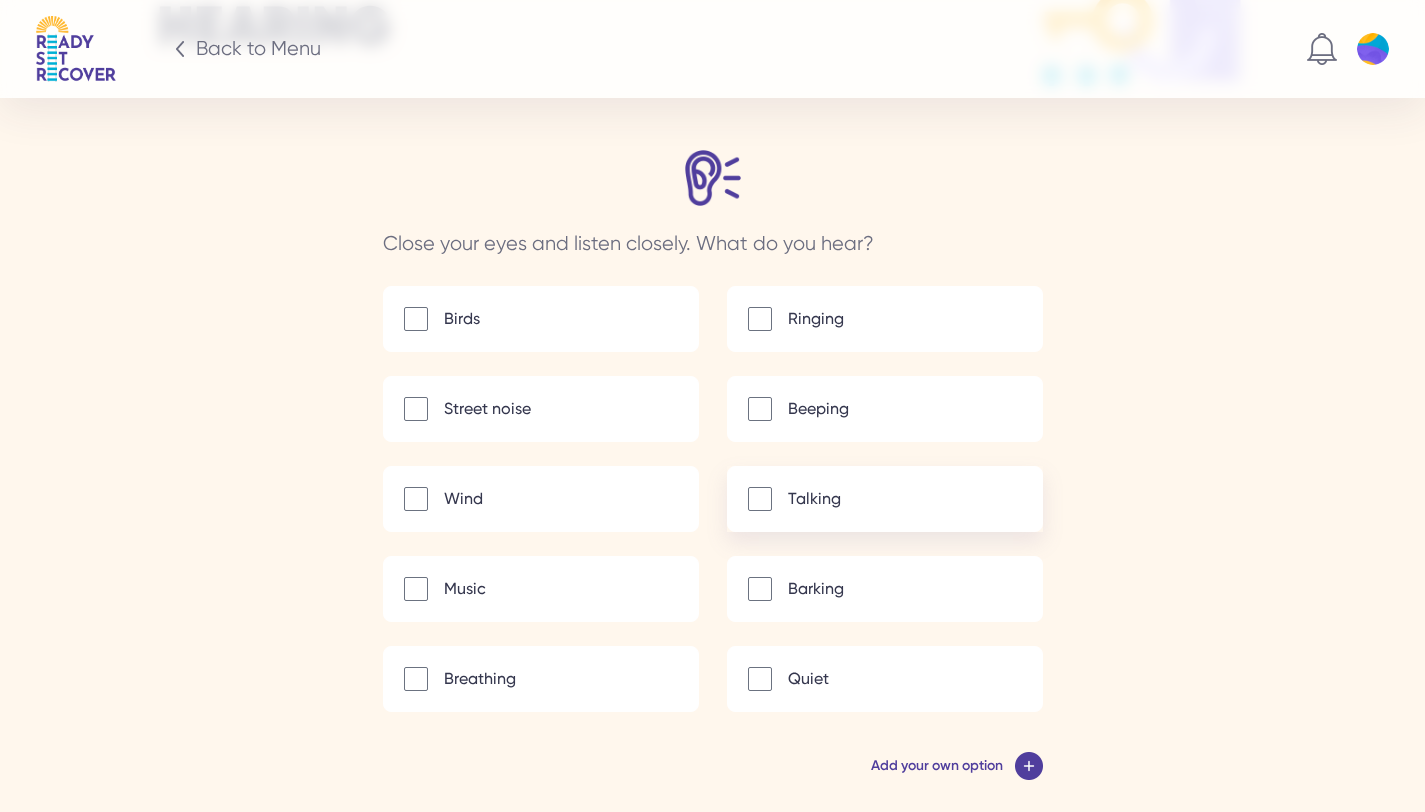 click at bounding box center (760, 499) 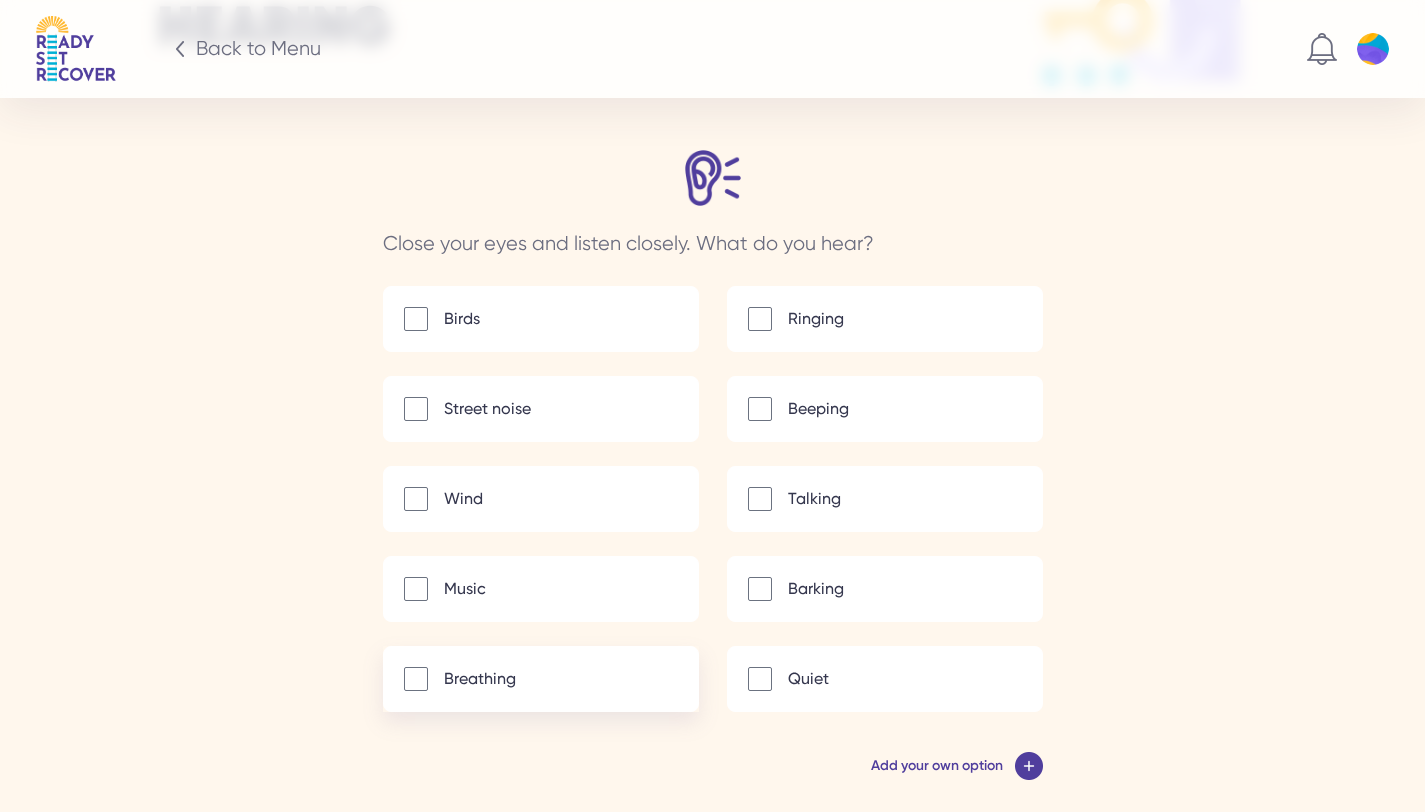 click on "Breathing" at bounding box center (541, 679) 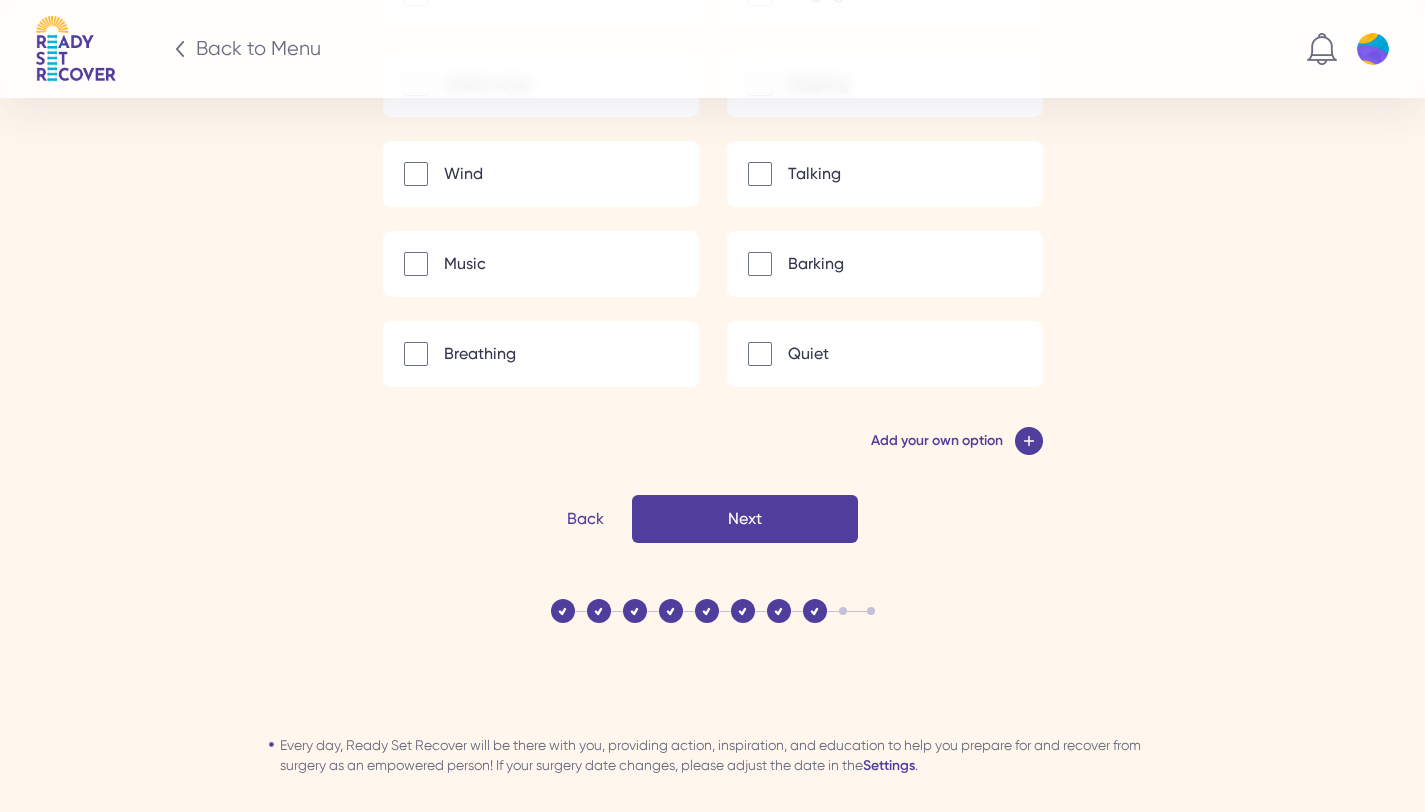 click on "Next" at bounding box center [0, 0] 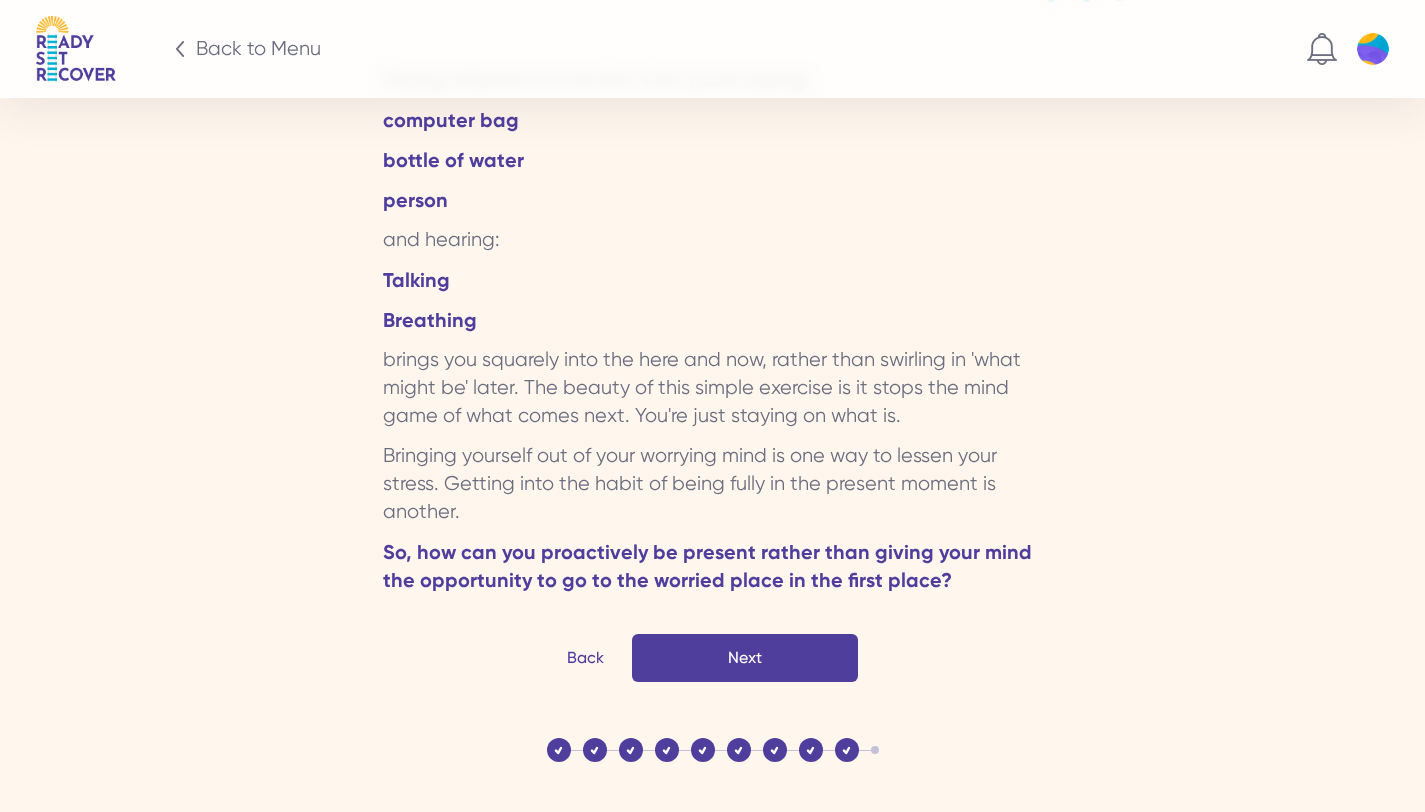 scroll, scrollTop: 3336, scrollLeft: 0, axis: vertical 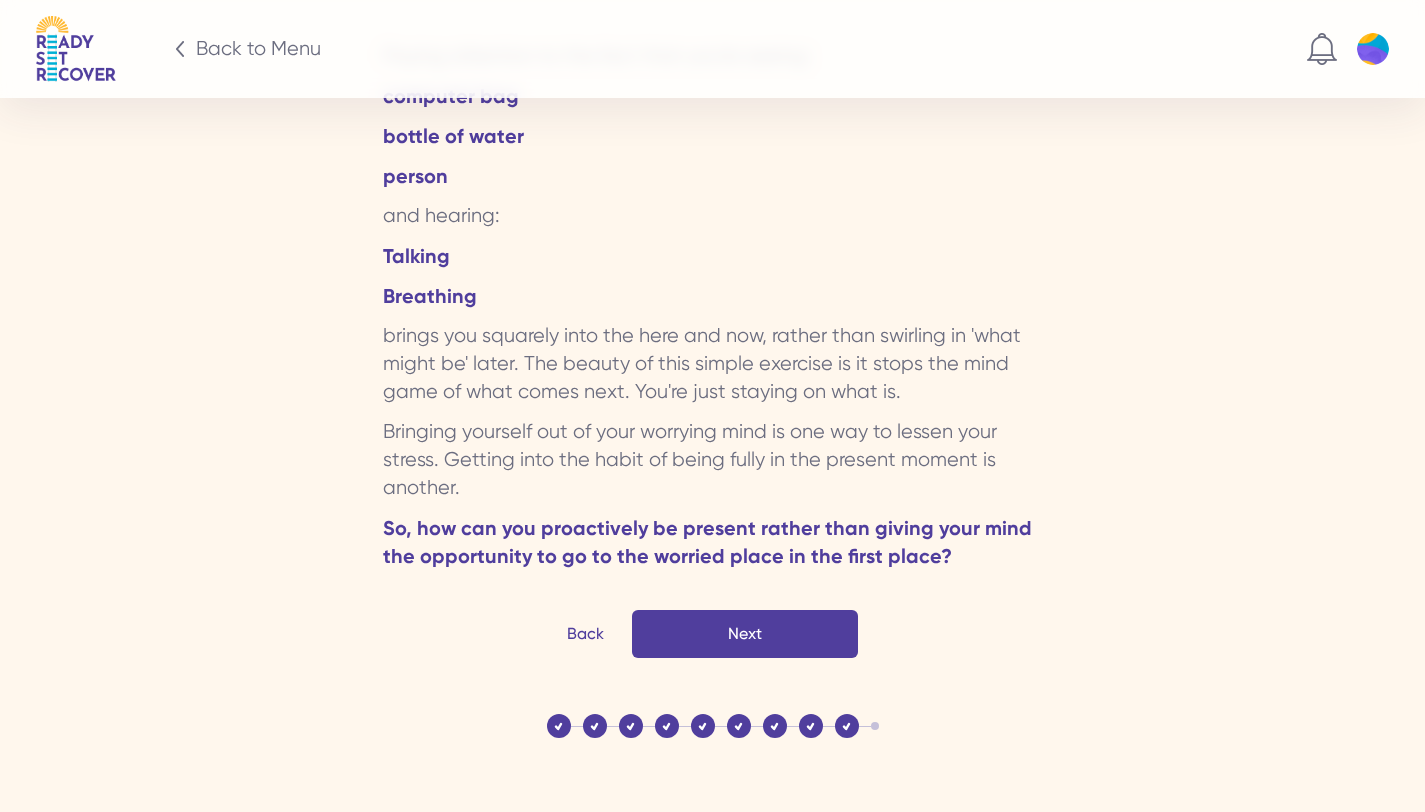 click on "Next" at bounding box center [745, 634] 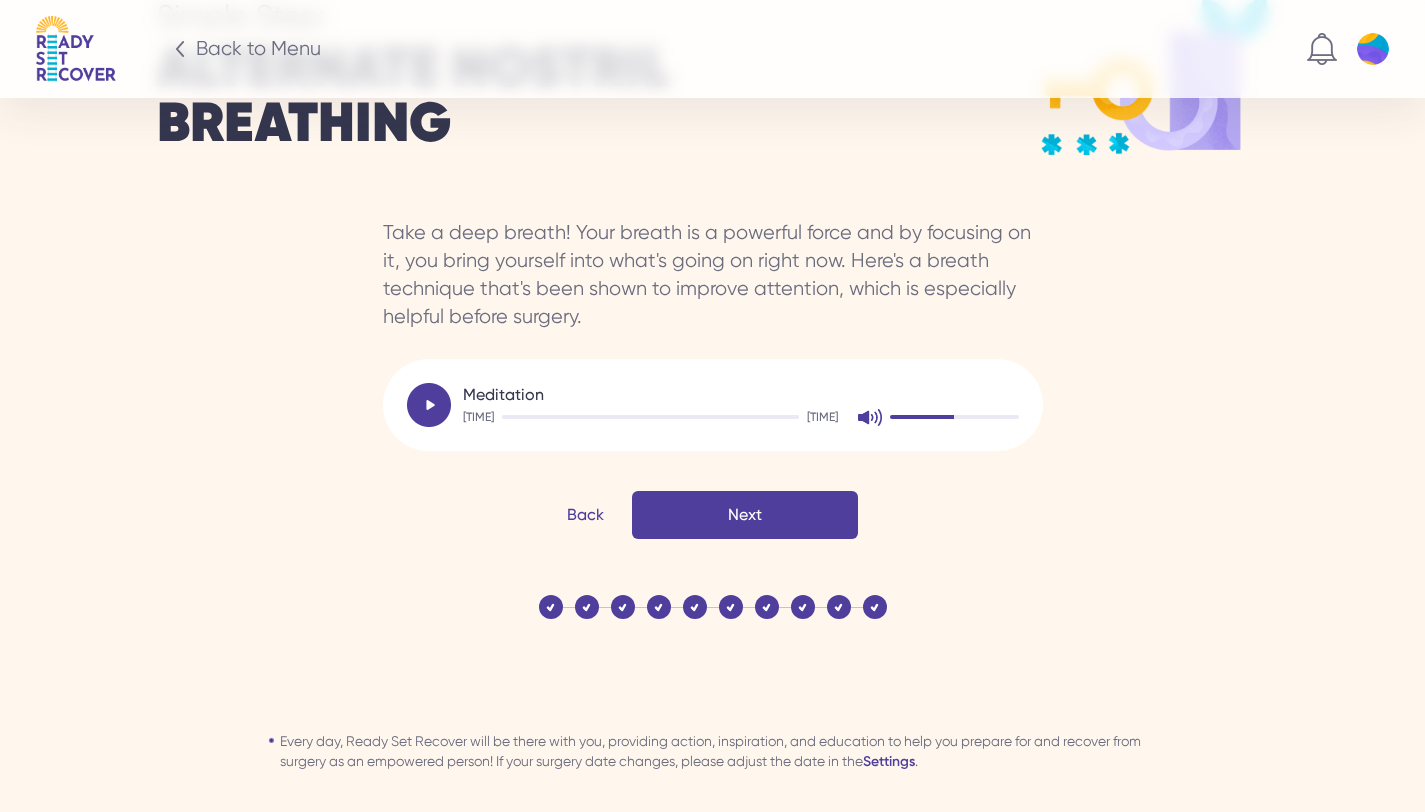 scroll, scrollTop: 3051, scrollLeft: 0, axis: vertical 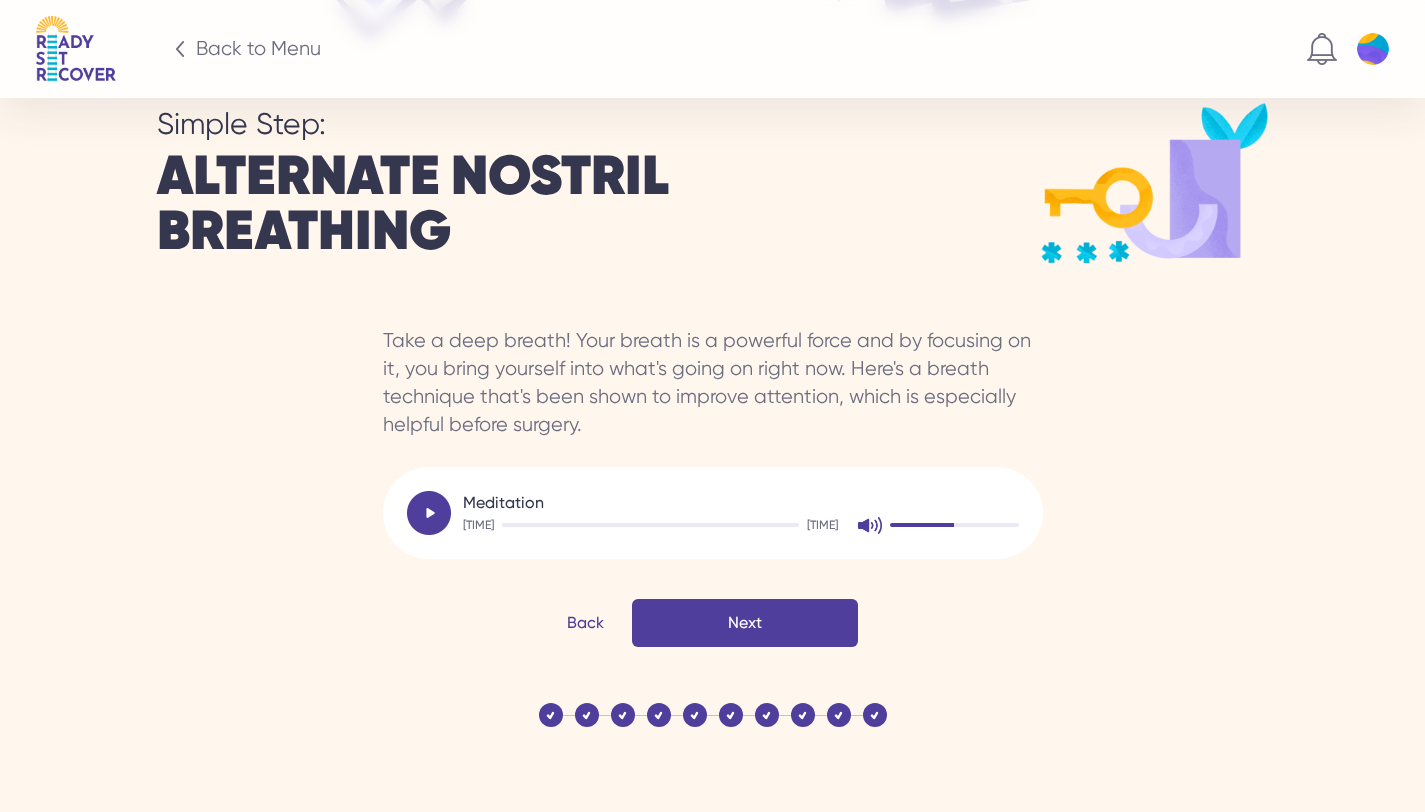 click on "Next" at bounding box center [745, 623] 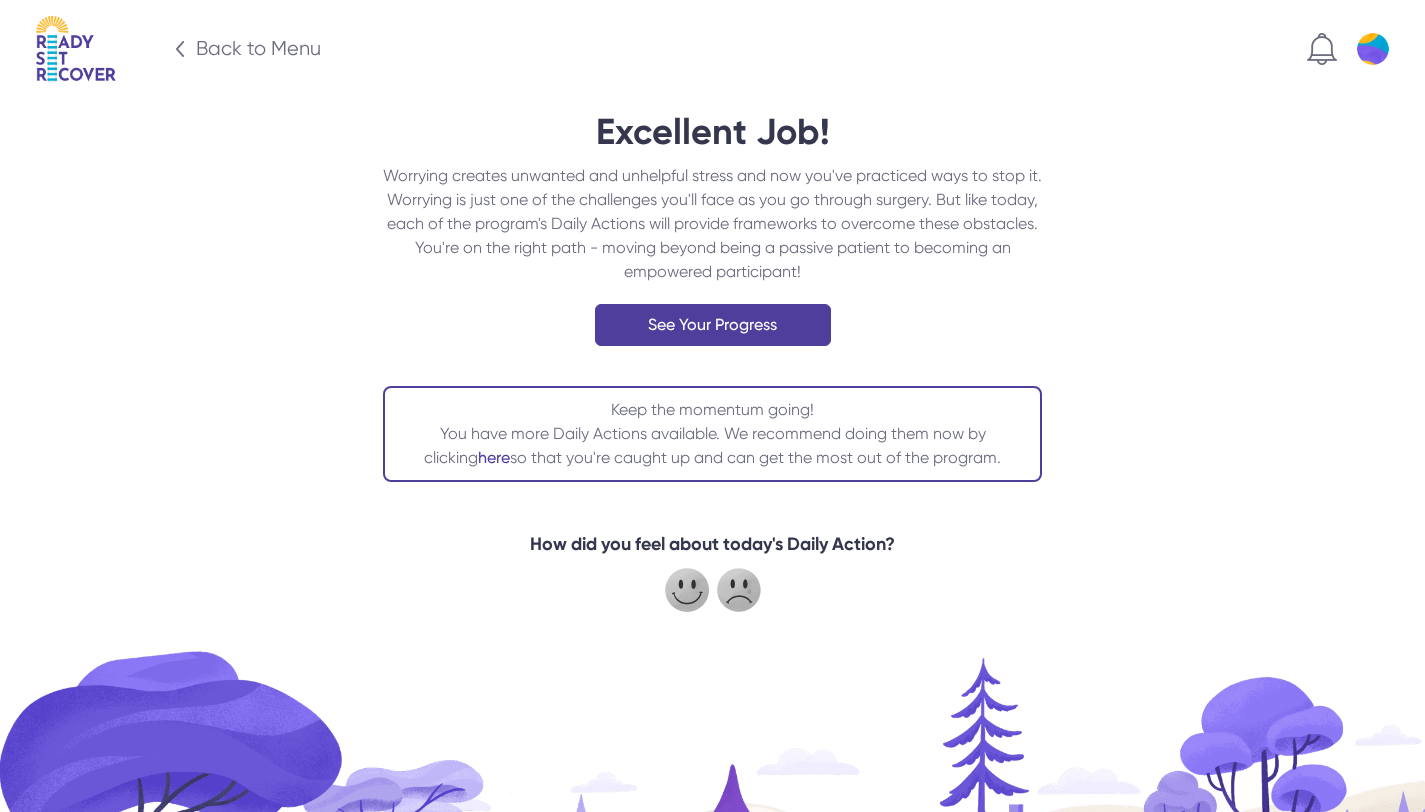 scroll, scrollTop: 0, scrollLeft: 0, axis: both 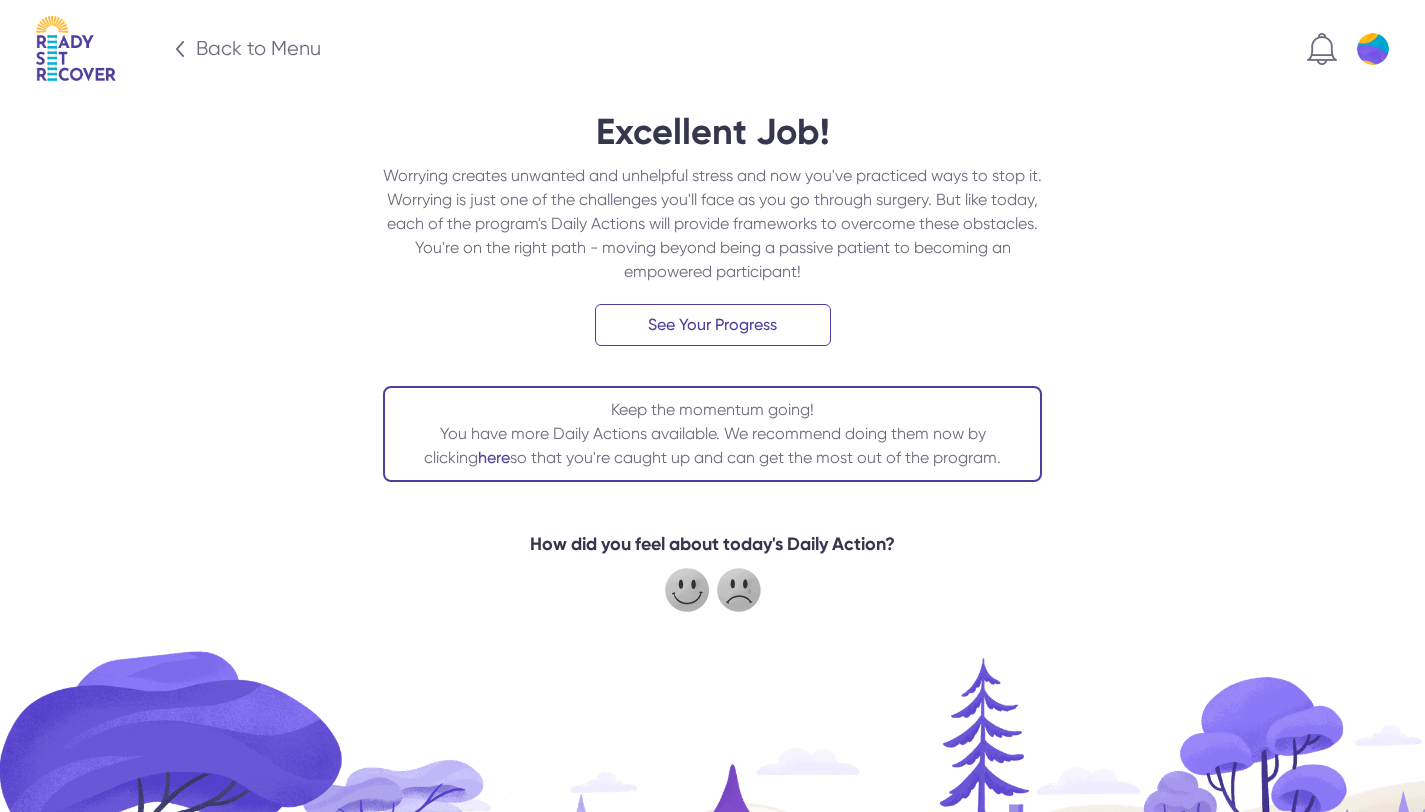 click on "See Your Progress" at bounding box center [713, 325] 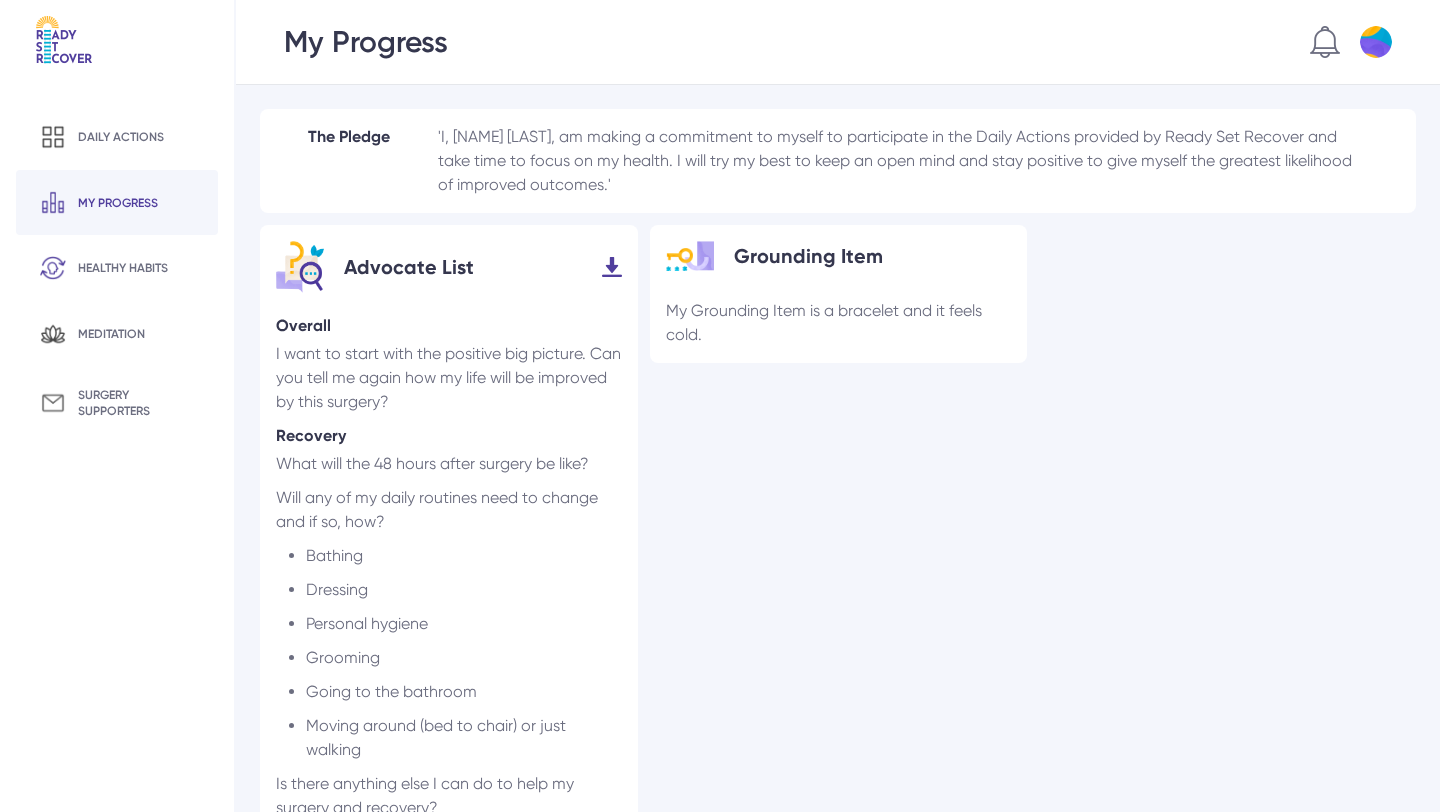 scroll, scrollTop: 0, scrollLeft: 0, axis: both 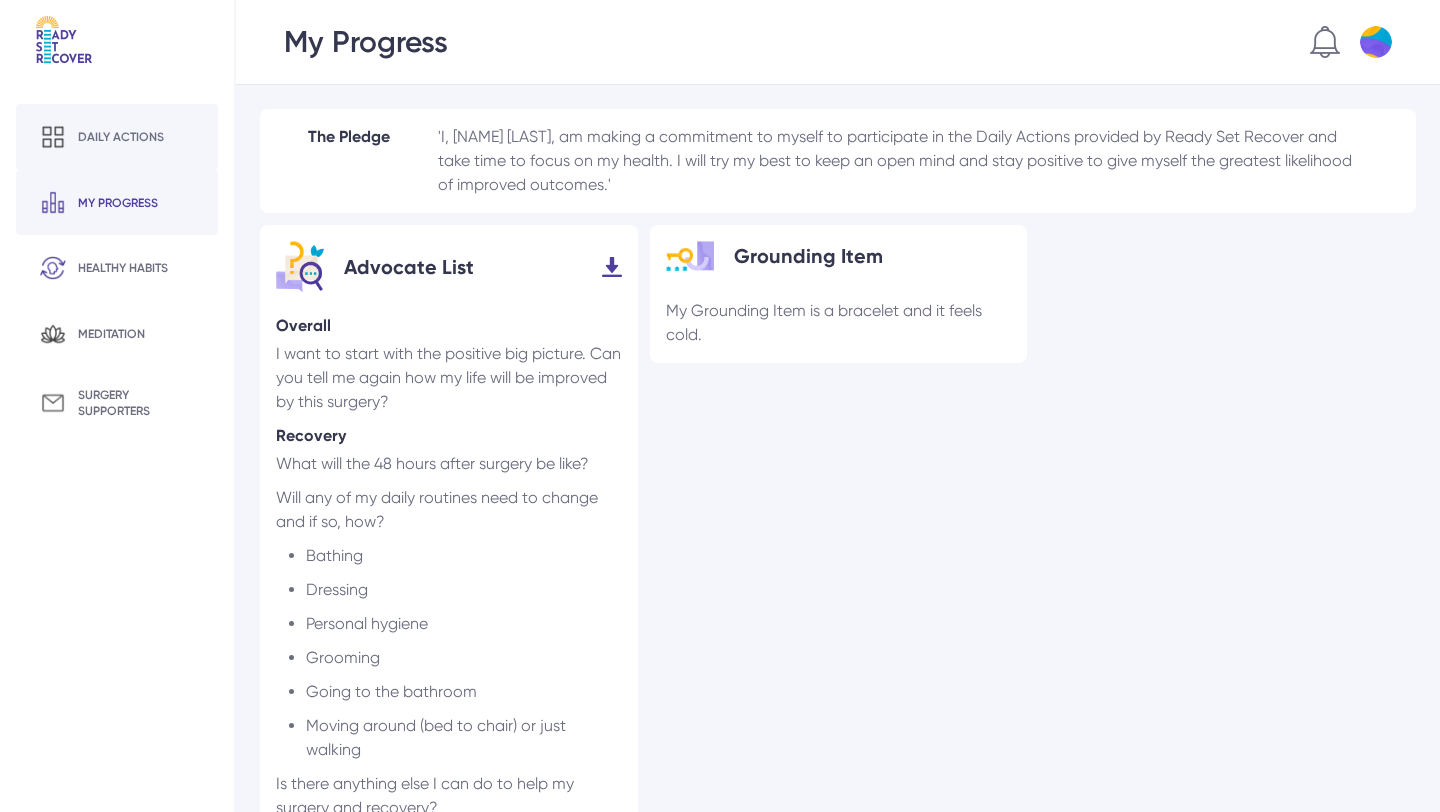 click on "Daily actions" at bounding box center [121, 137] 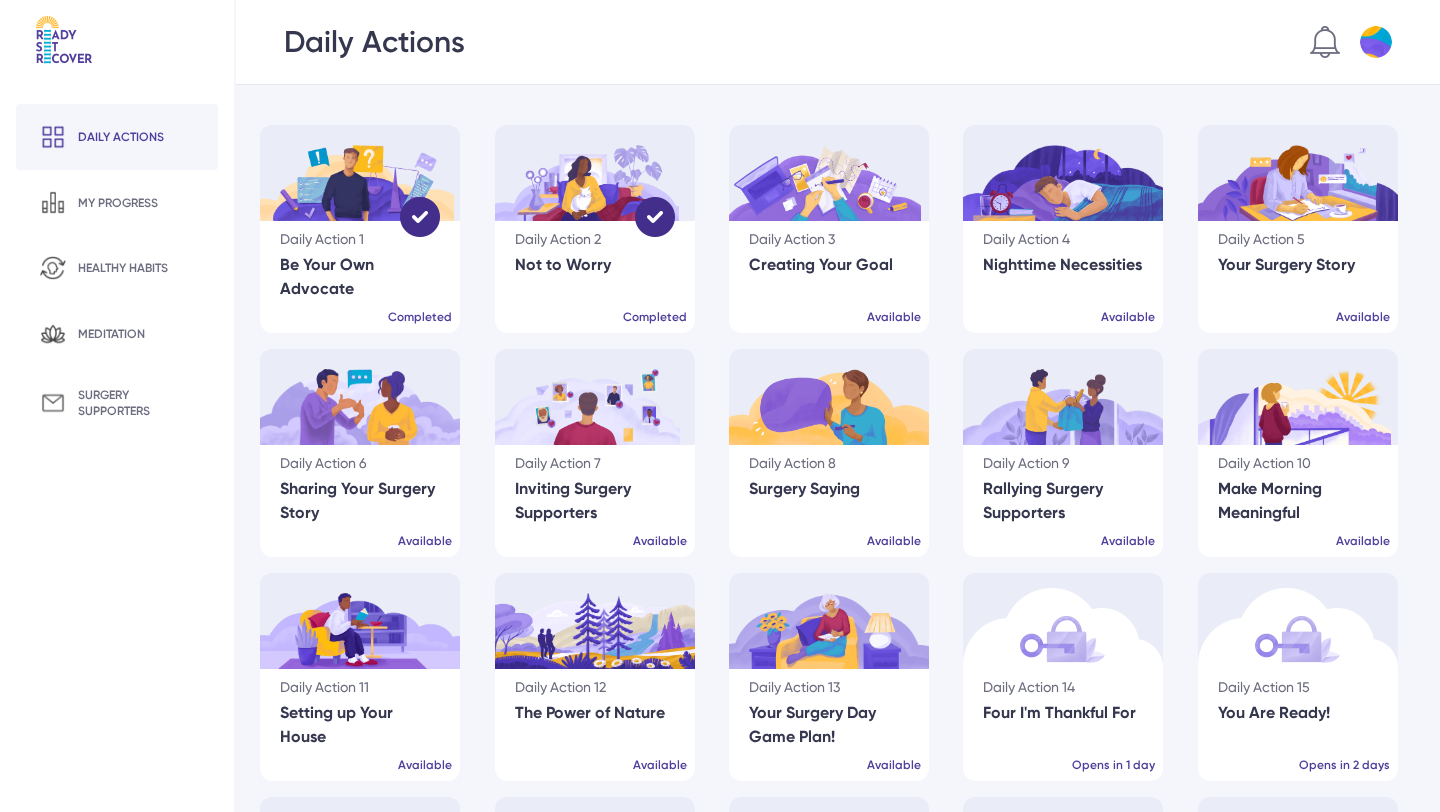 scroll, scrollTop: 0, scrollLeft: 0, axis: both 